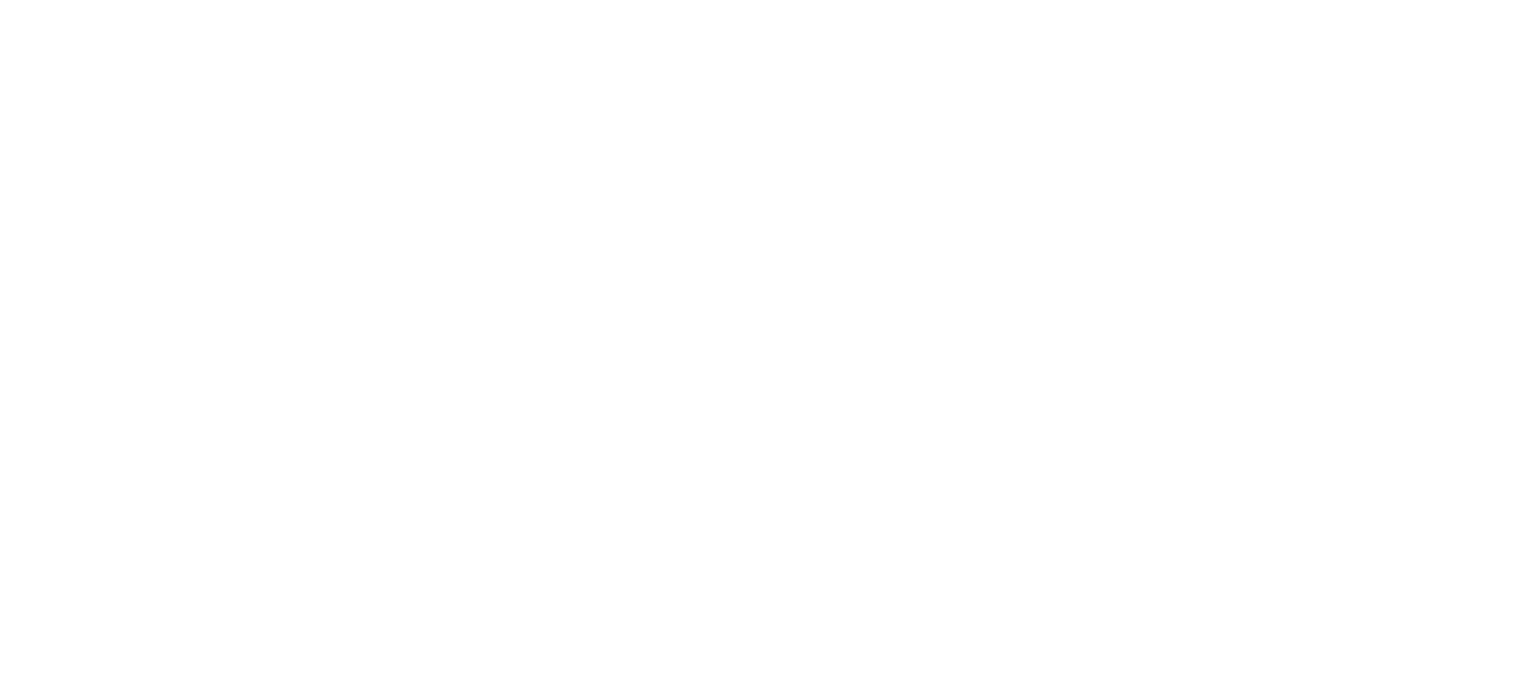 scroll, scrollTop: 0, scrollLeft: 0, axis: both 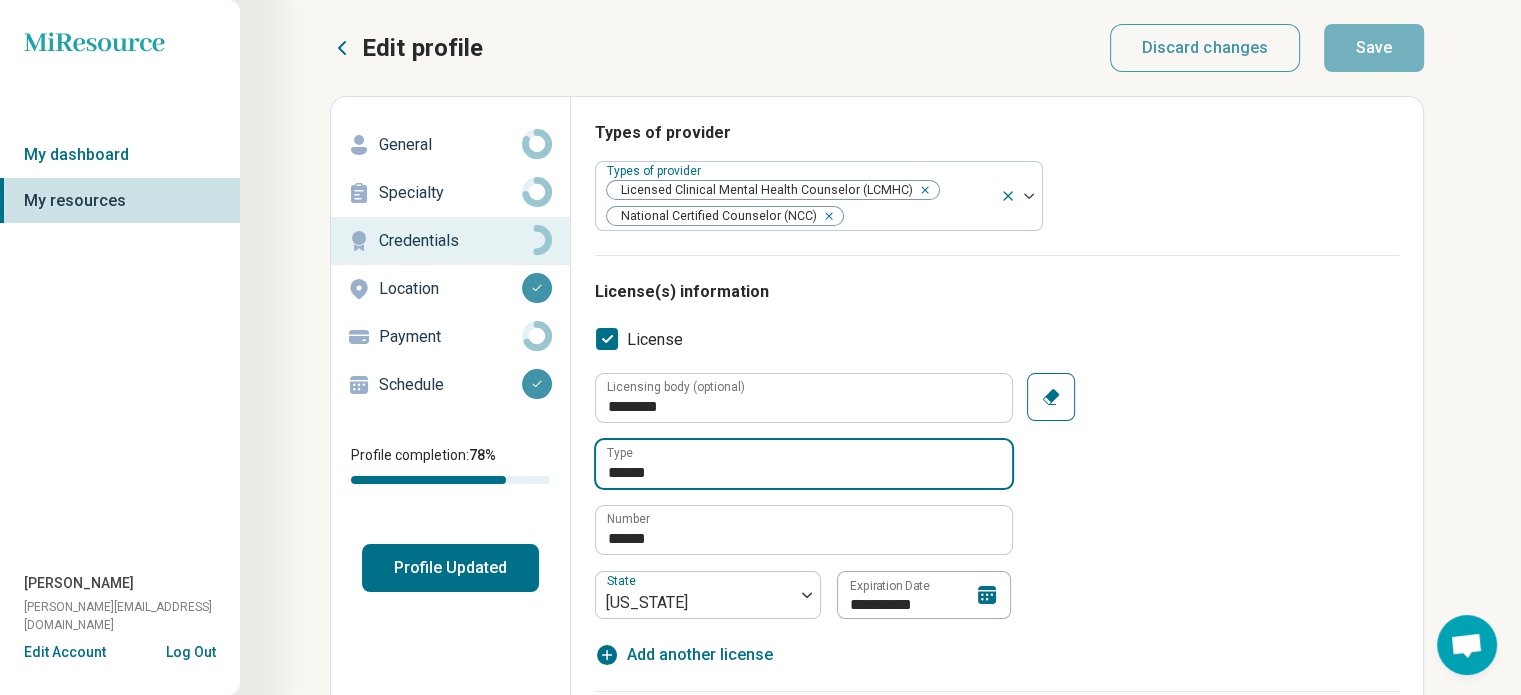 click on "******" at bounding box center (804, 464) 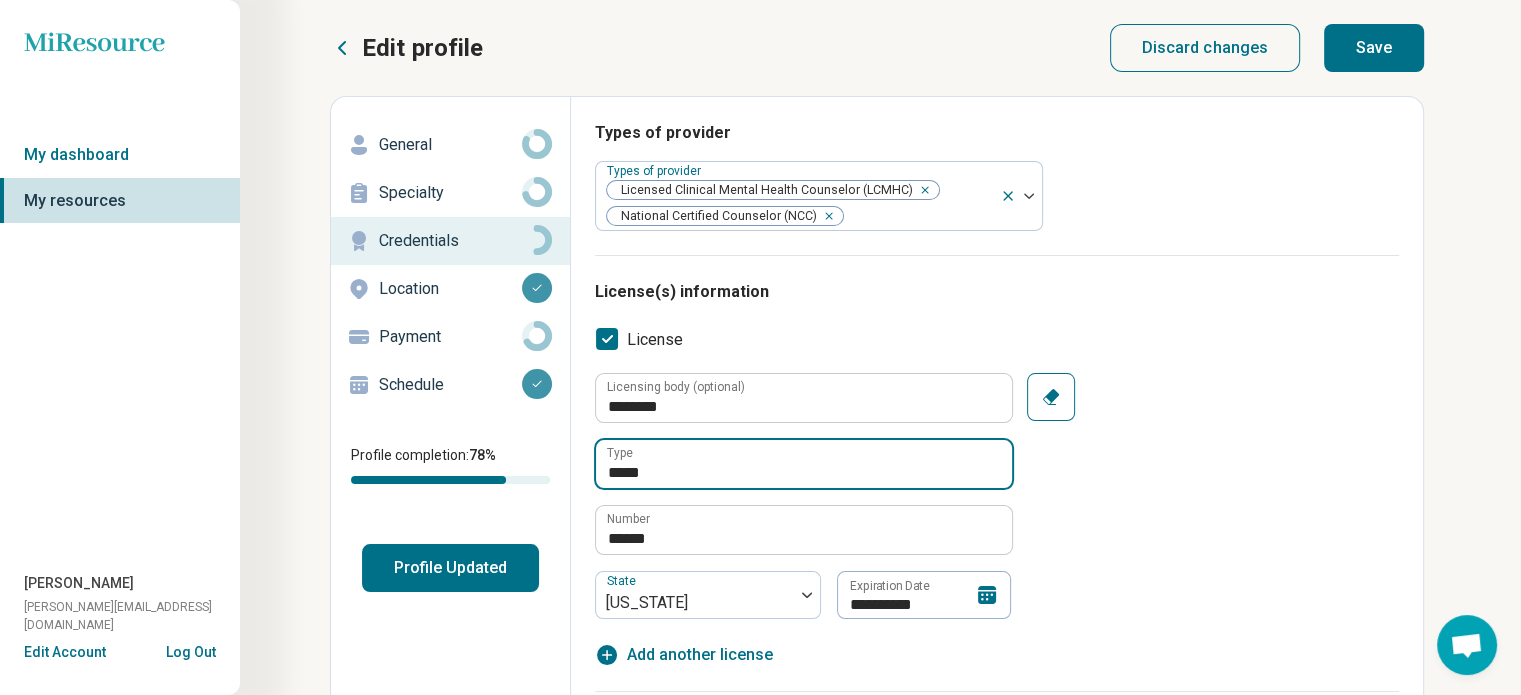 type on "*****" 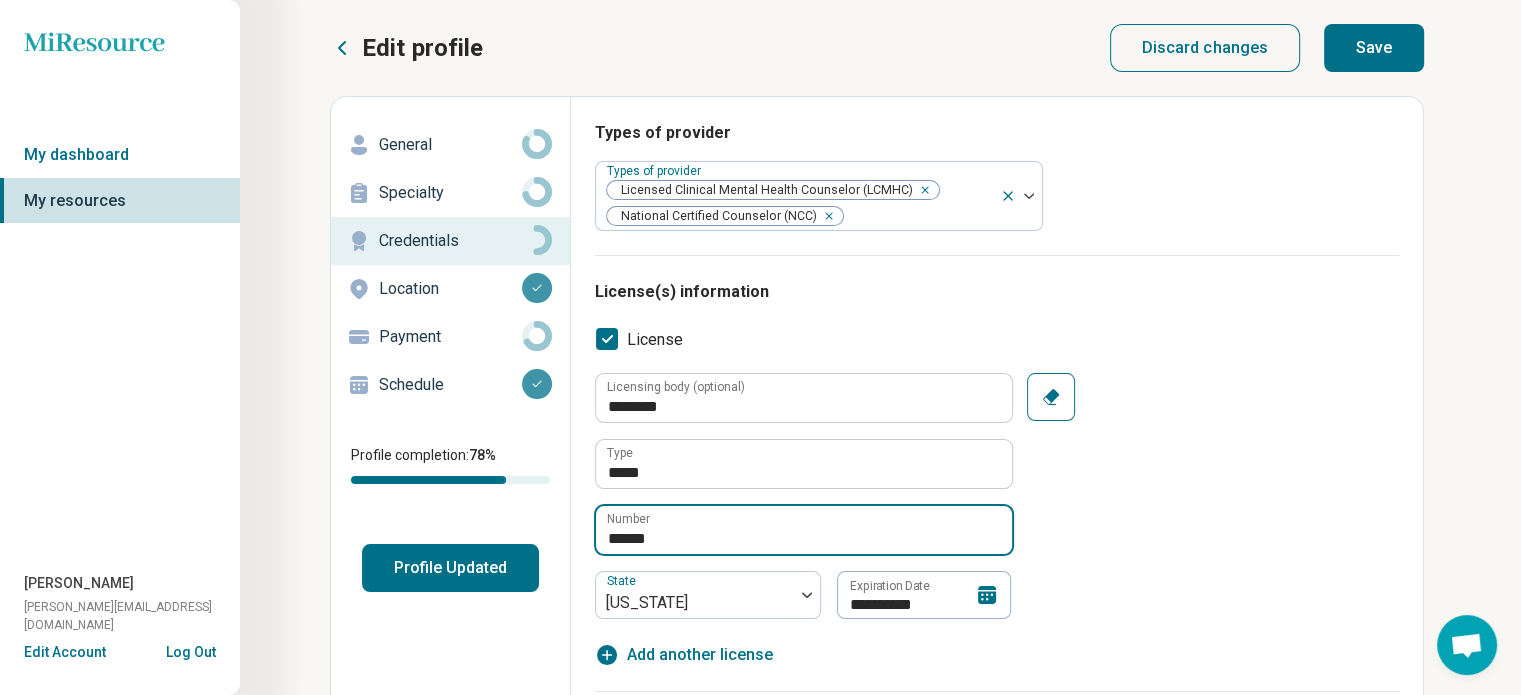 click on "******" at bounding box center (804, 530) 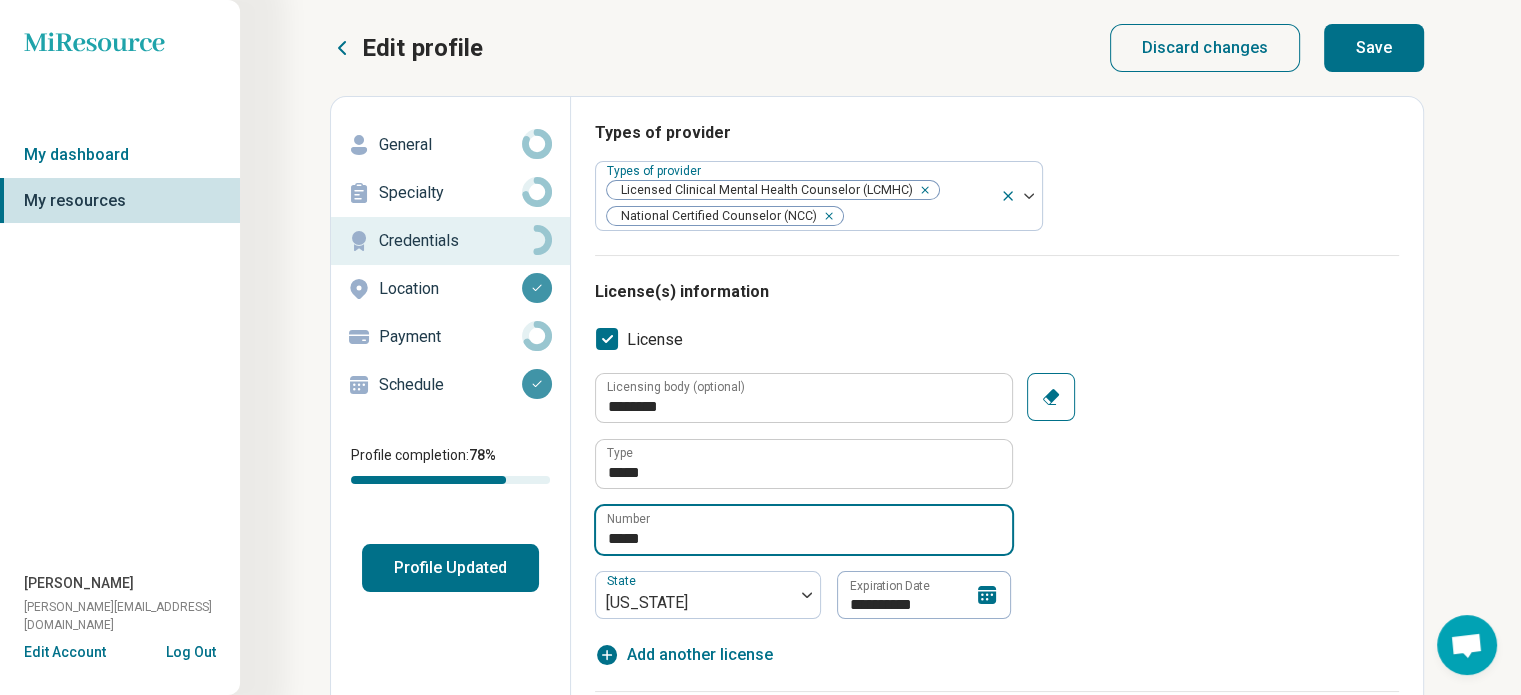 type on "*****" 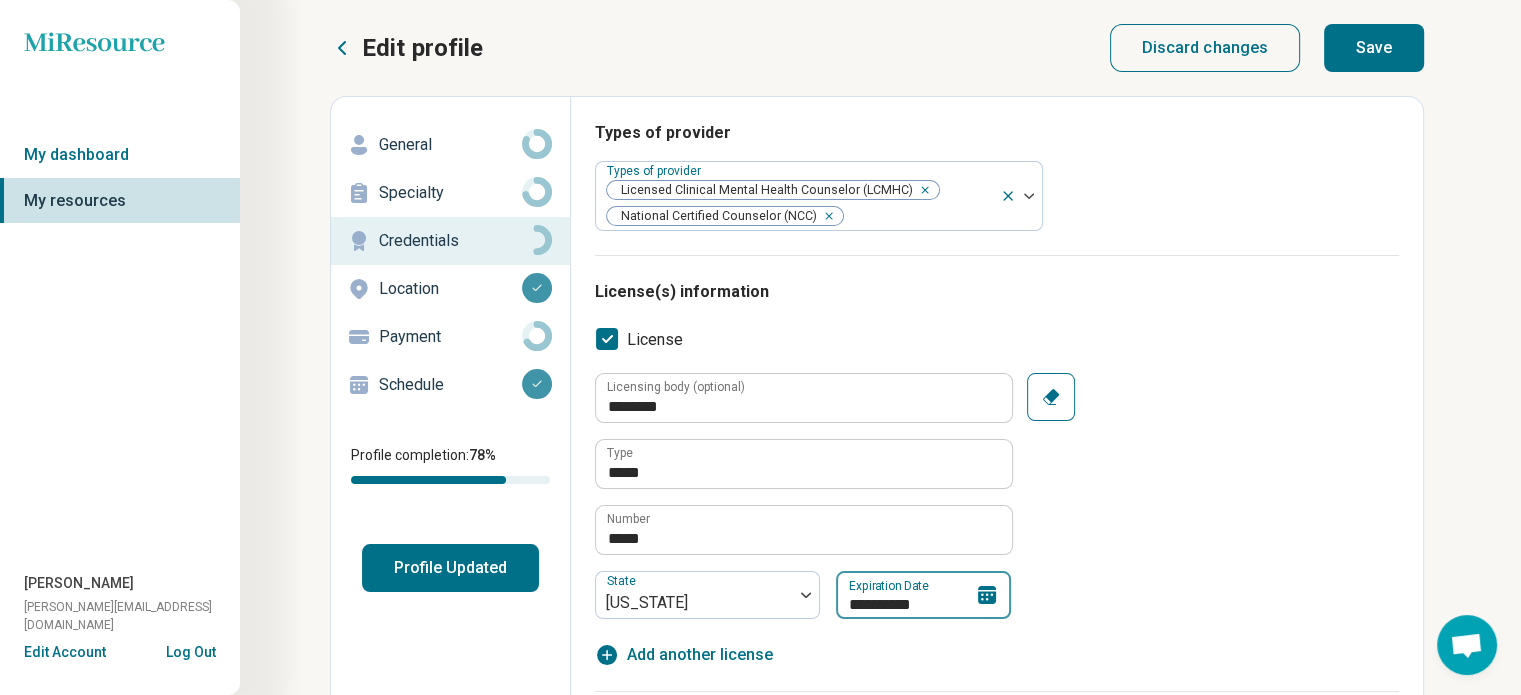 click on "**********" at bounding box center [923, 595] 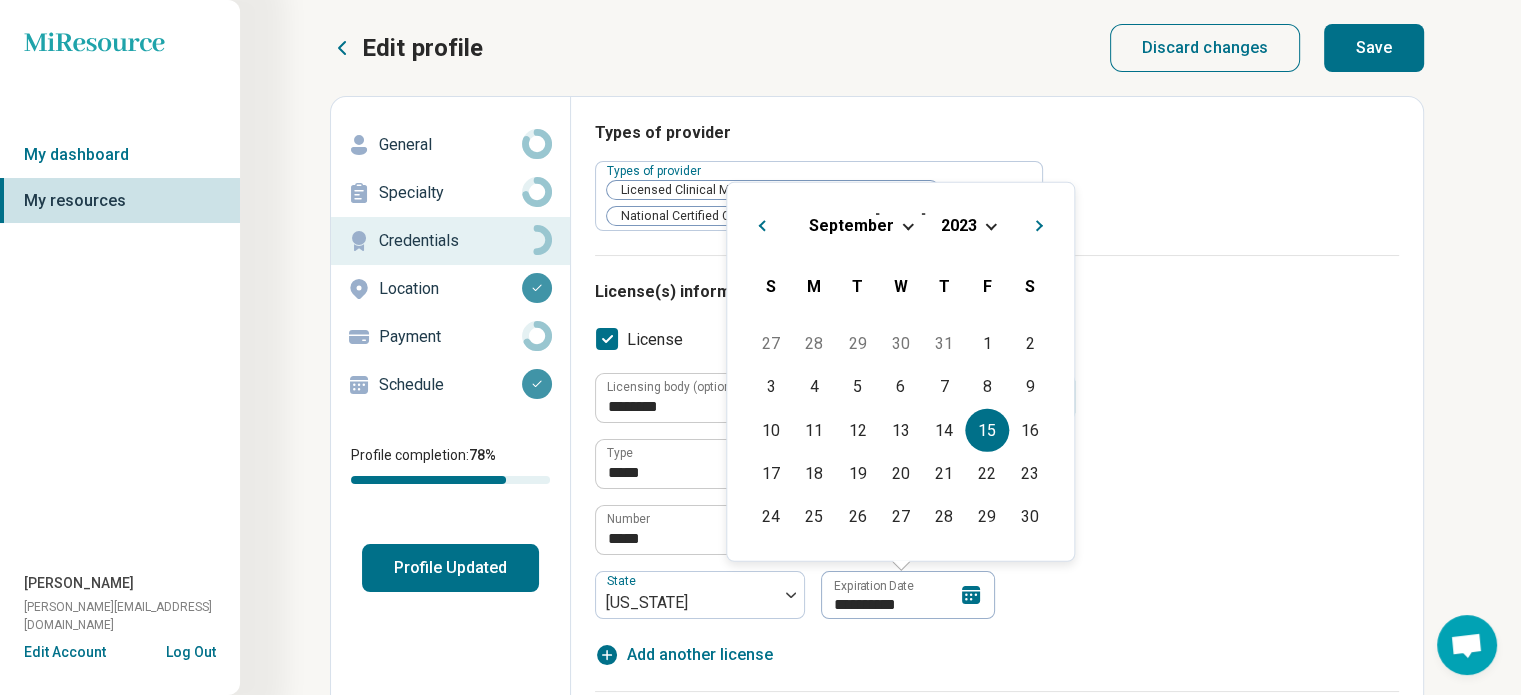 click on "2023" at bounding box center (959, 224) 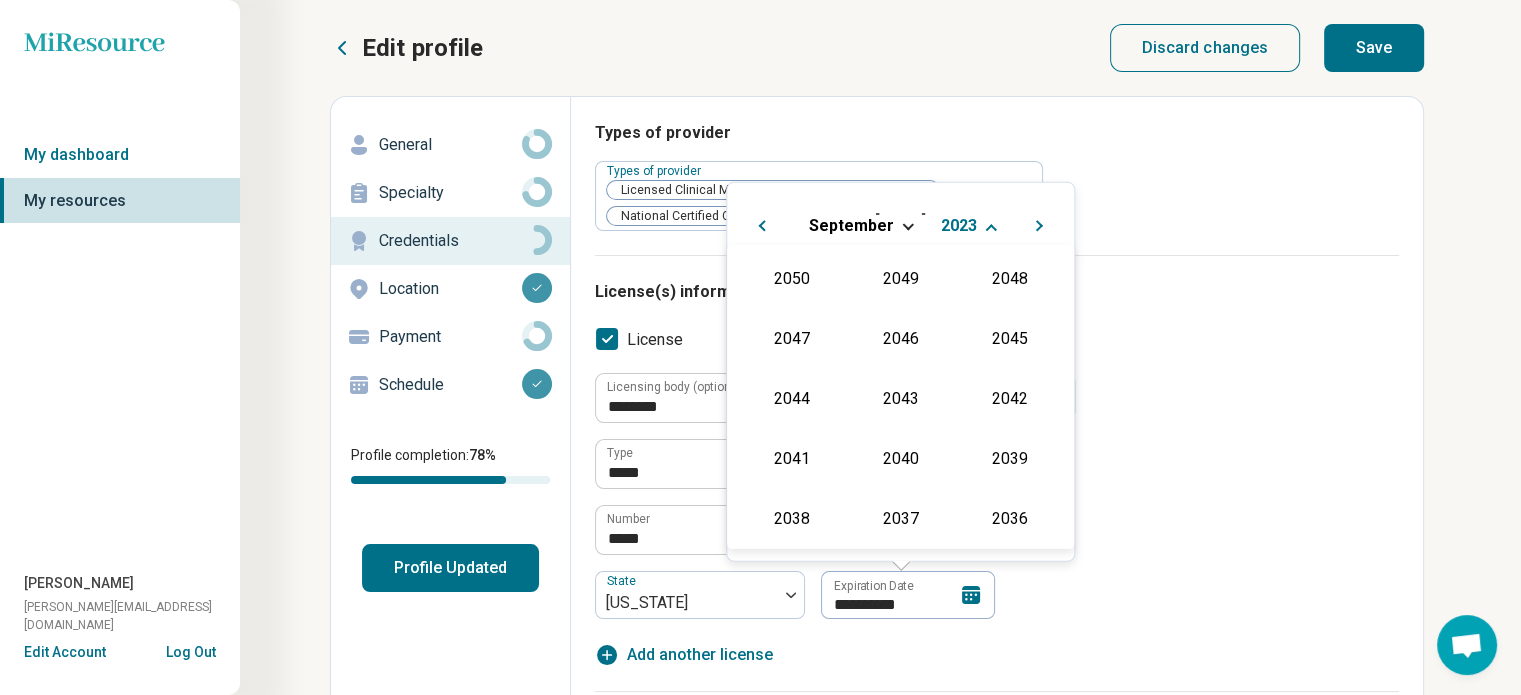 scroll, scrollTop: 422, scrollLeft: 0, axis: vertical 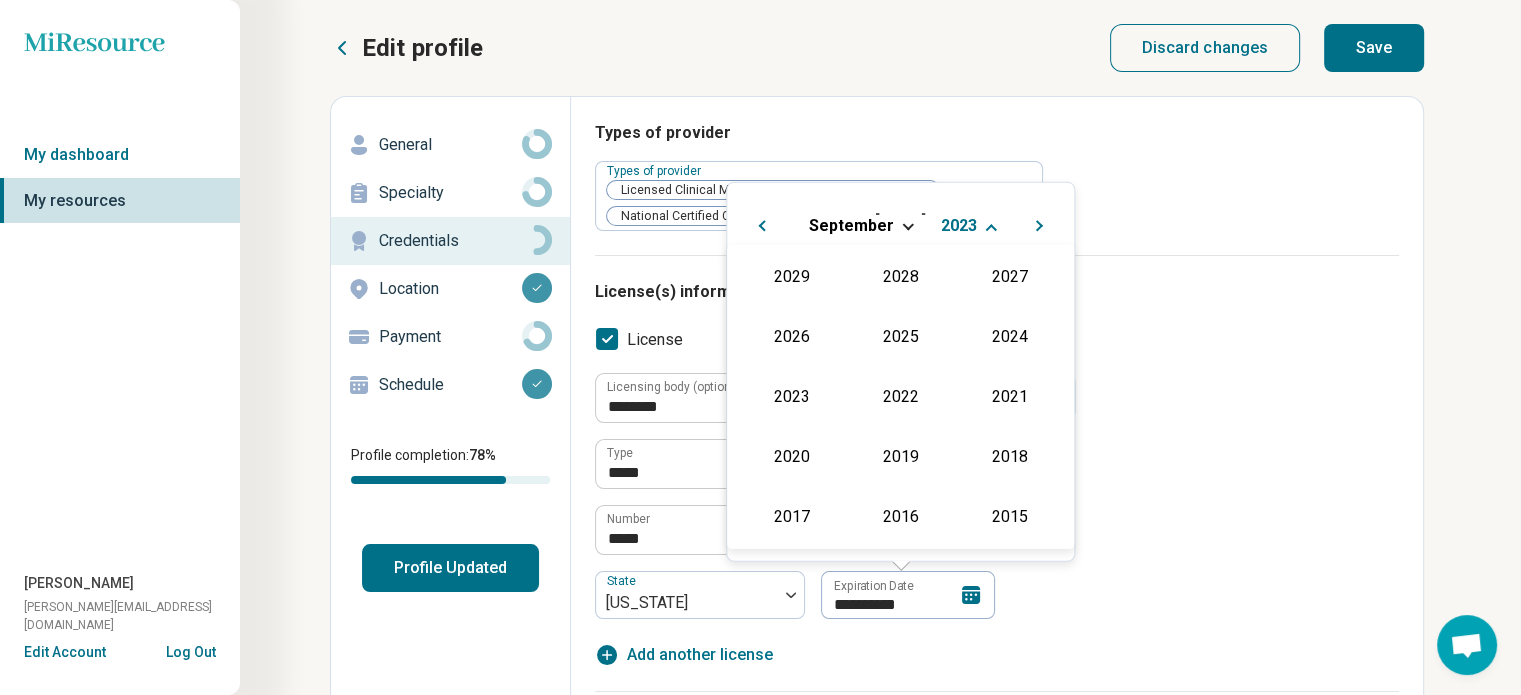 click on "2026" at bounding box center (791, 336) 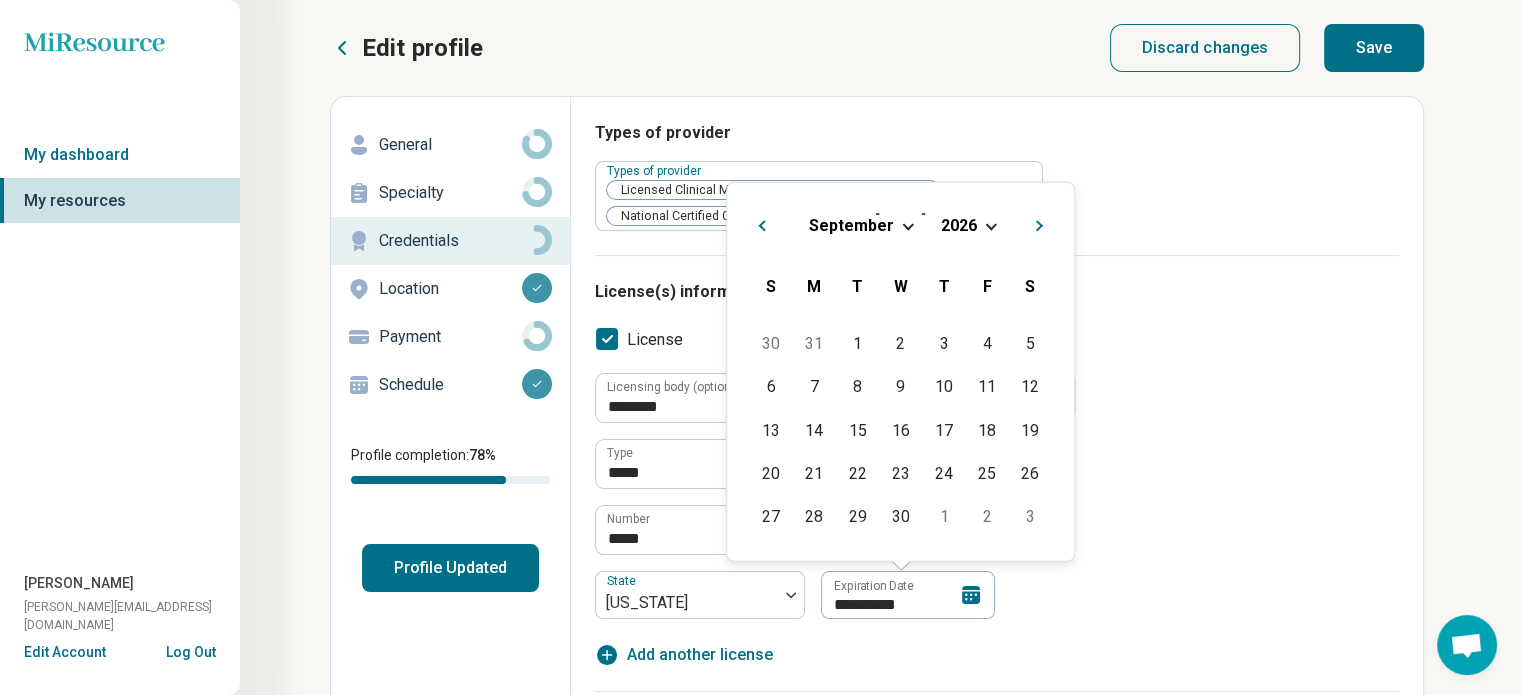 click on "September" at bounding box center (851, 224) 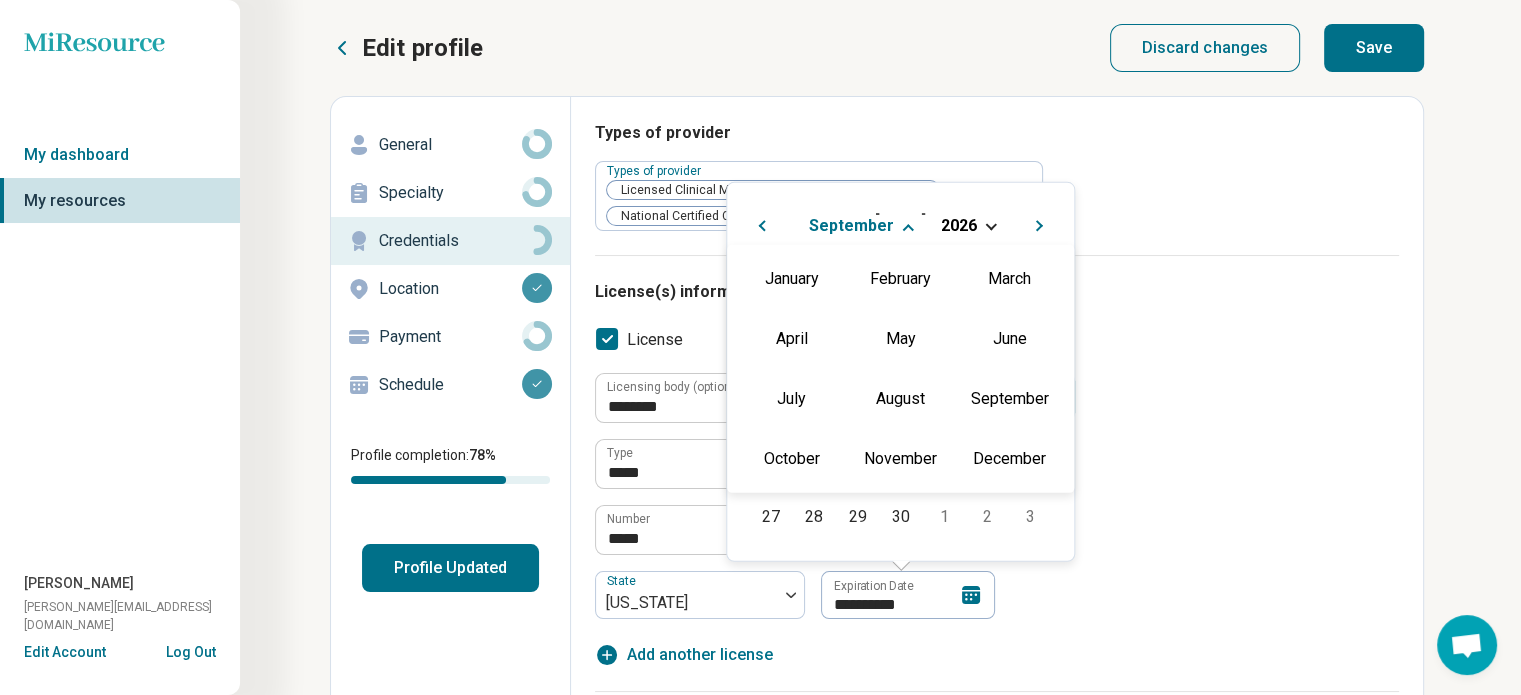 click on "July" at bounding box center (791, 398) 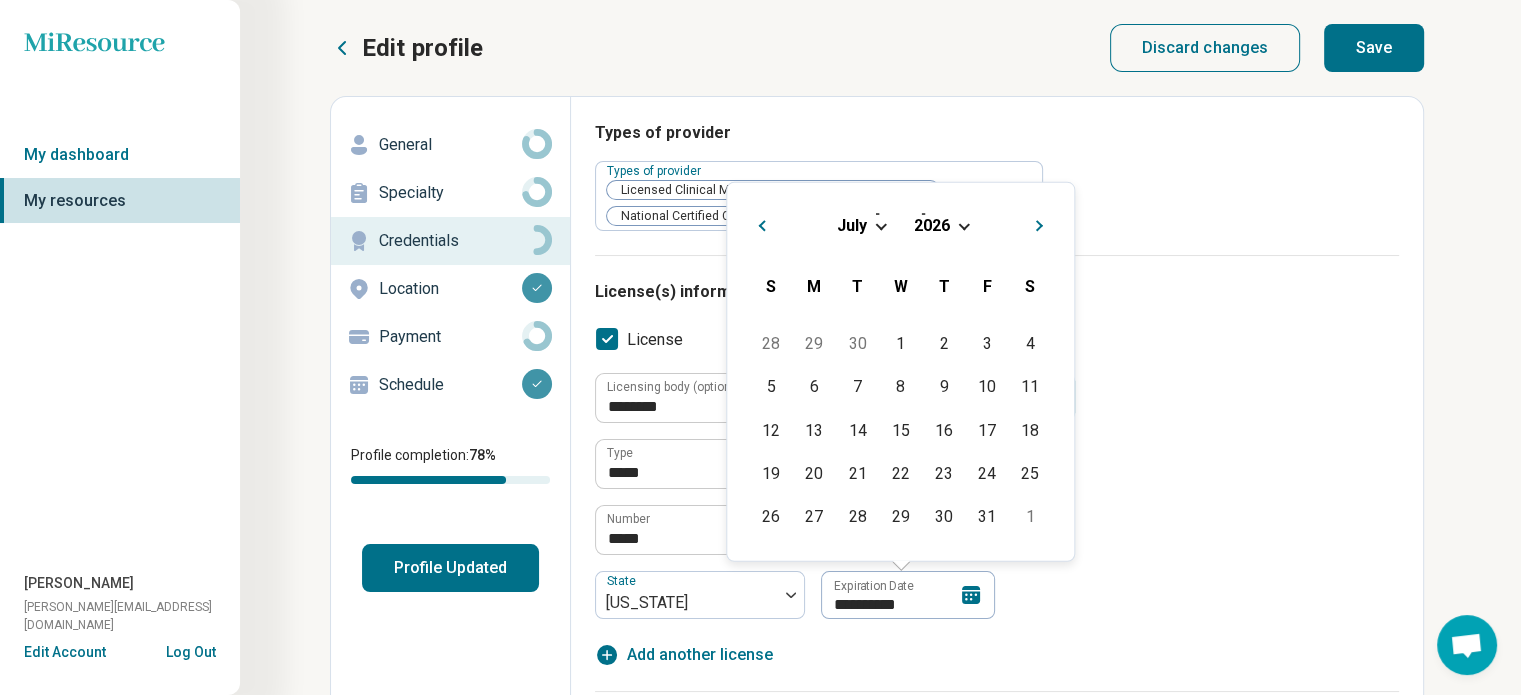 click on "[DATE] [DATE] S M T W T F S" at bounding box center [900, 257] 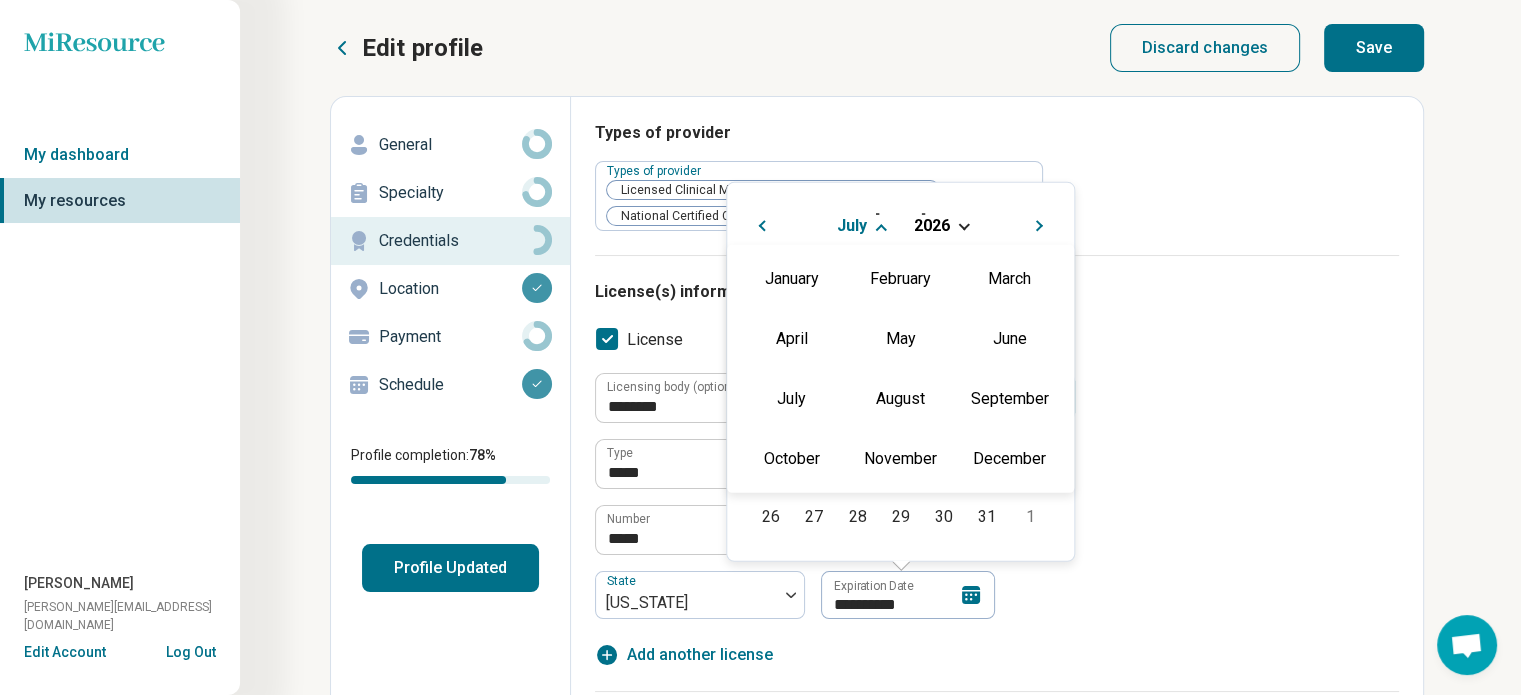 click on "January February March April May June ✓ July August September October November December" at bounding box center (900, 368) 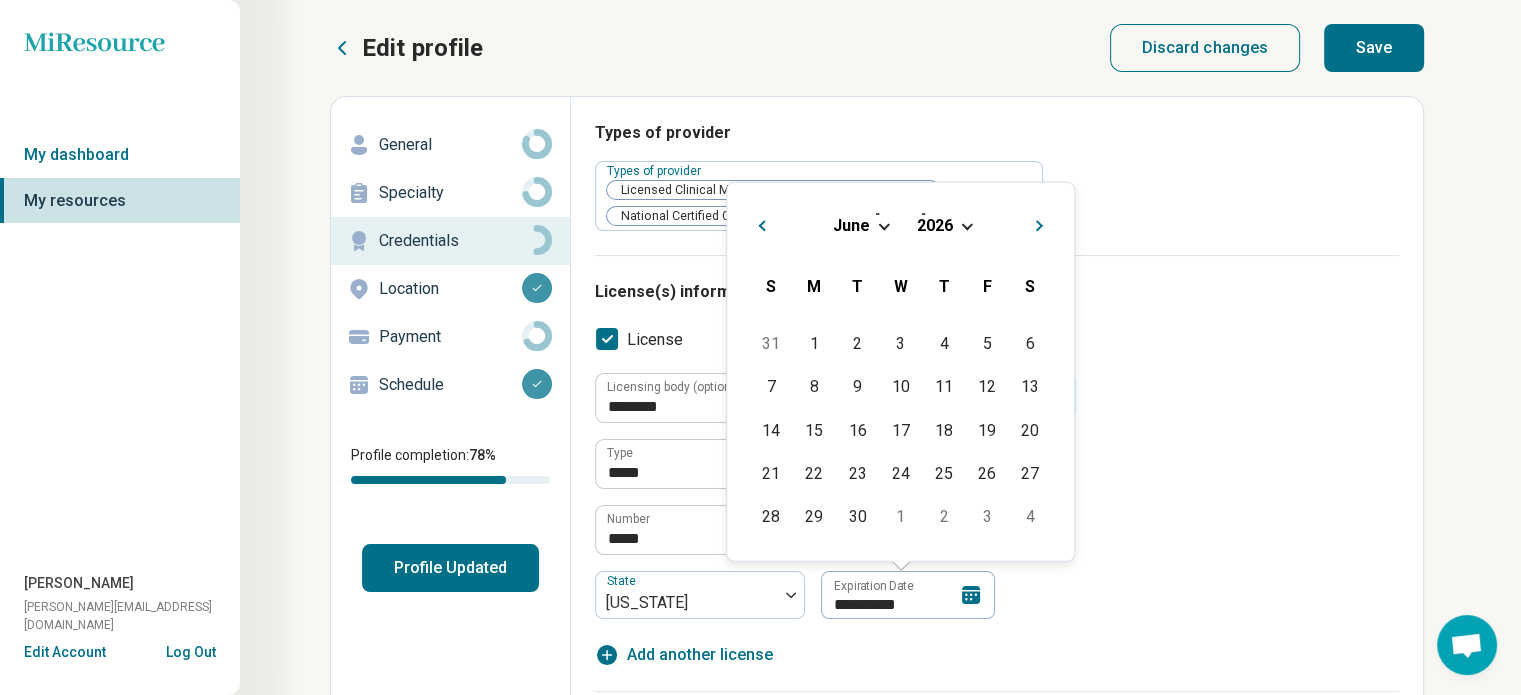 click on "30" at bounding box center (857, 516) 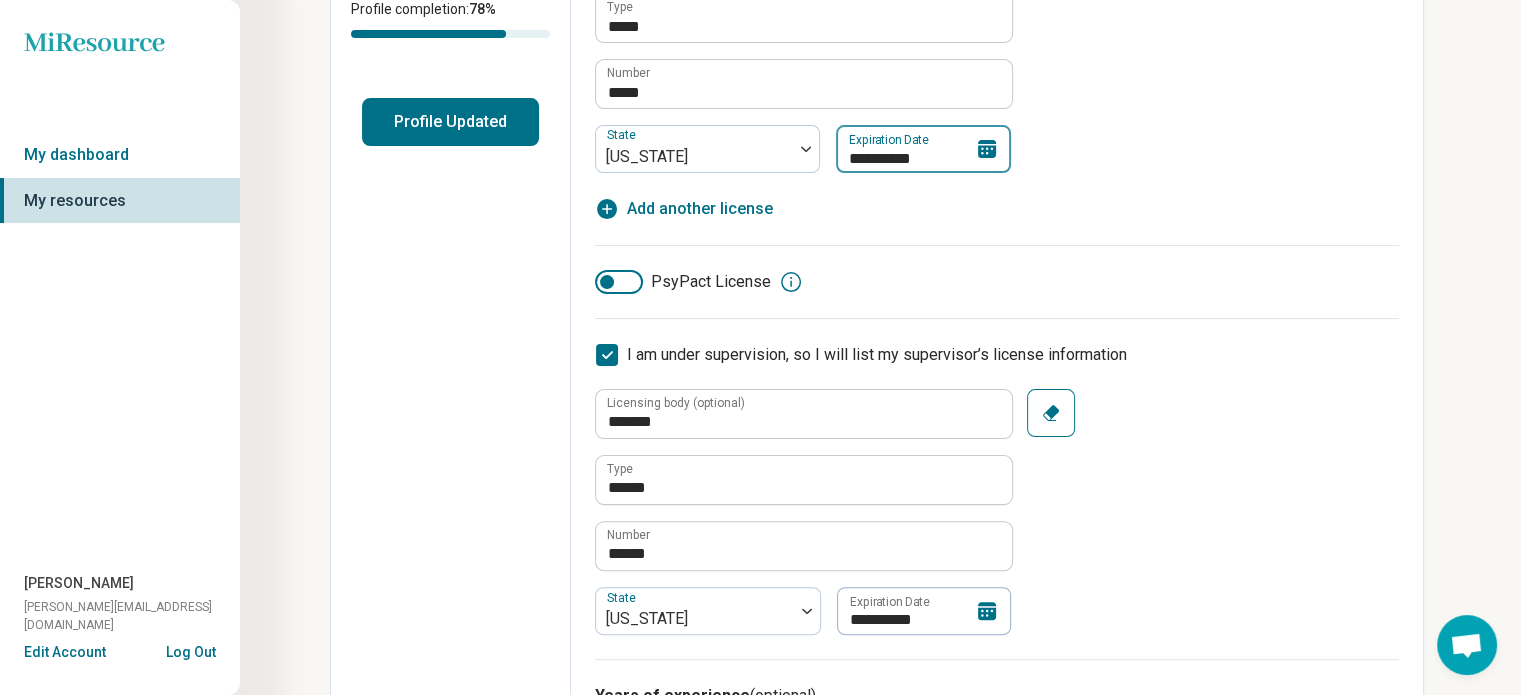 scroll, scrollTop: 504, scrollLeft: 0, axis: vertical 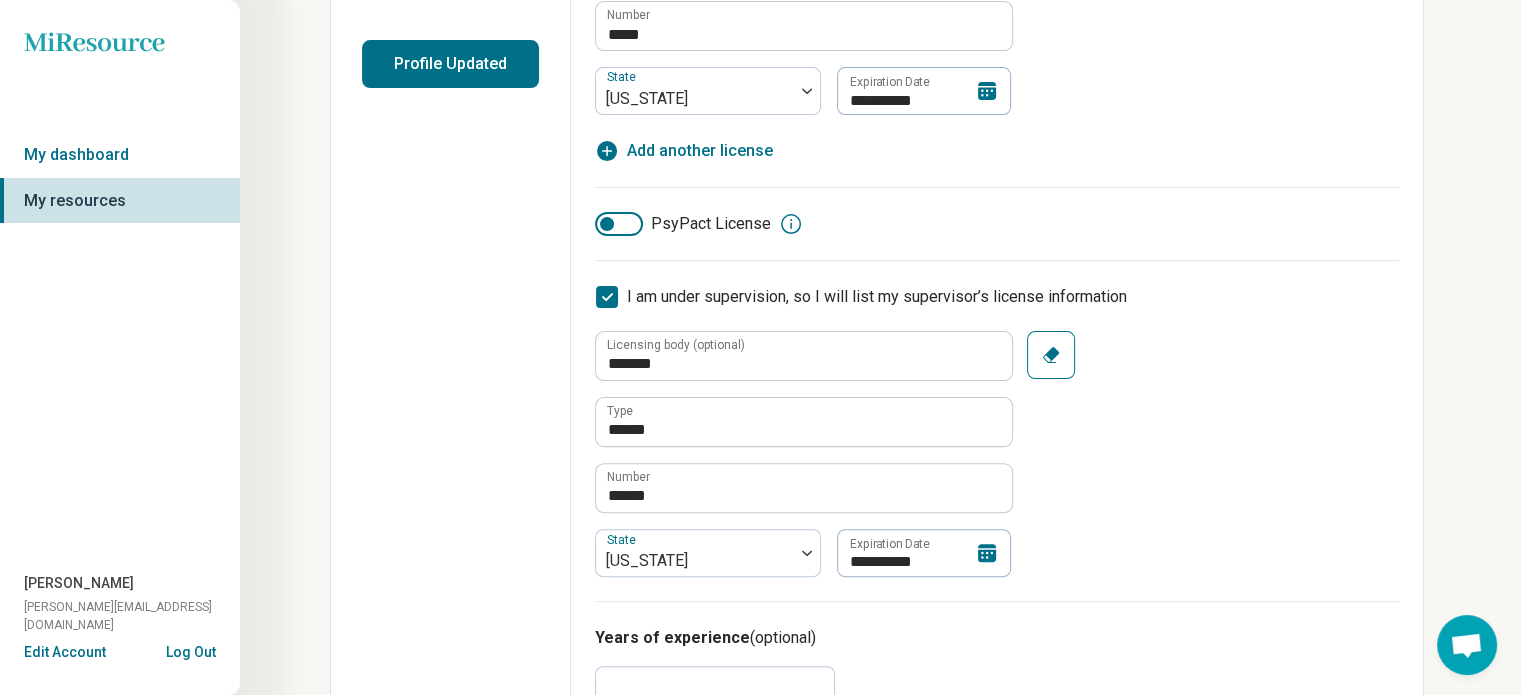 click 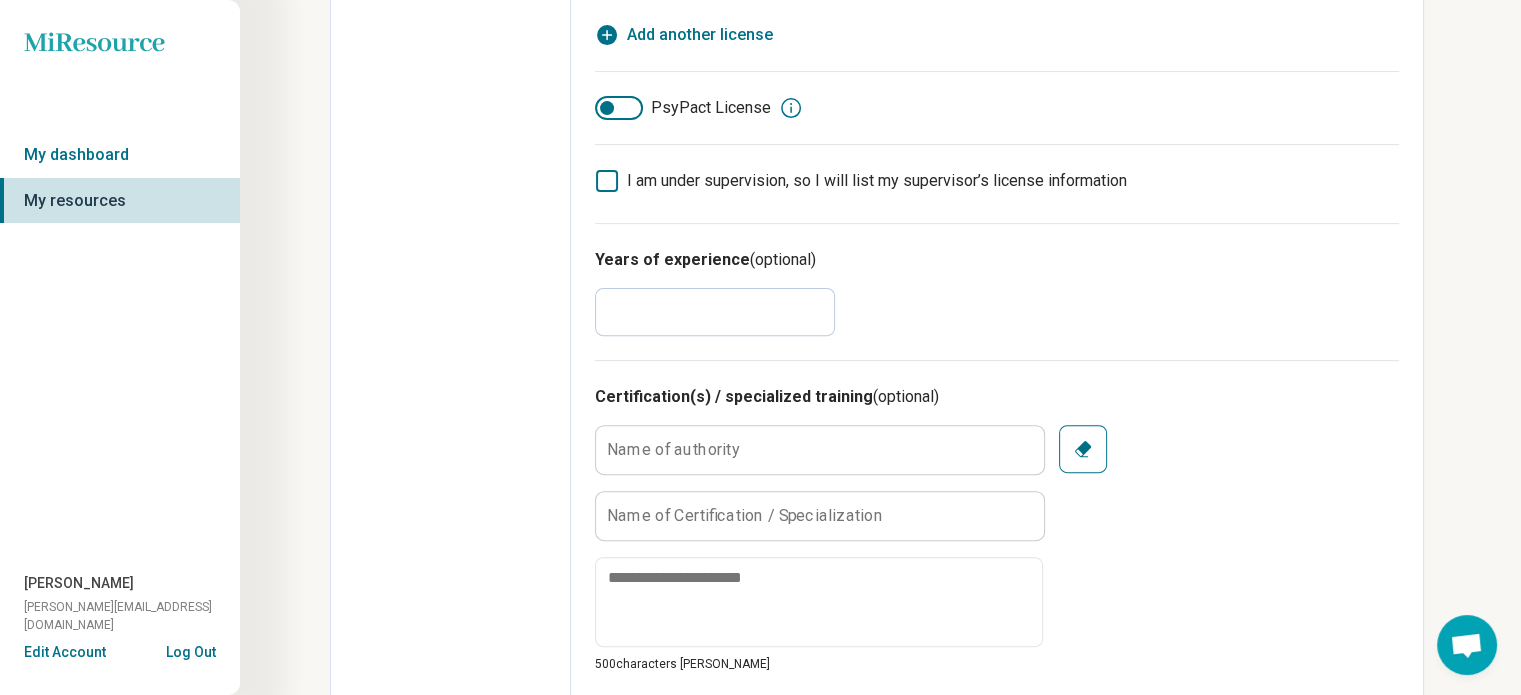 scroll, scrollTop: 635, scrollLeft: 0, axis: vertical 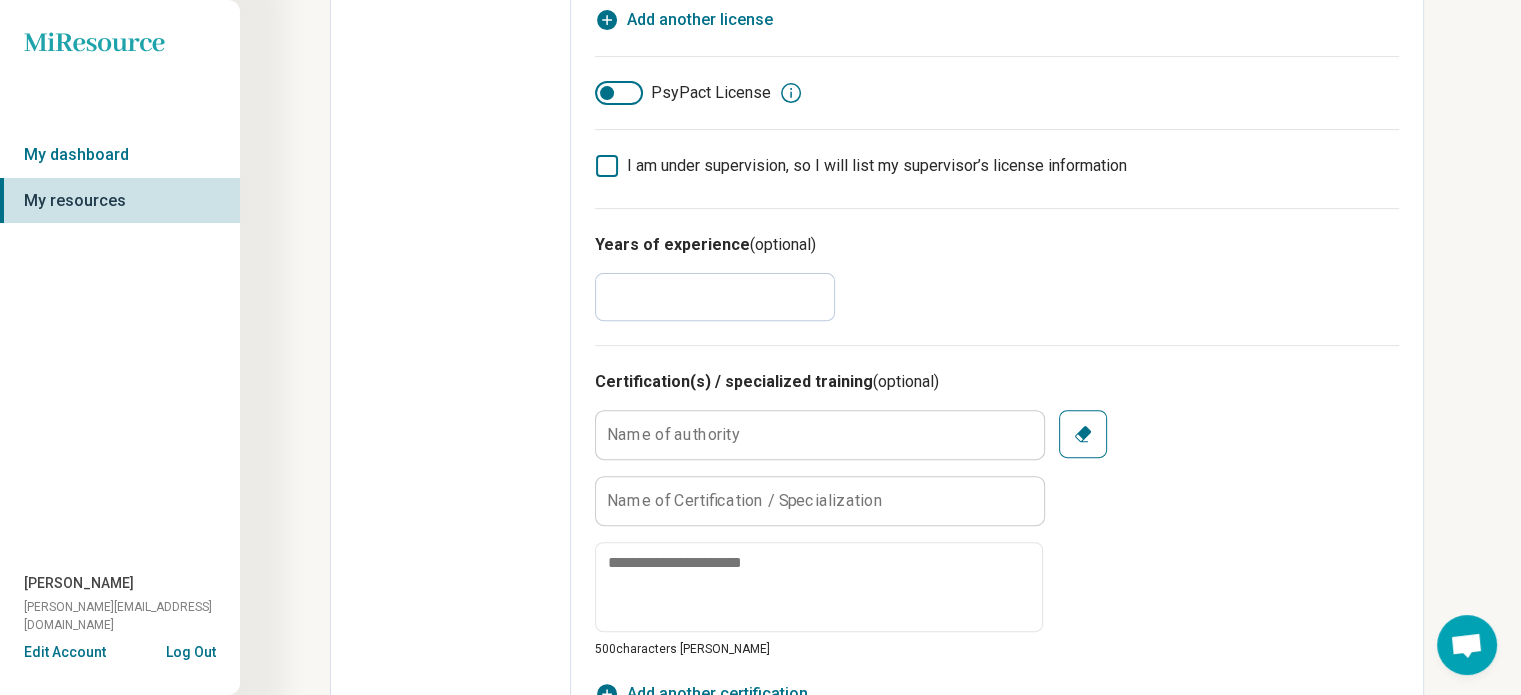 click on "*" at bounding box center (715, 297) 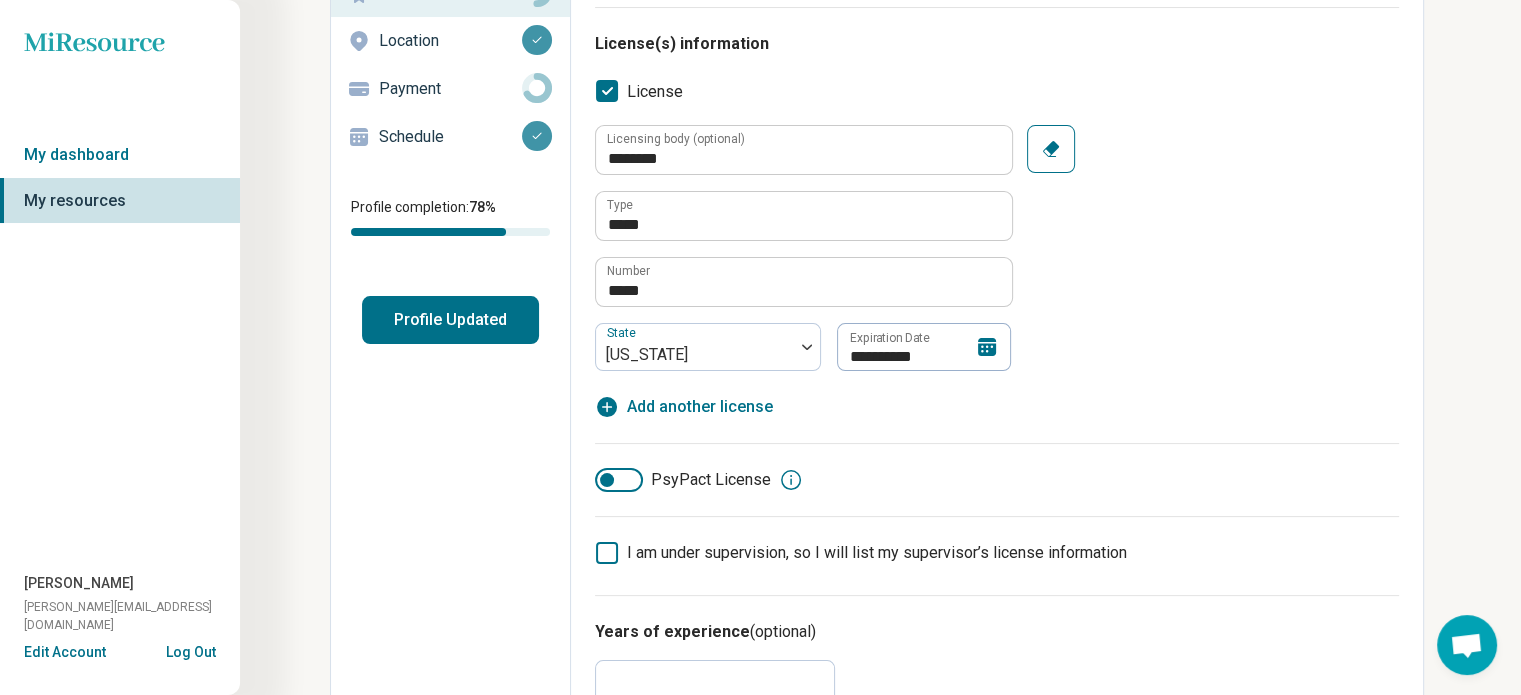 scroll, scrollTop: 0, scrollLeft: 0, axis: both 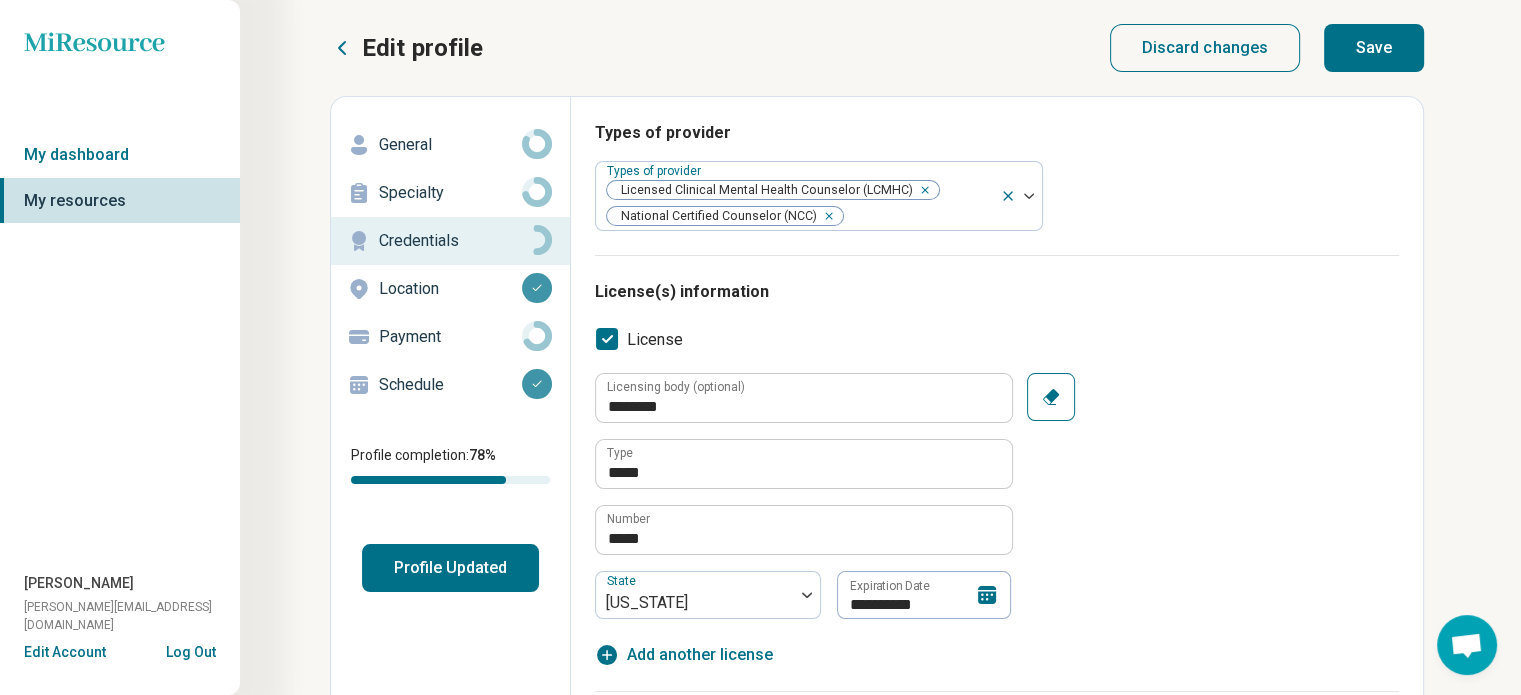 type on "*" 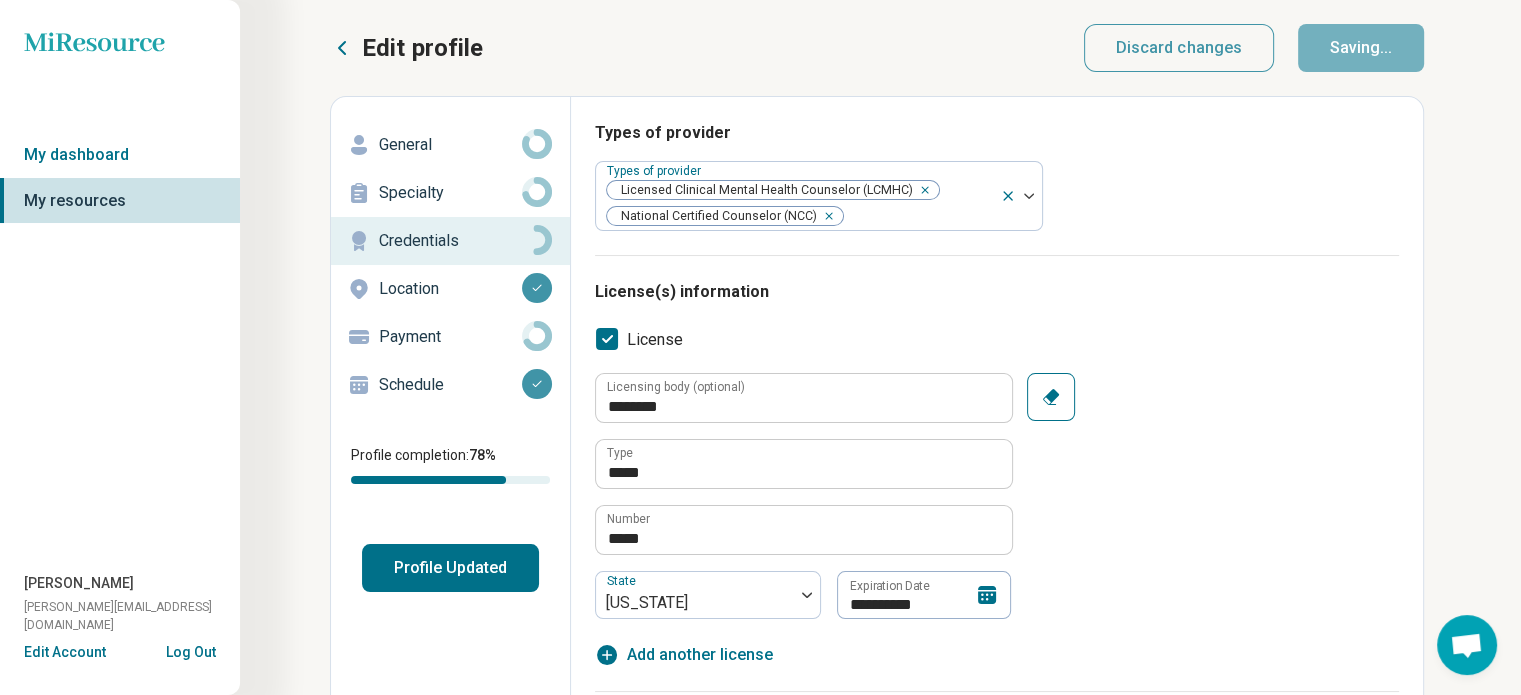 type on "*" 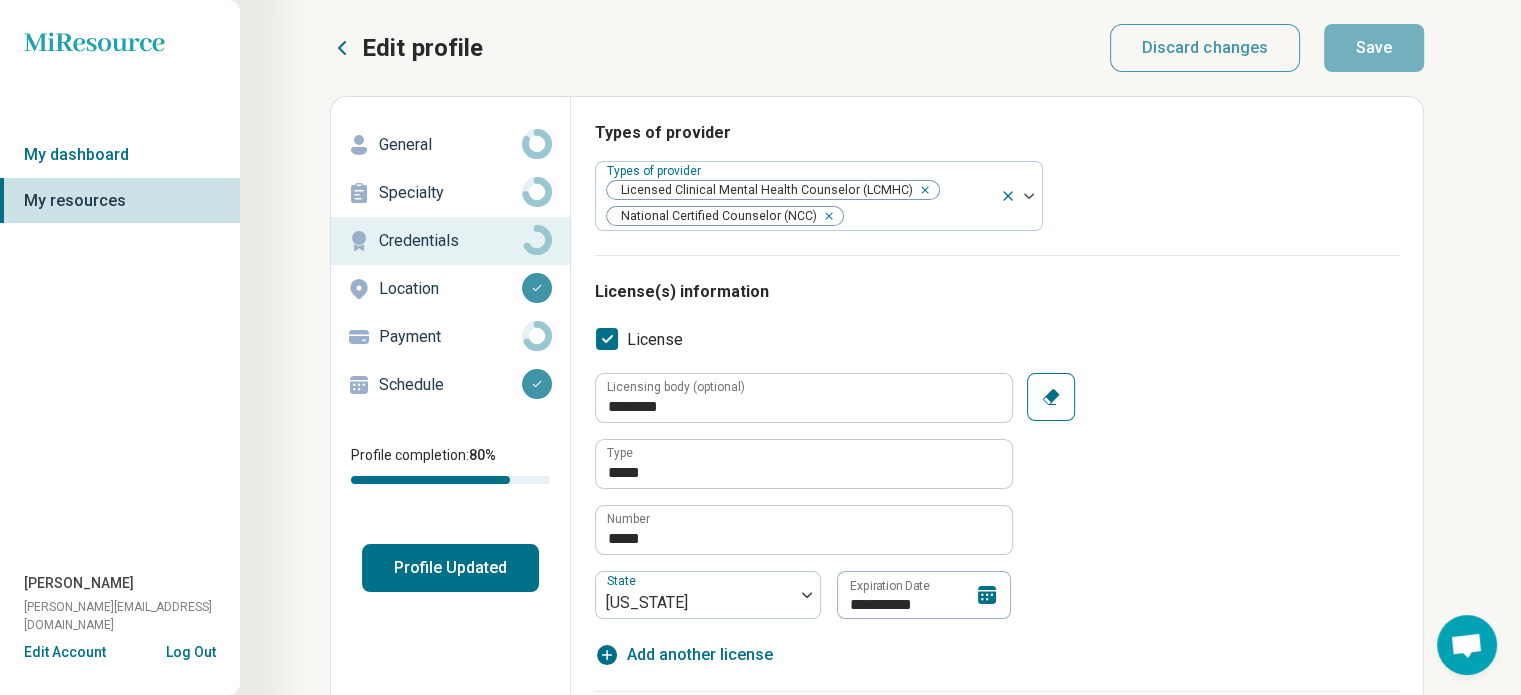 click on "Location" at bounding box center (450, 289) 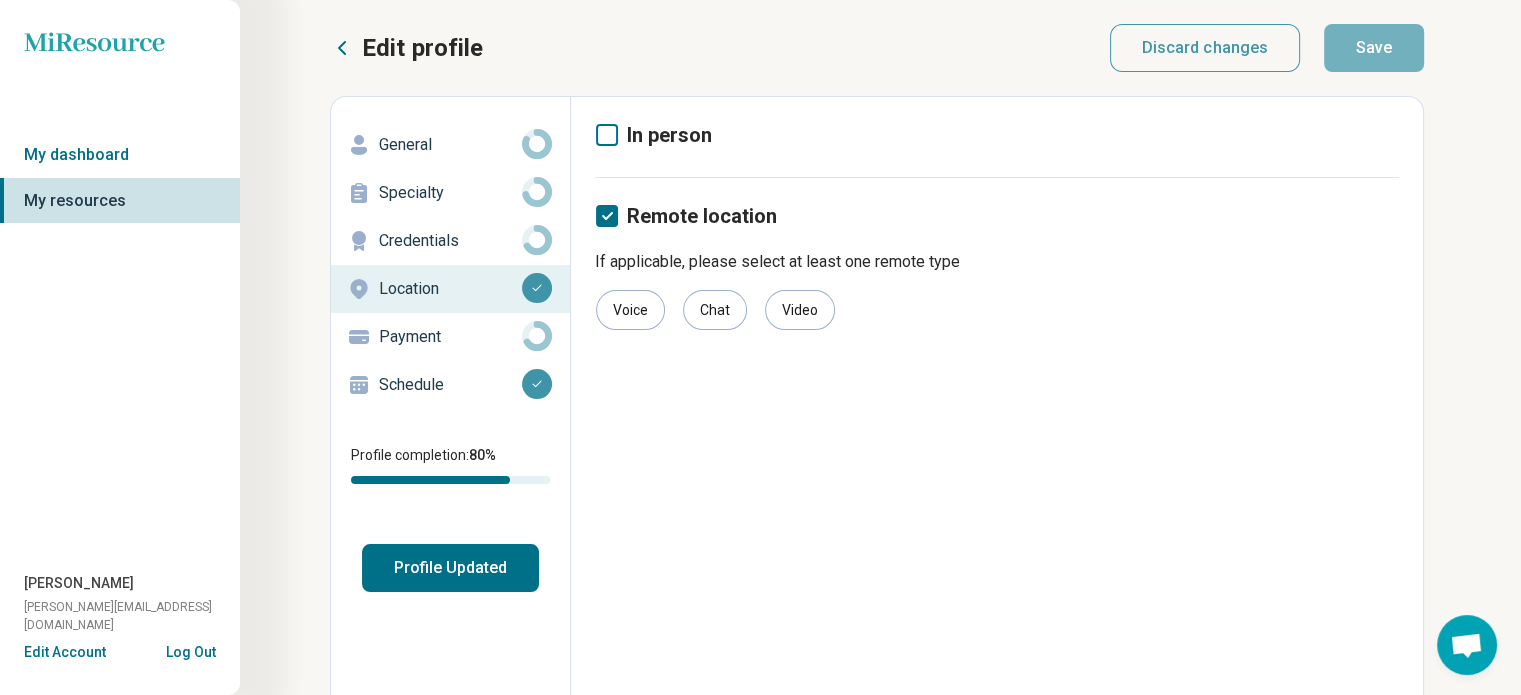click 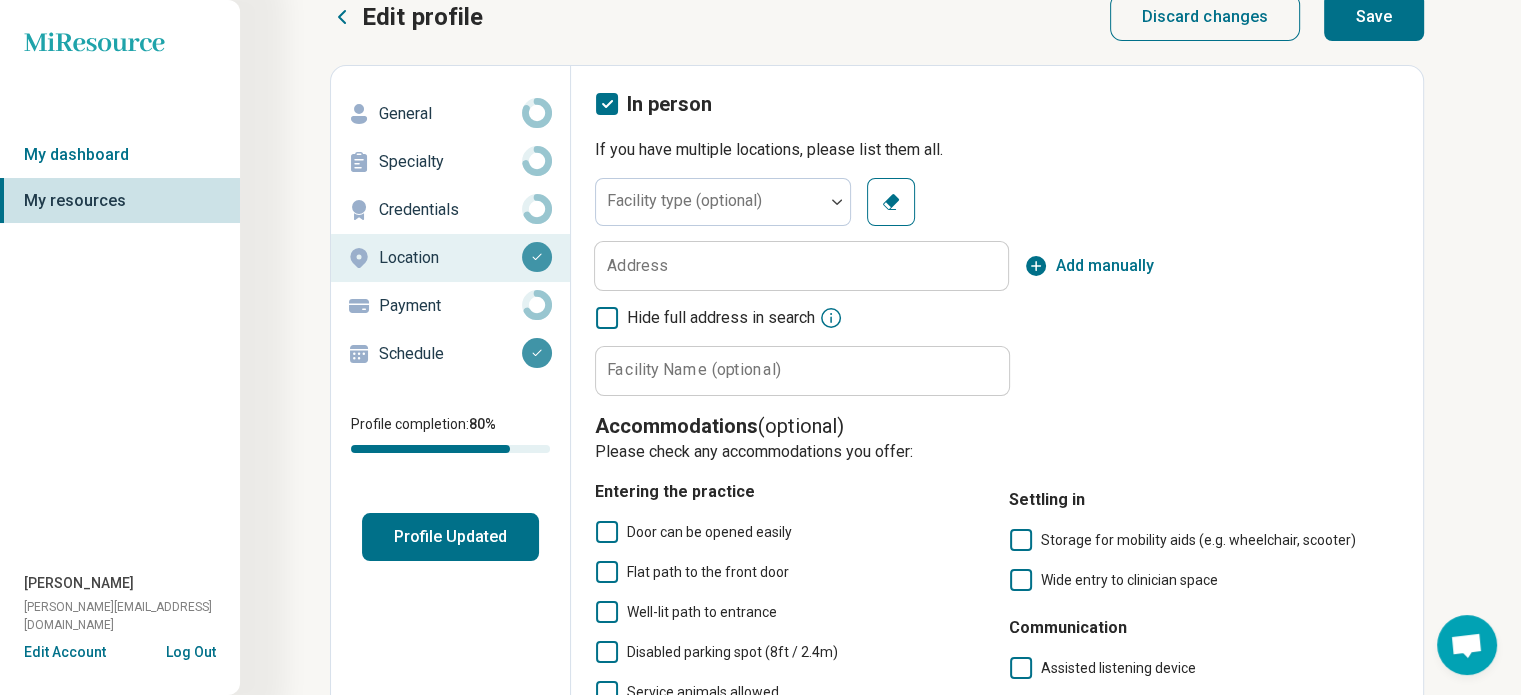 scroll, scrollTop: 0, scrollLeft: 0, axis: both 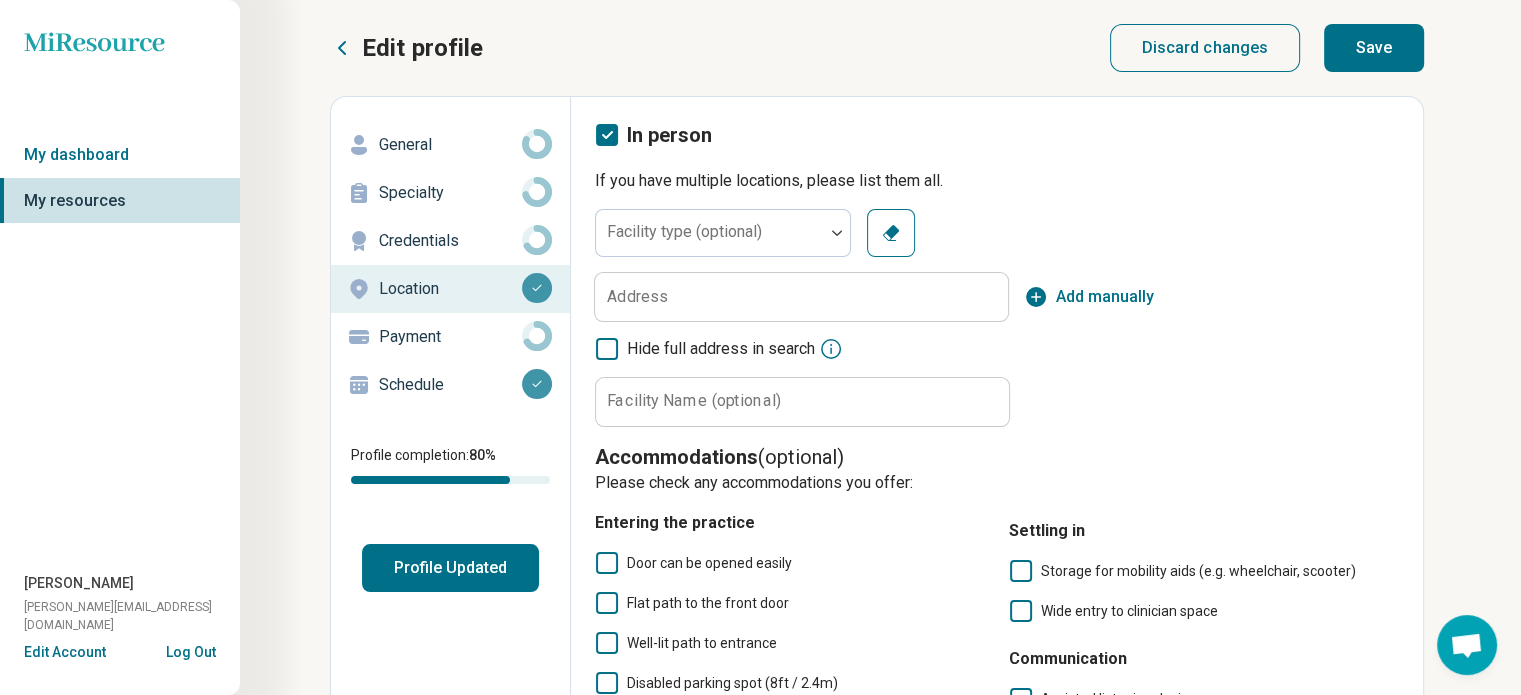 click on "Facility type (optional)" at bounding box center (723, 233) 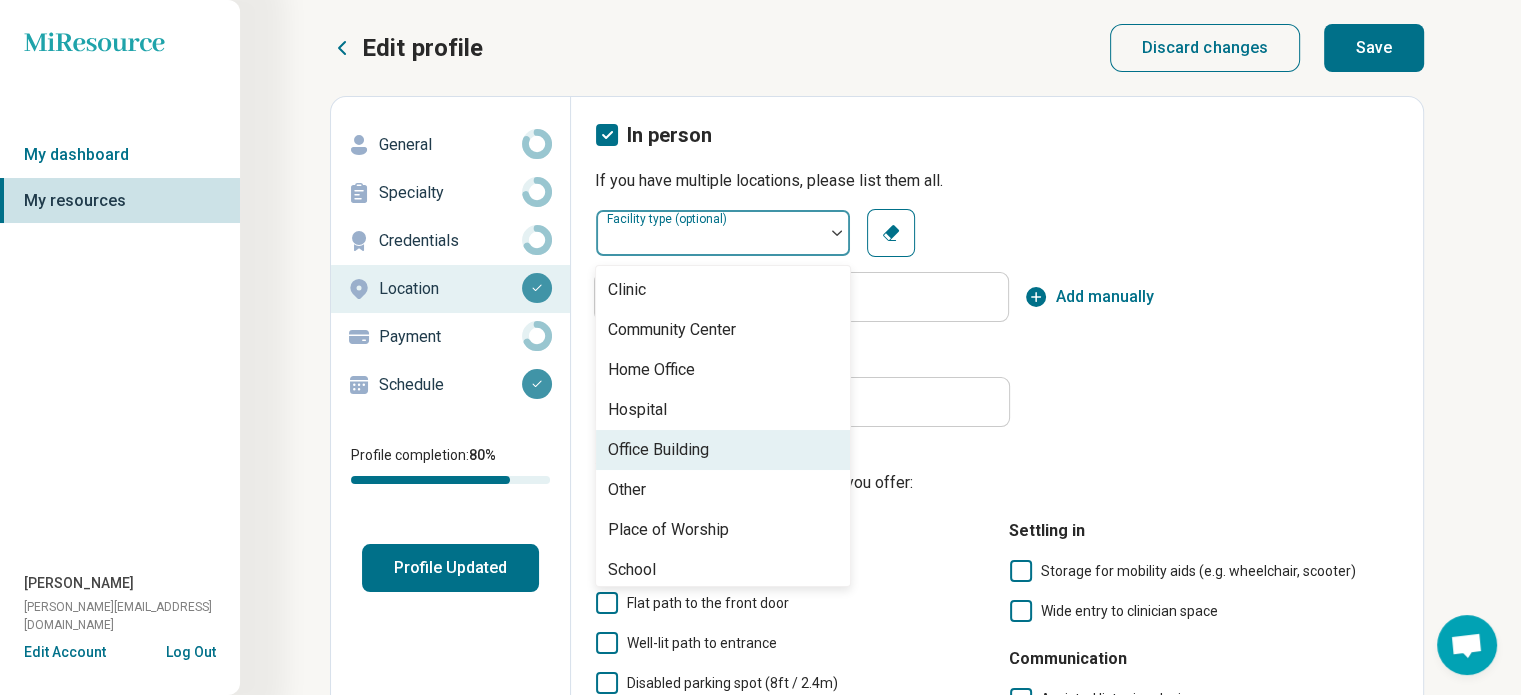 click on "Office Building" at bounding box center (723, 450) 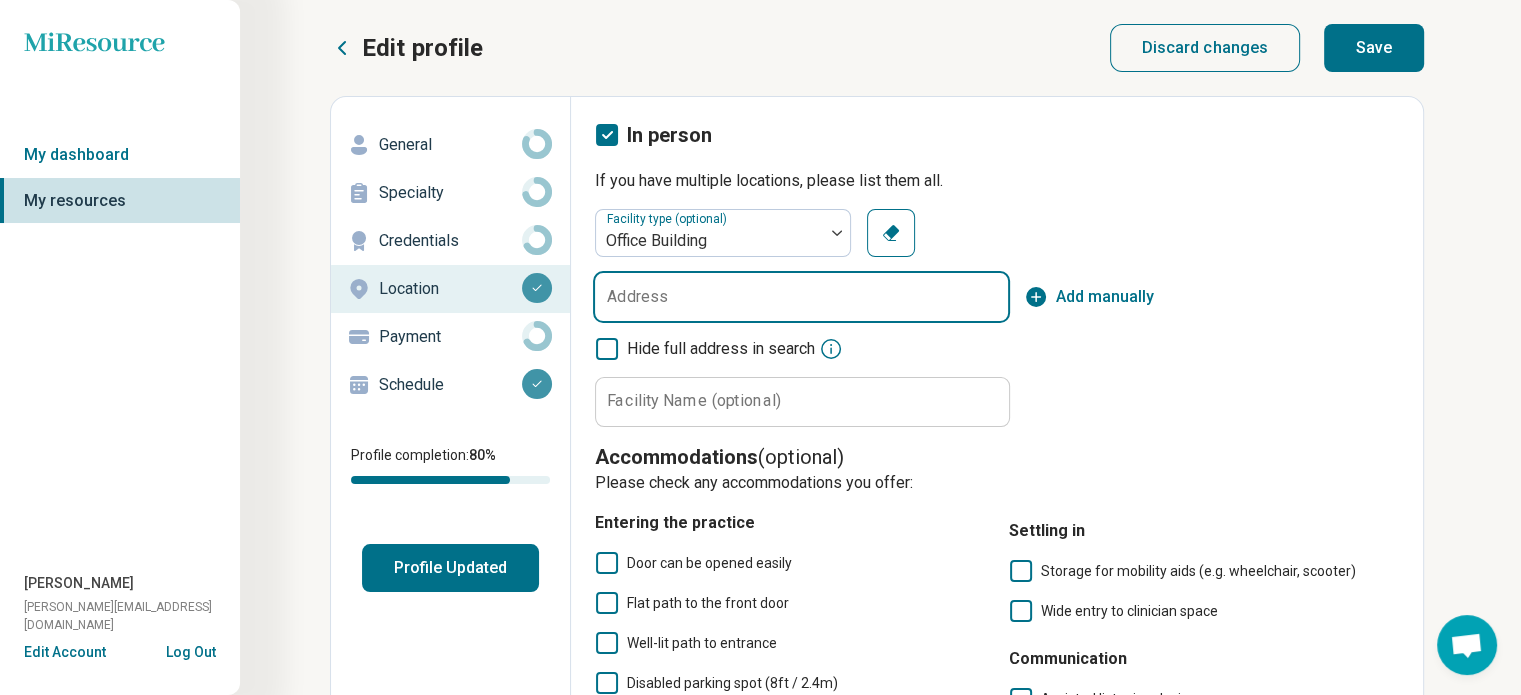 click on "Address" at bounding box center (801, 297) 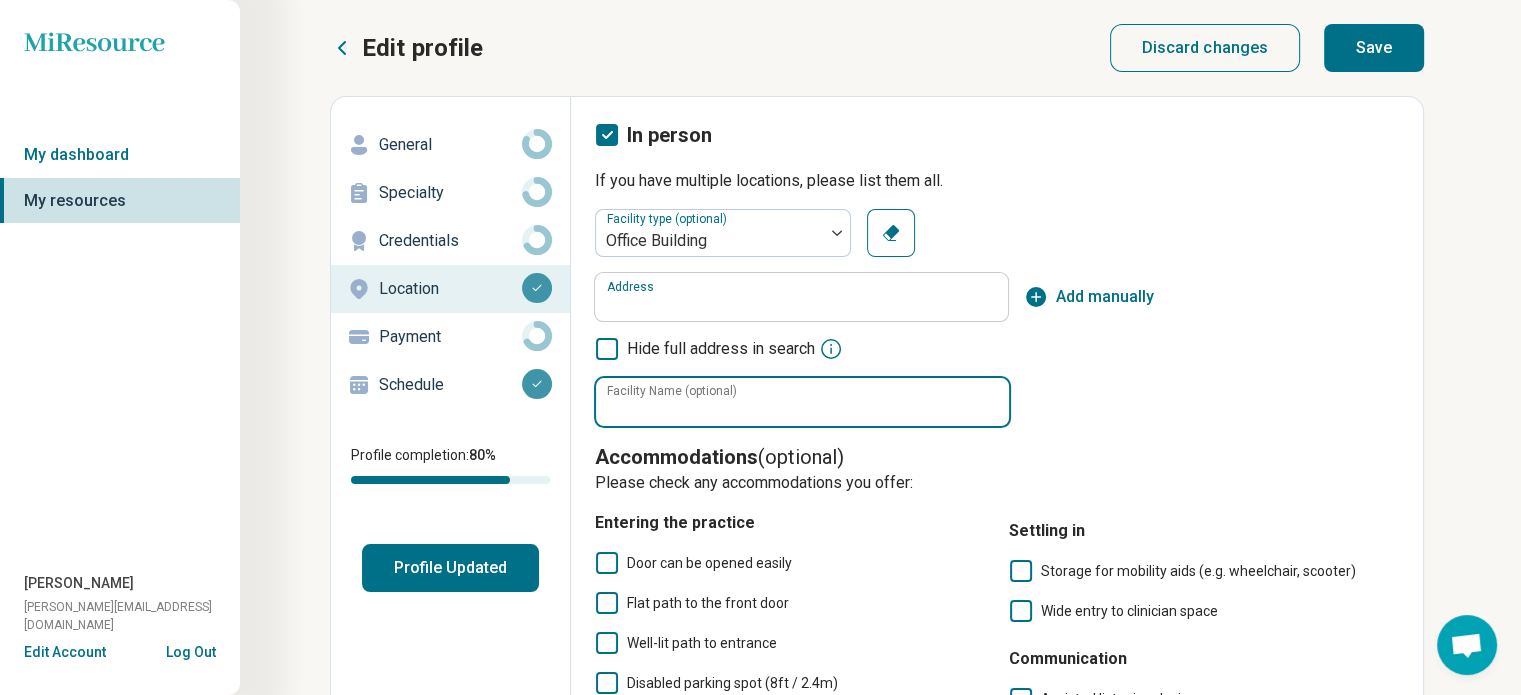click on "Facility Name (optional)" at bounding box center (802, 402) 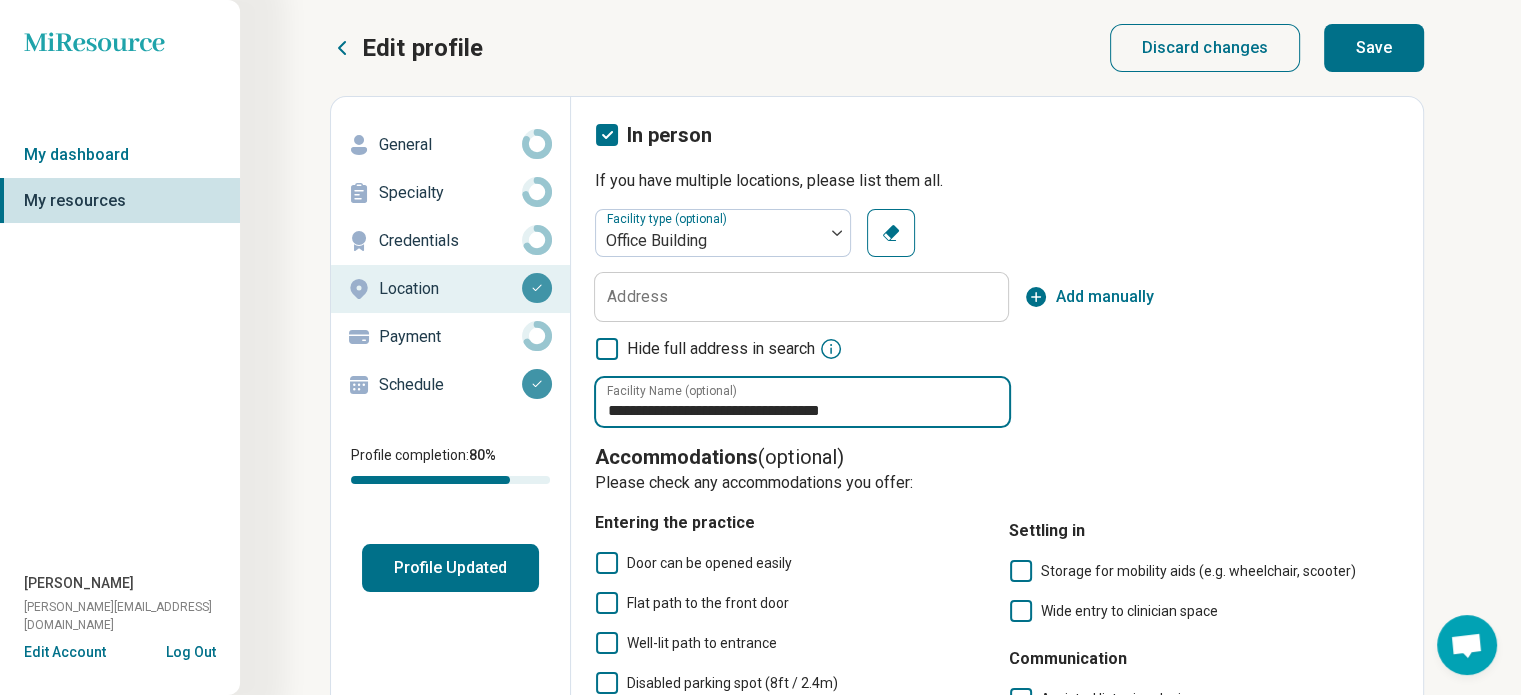 type on "**********" 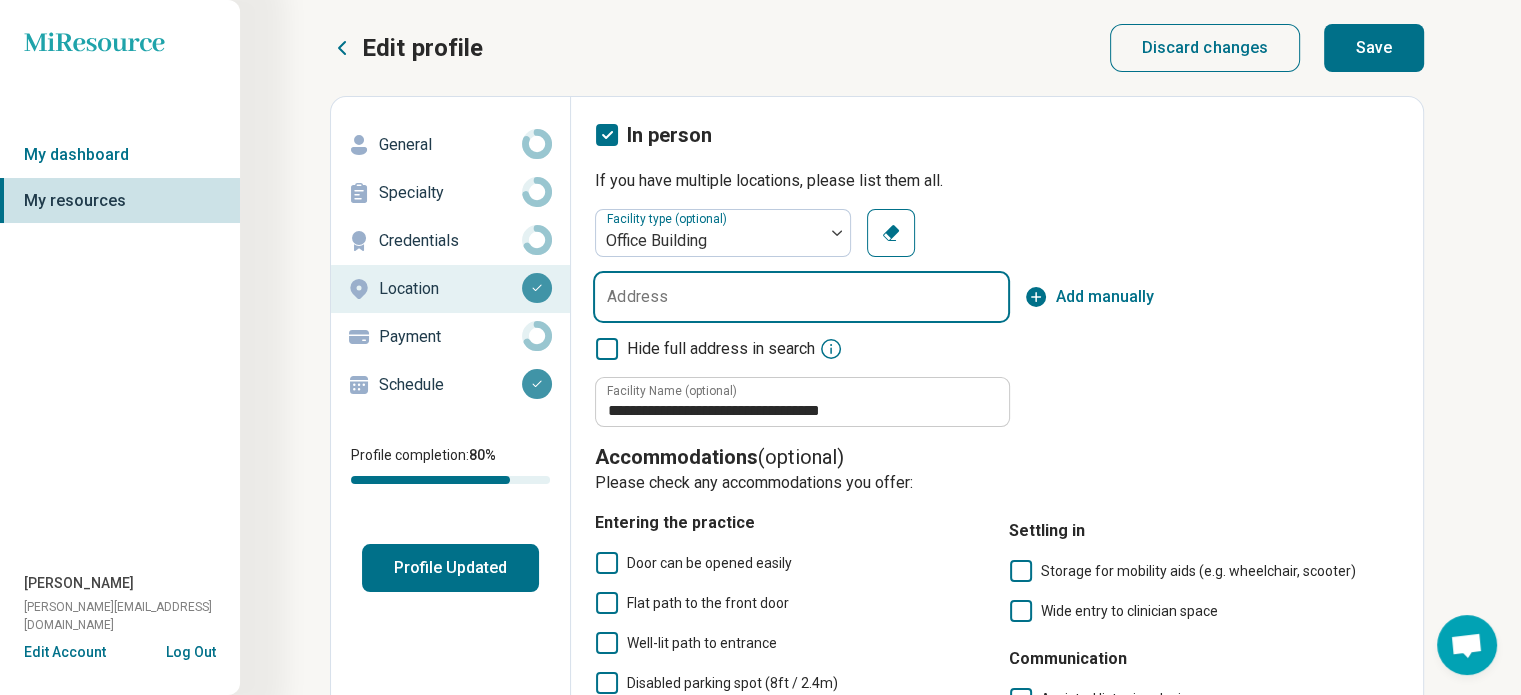 click on "Address" at bounding box center [801, 297] 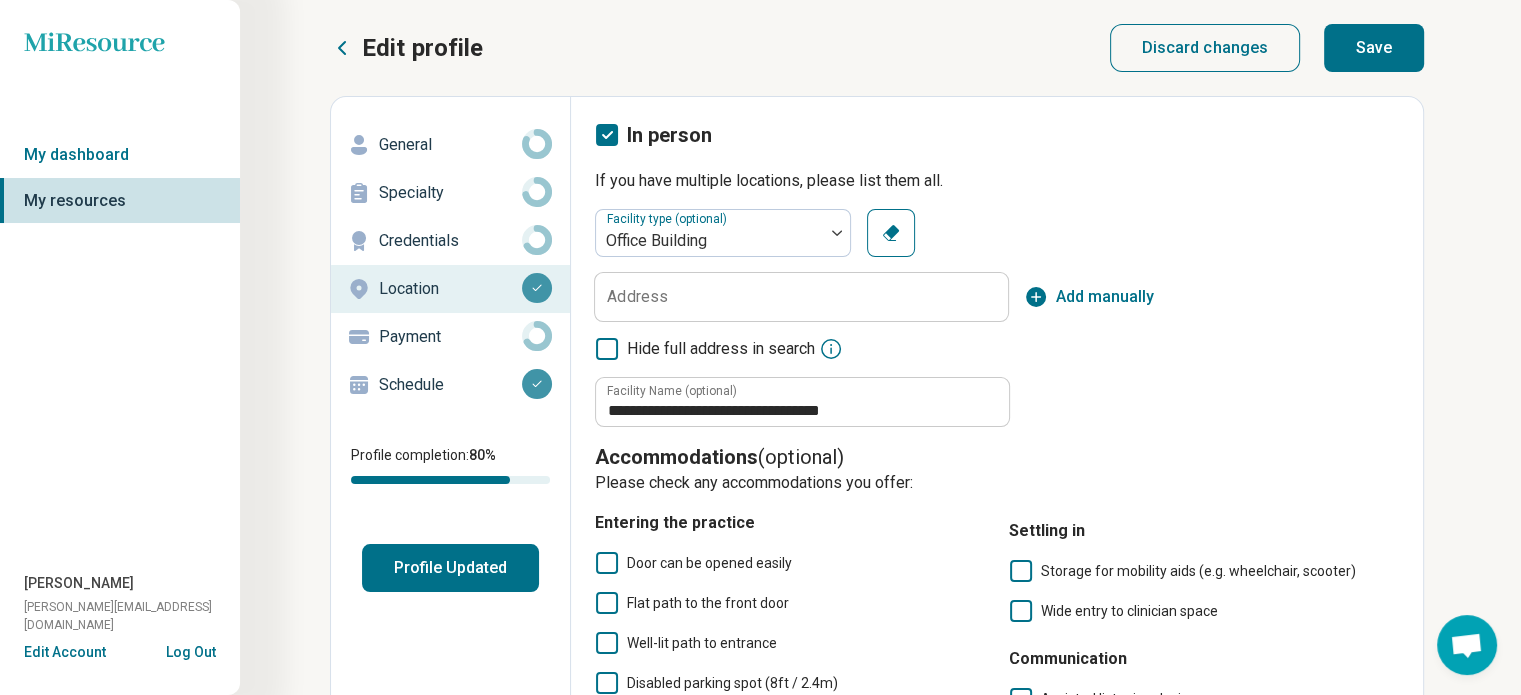 click 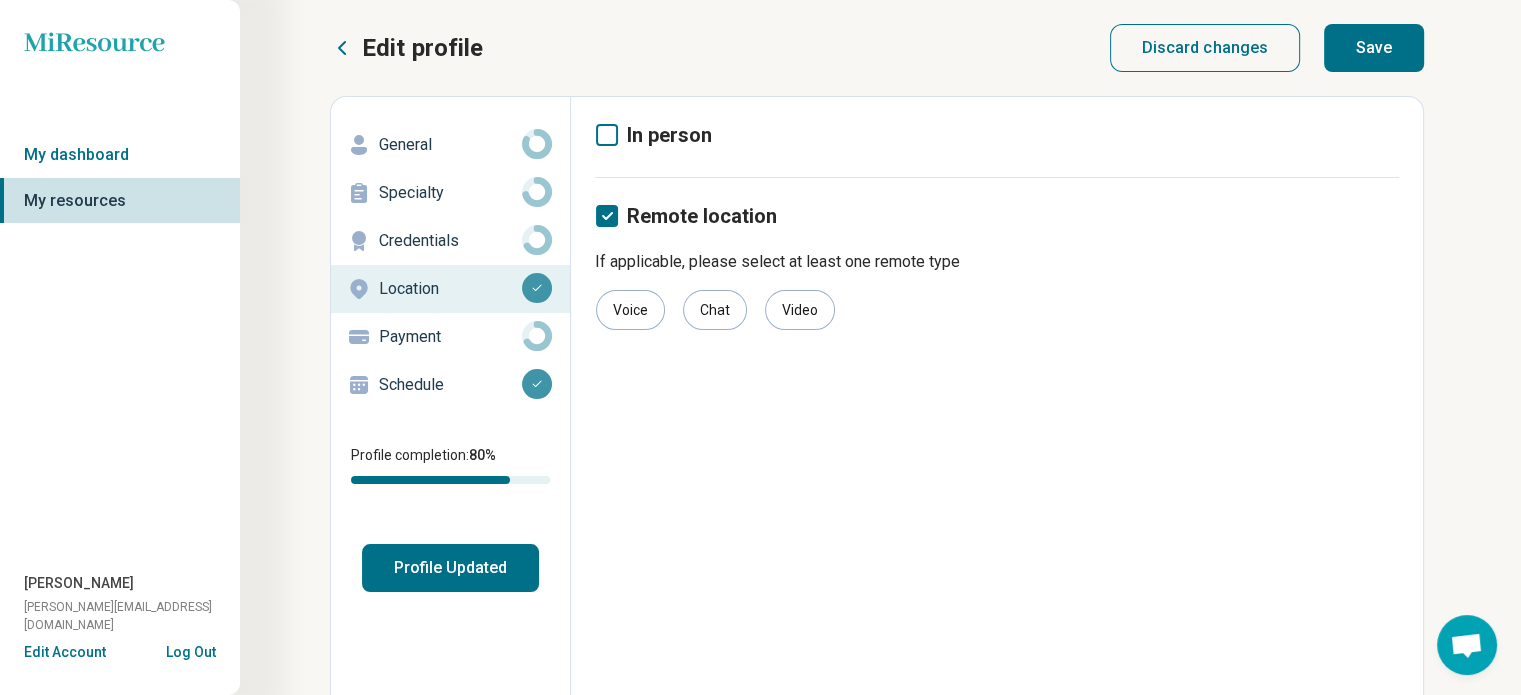 click 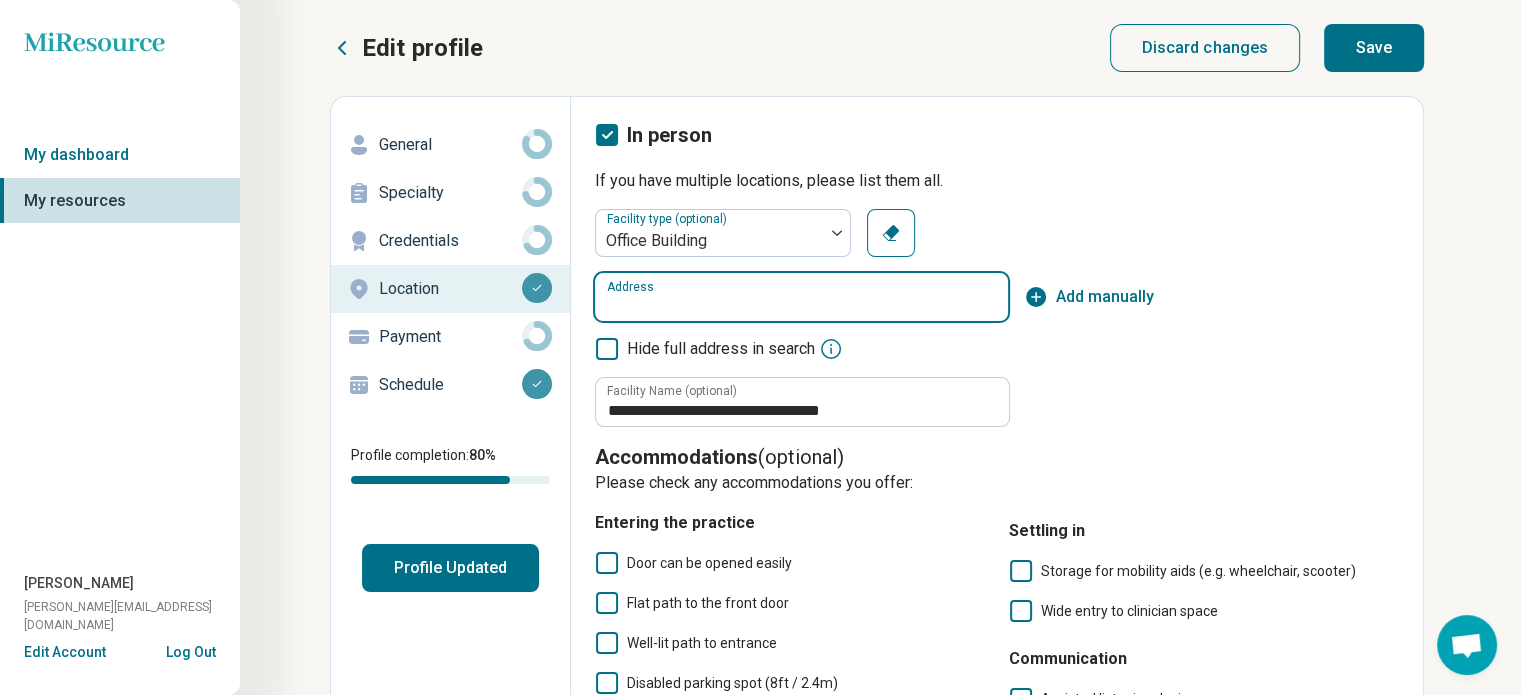 click on "Address" at bounding box center [801, 297] 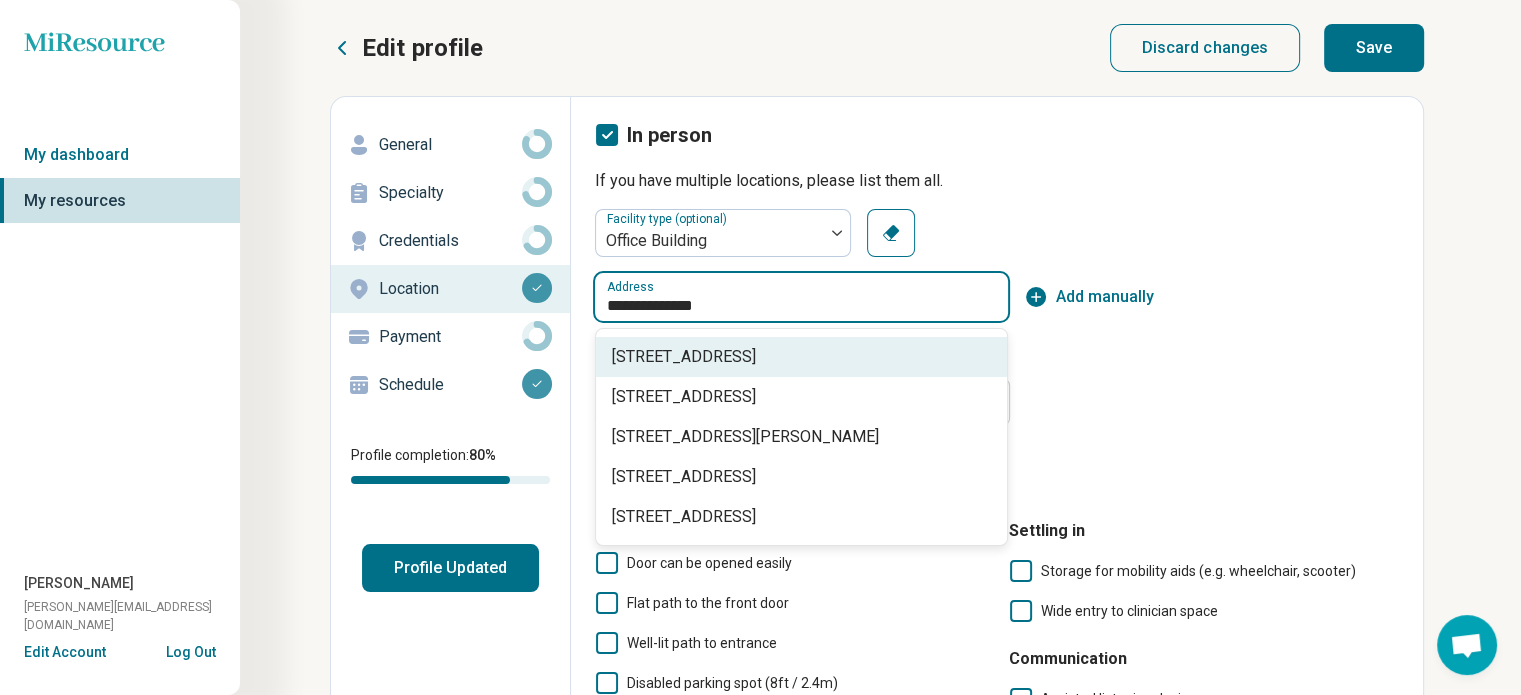 click on "[STREET_ADDRESS]" at bounding box center (805, 357) 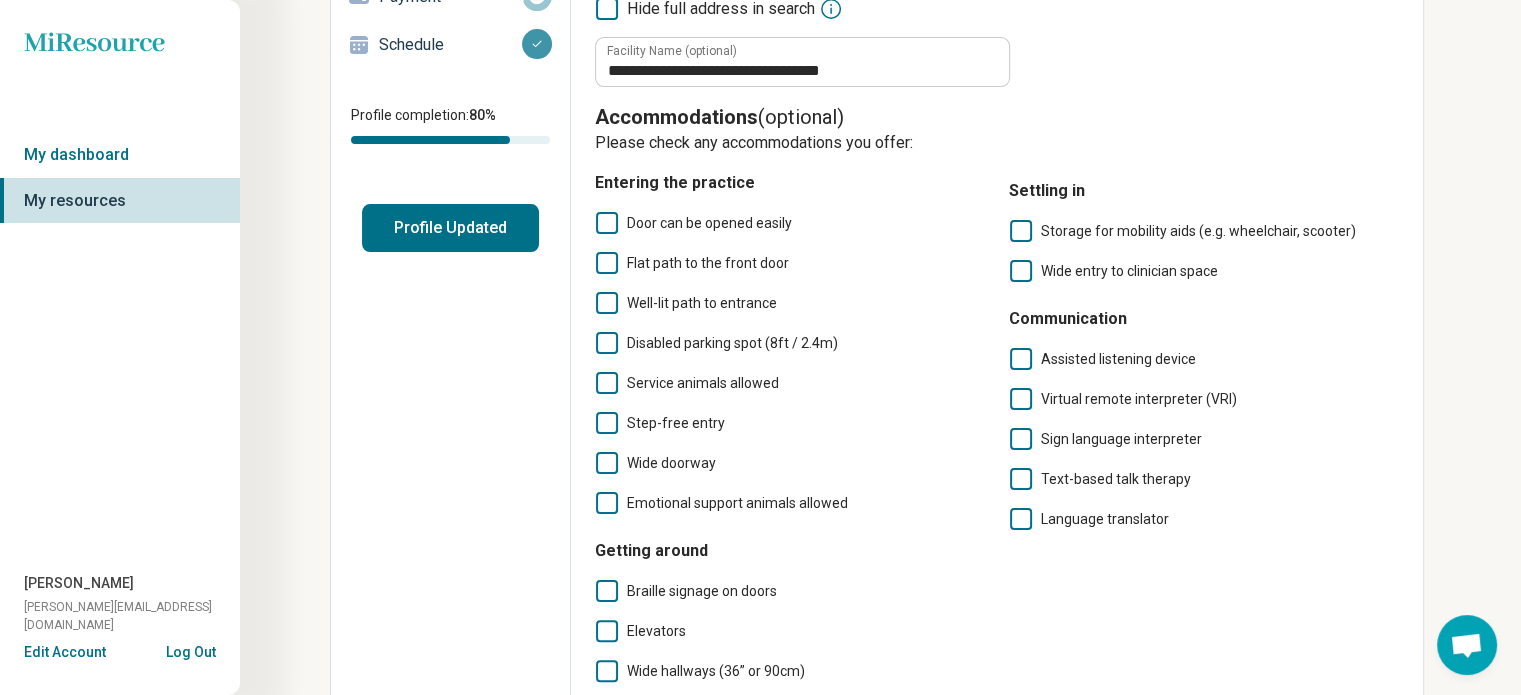scroll, scrollTop: 345, scrollLeft: 0, axis: vertical 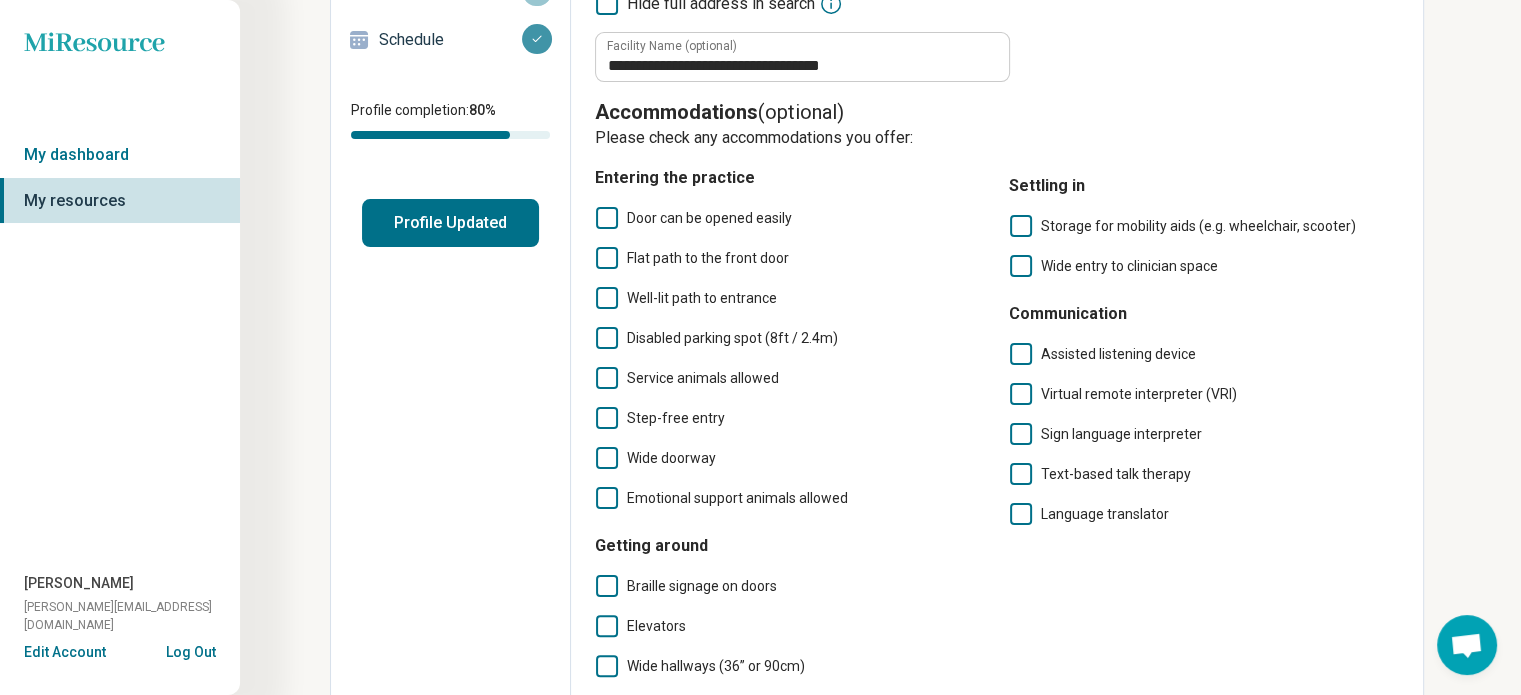 type on "**********" 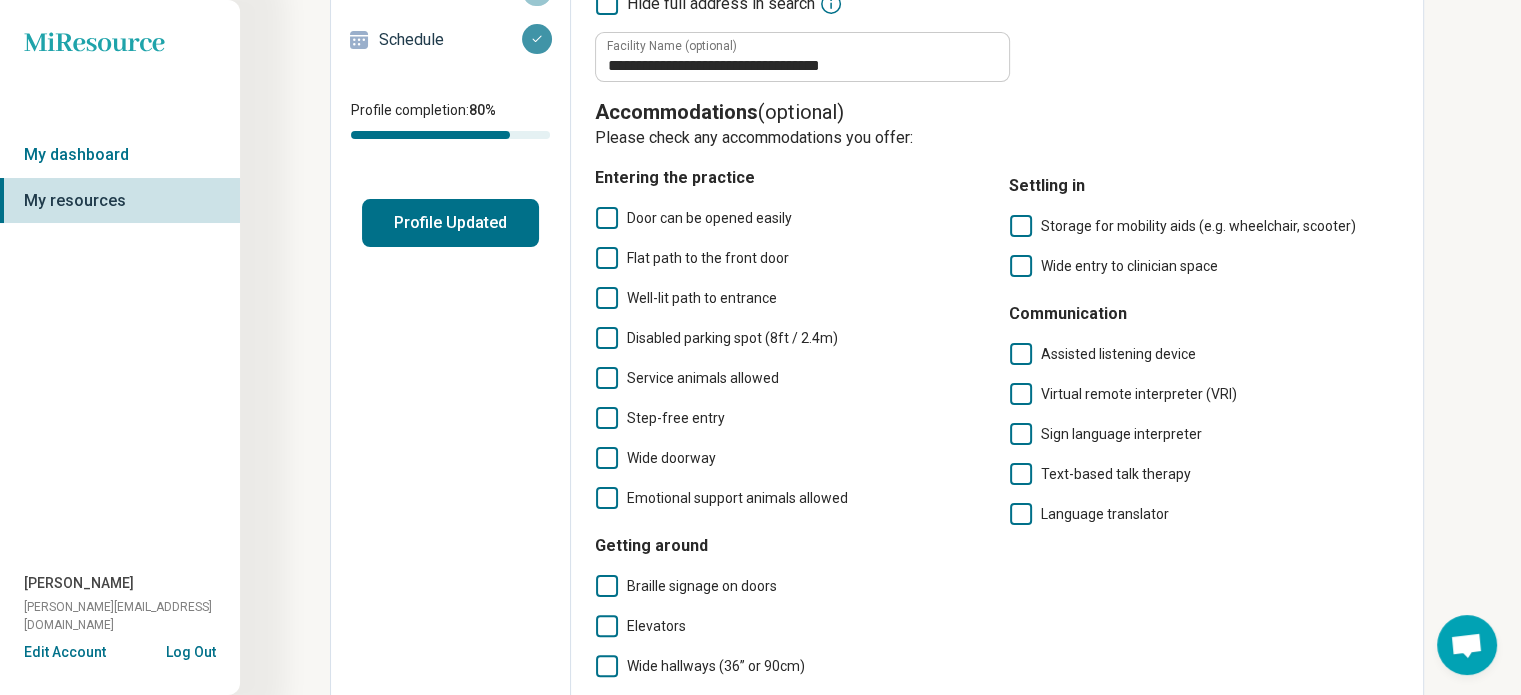 click on "Door can be opened easily" at bounding box center (709, 218) 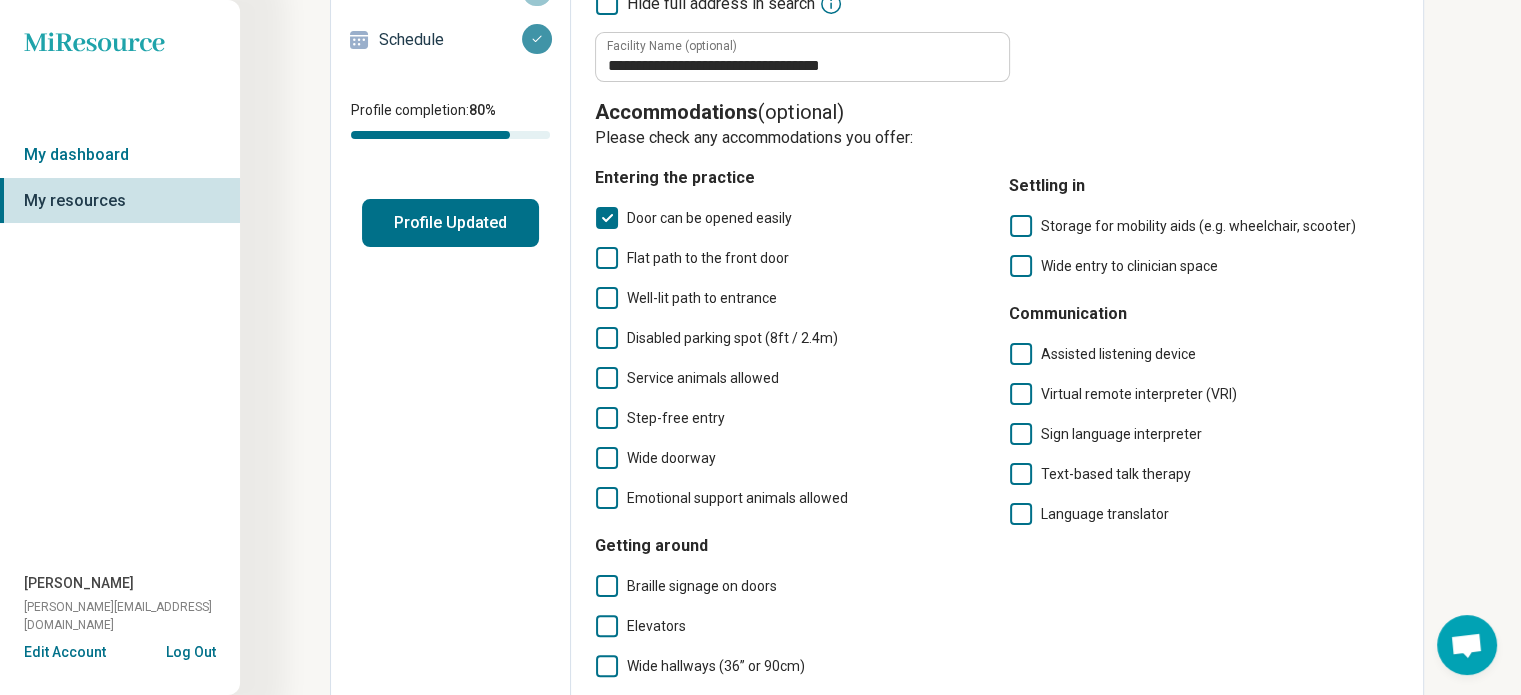 click 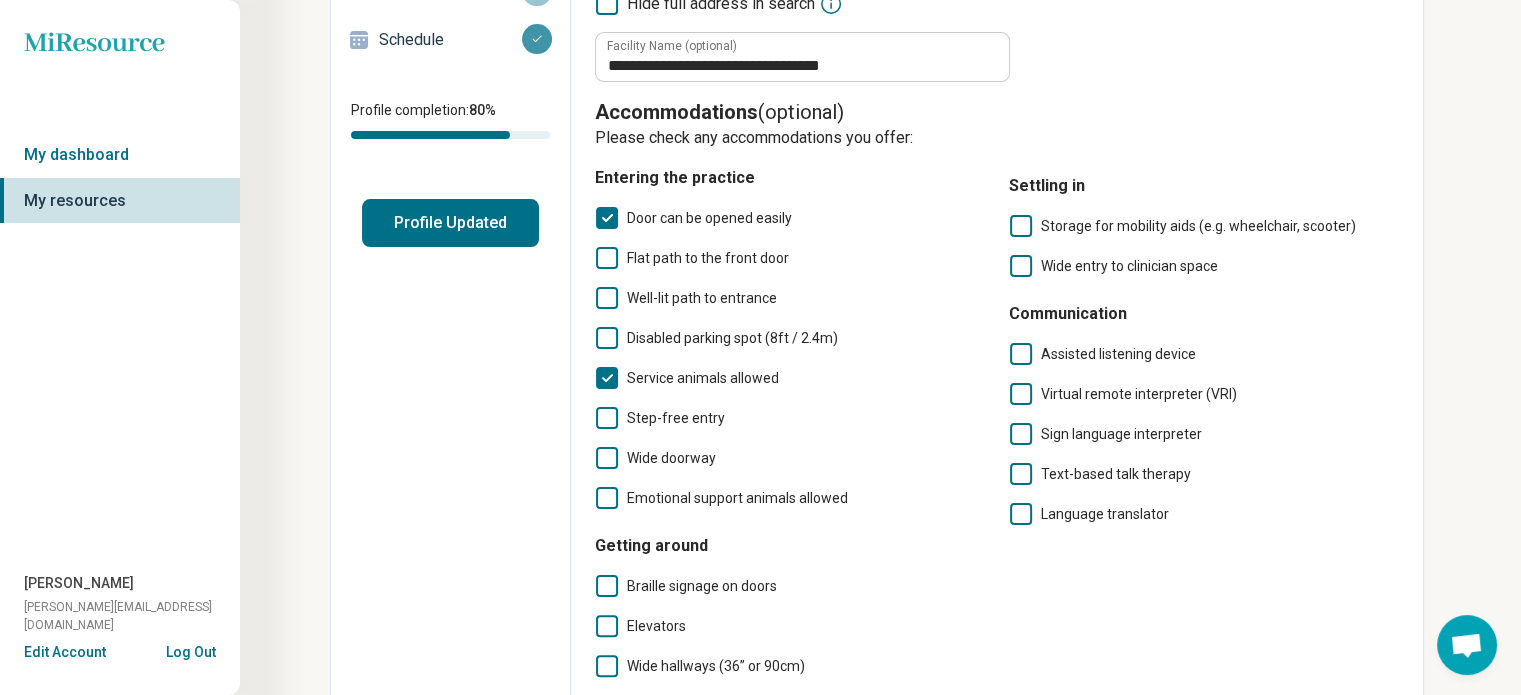 click 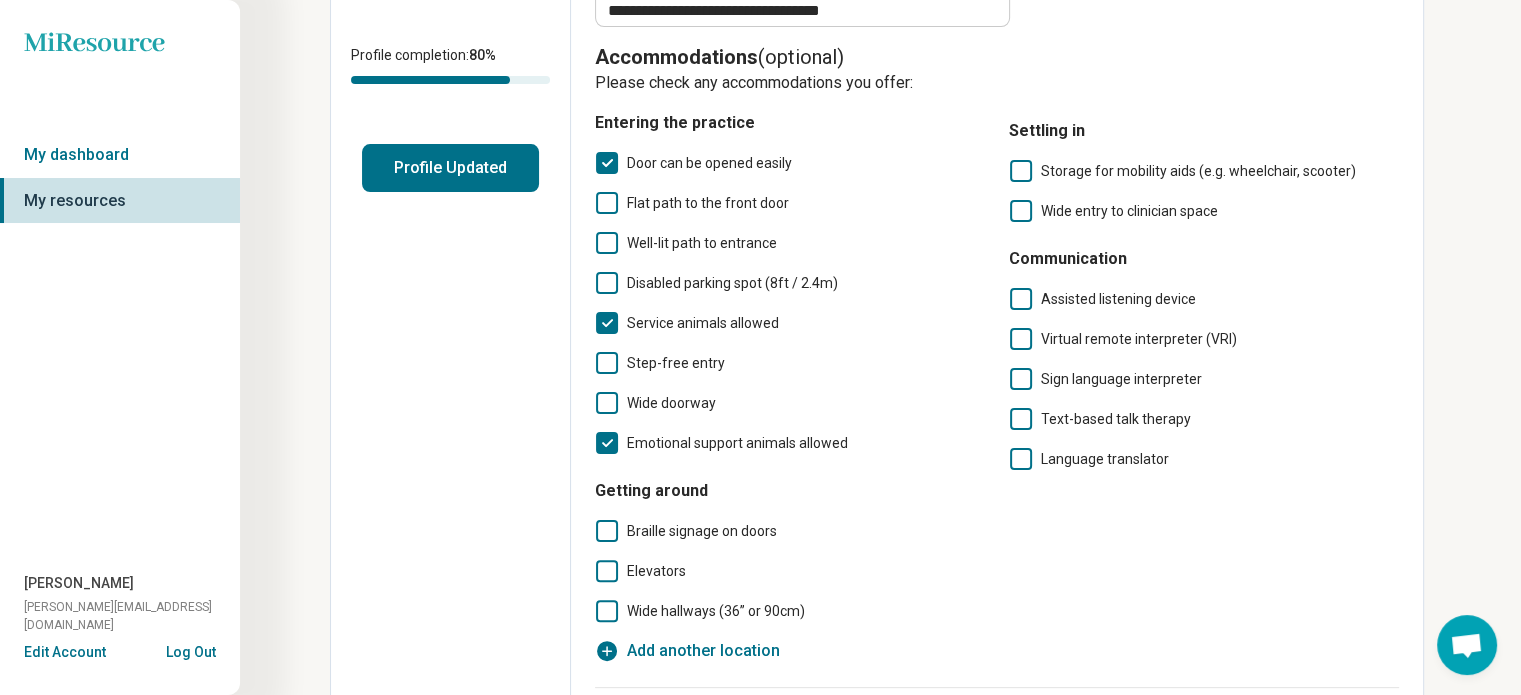 scroll, scrollTop: 396, scrollLeft: 0, axis: vertical 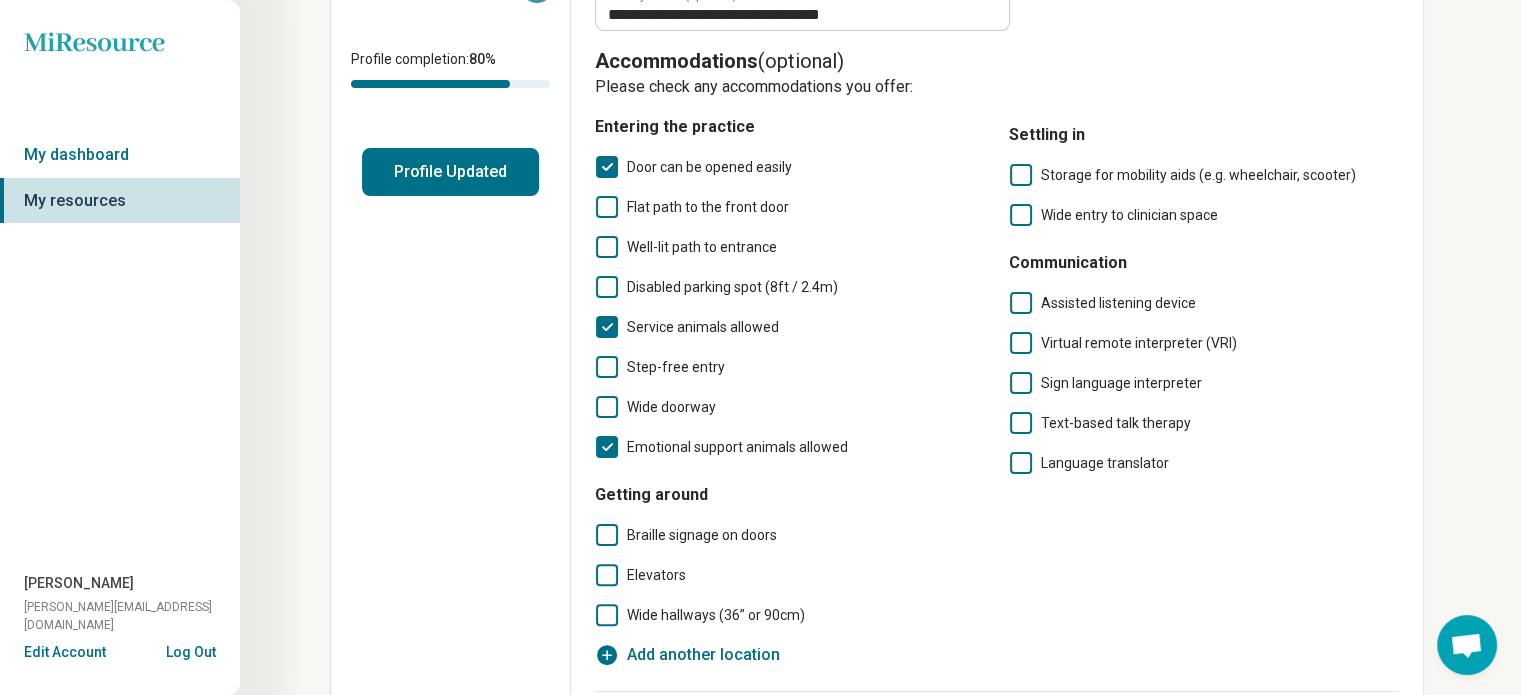 click 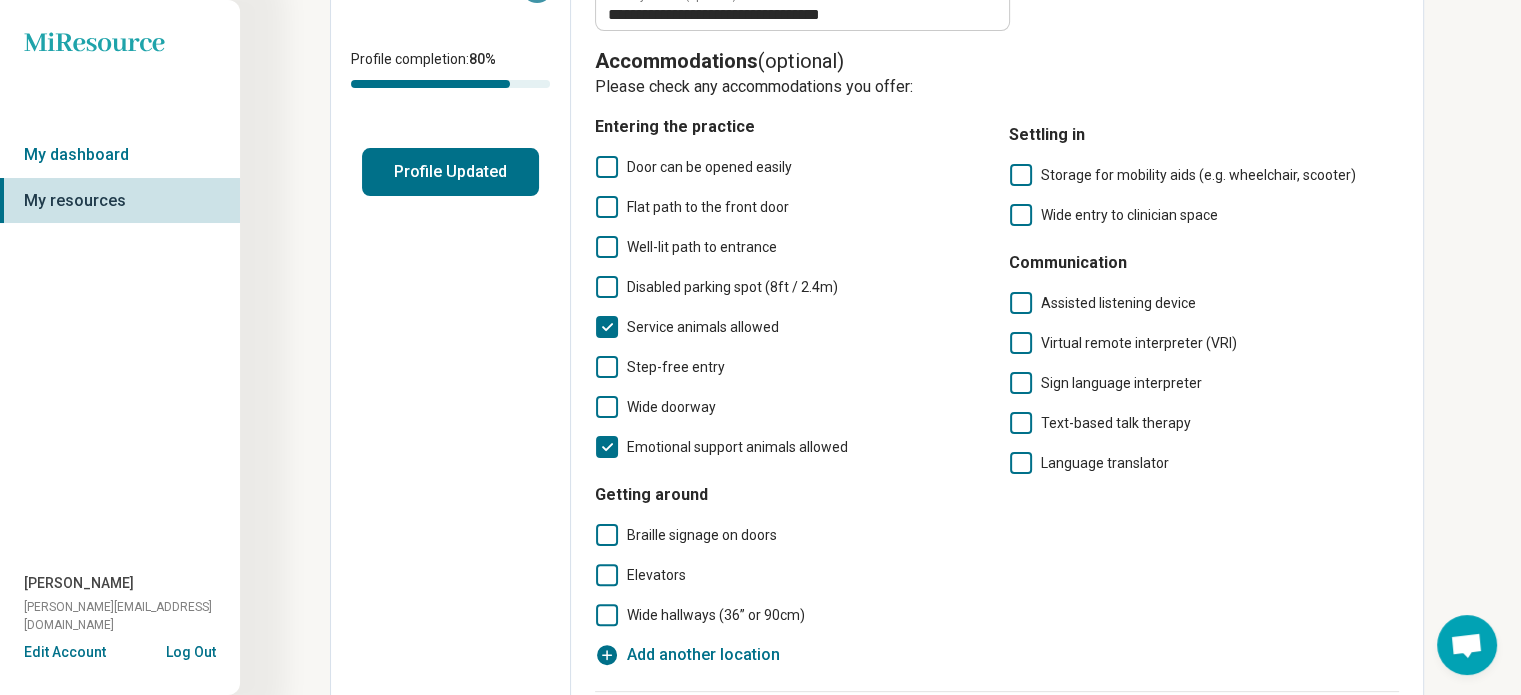 click 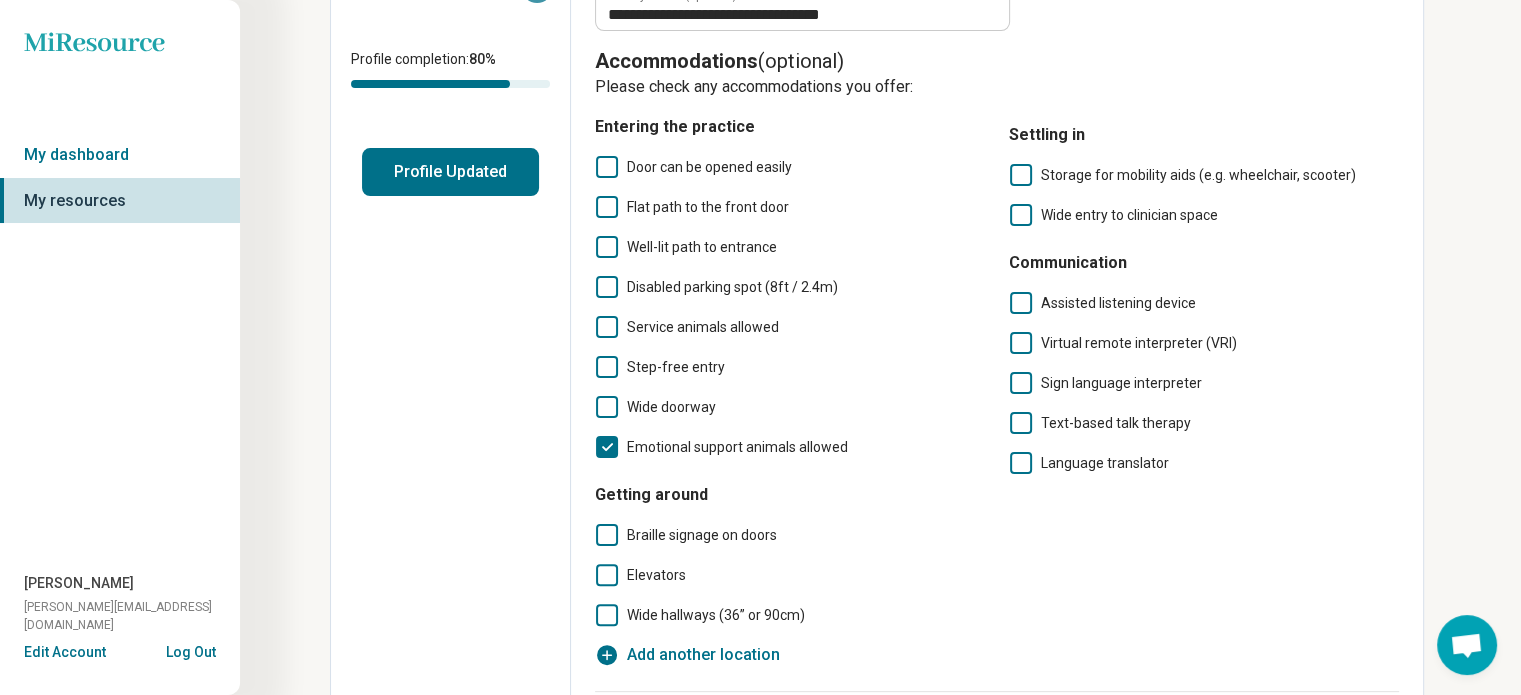 click 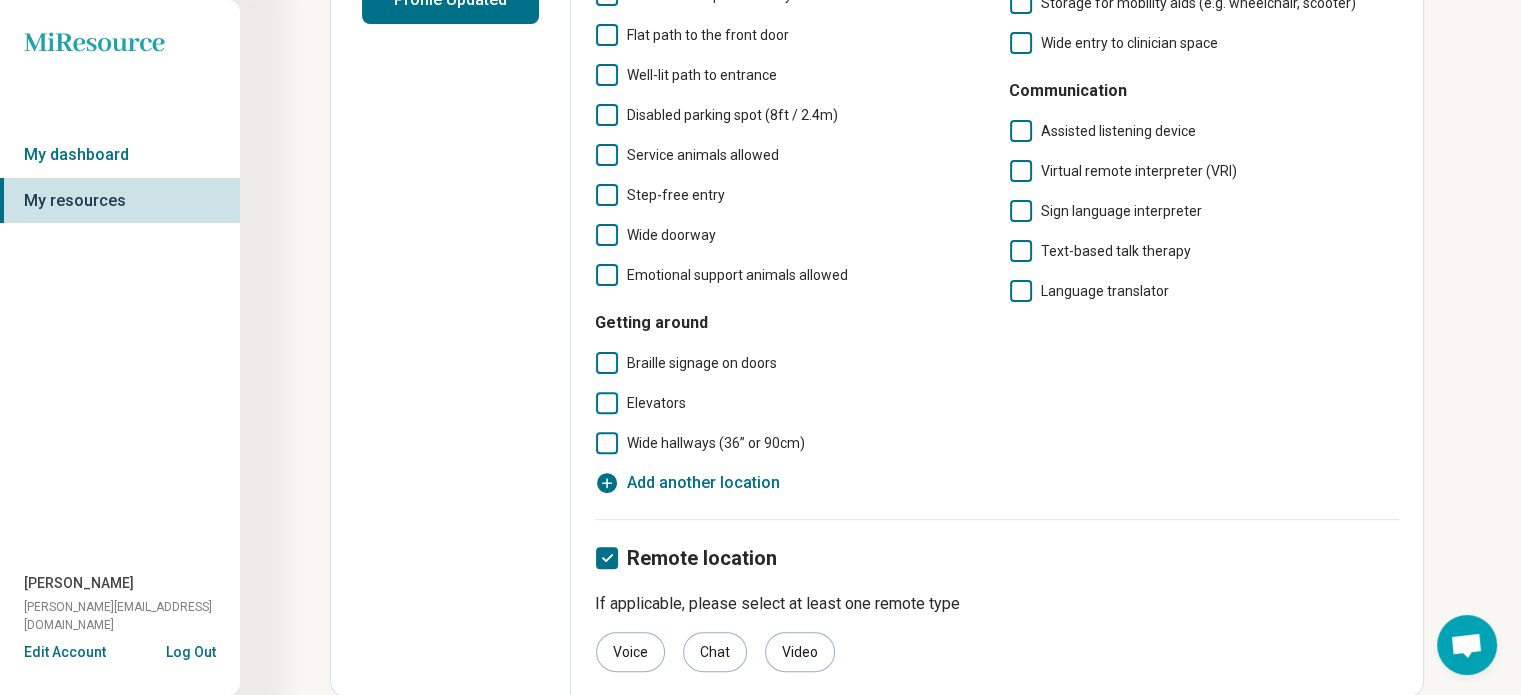 scroll, scrollTop: 0, scrollLeft: 0, axis: both 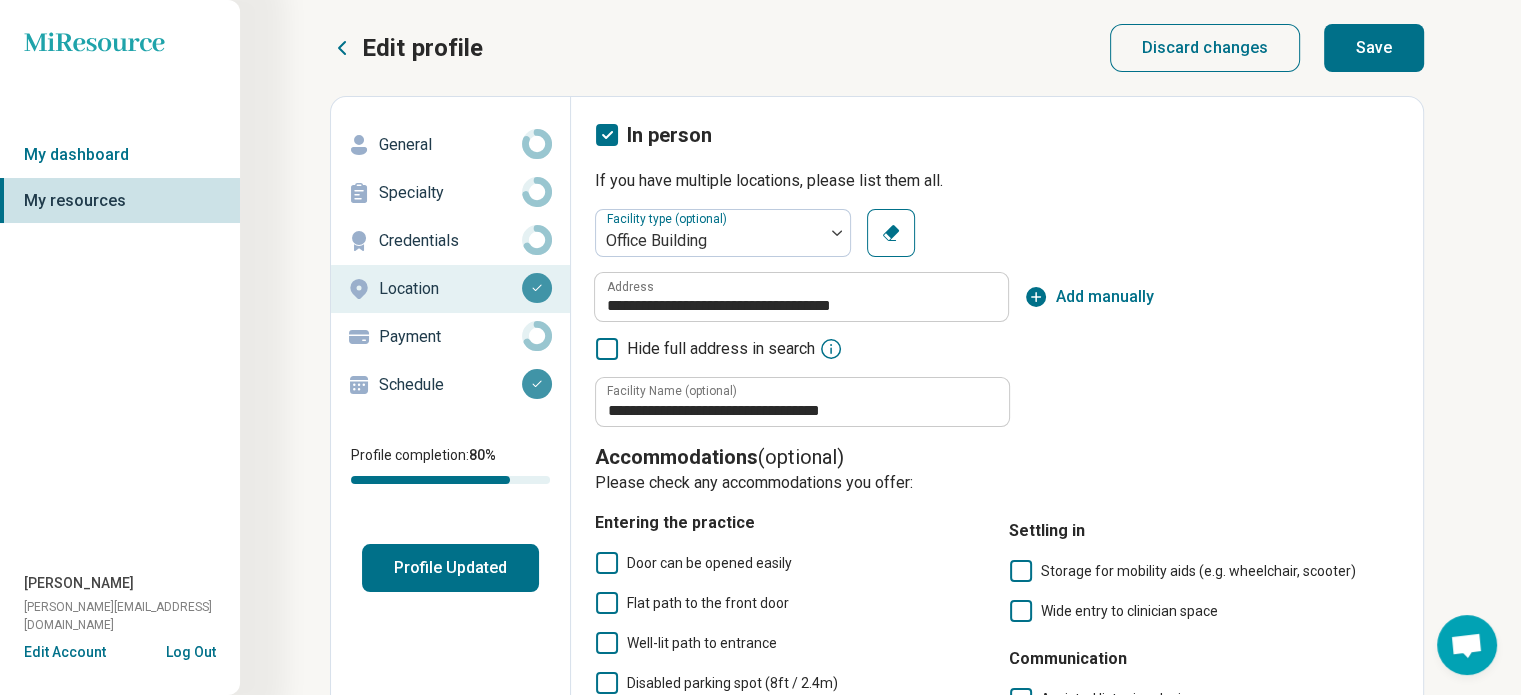 click on "Save" at bounding box center [1374, 48] 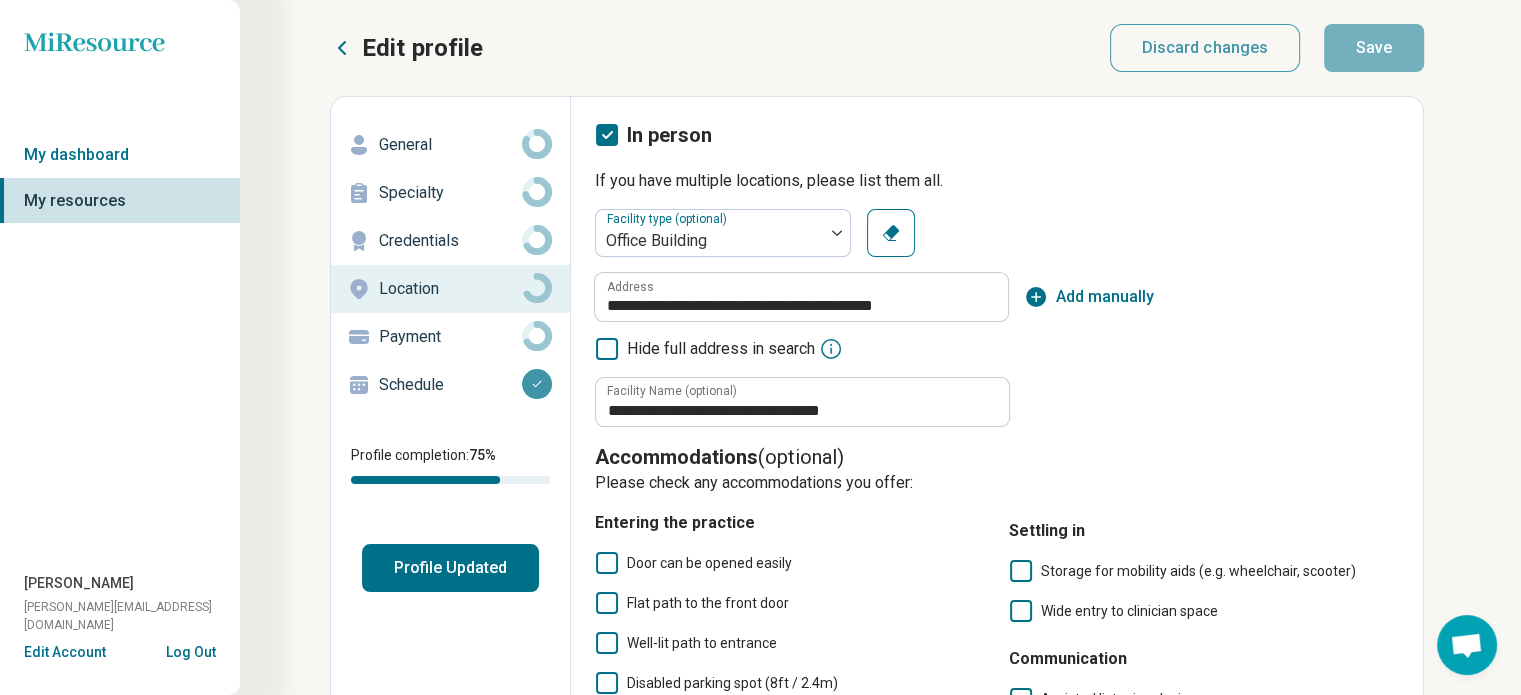 click 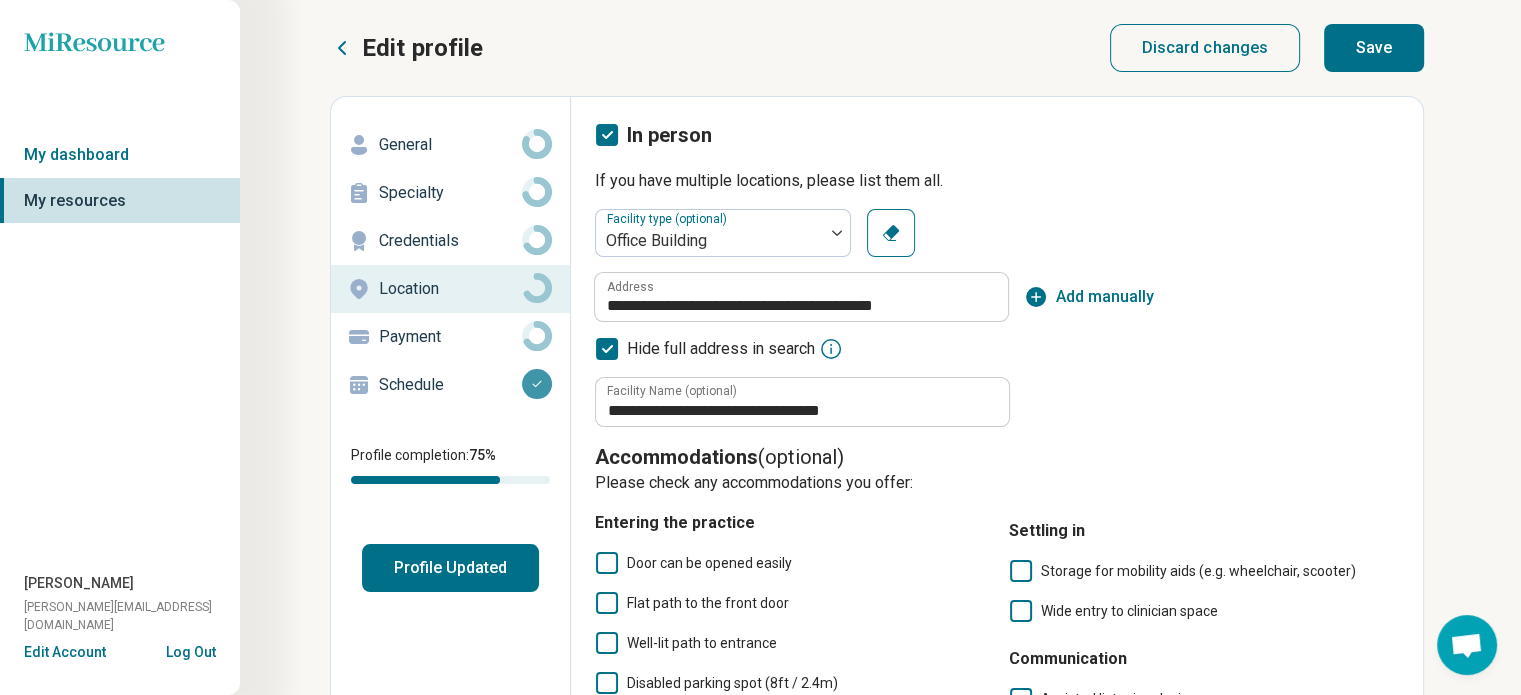 scroll, scrollTop: 10, scrollLeft: 0, axis: vertical 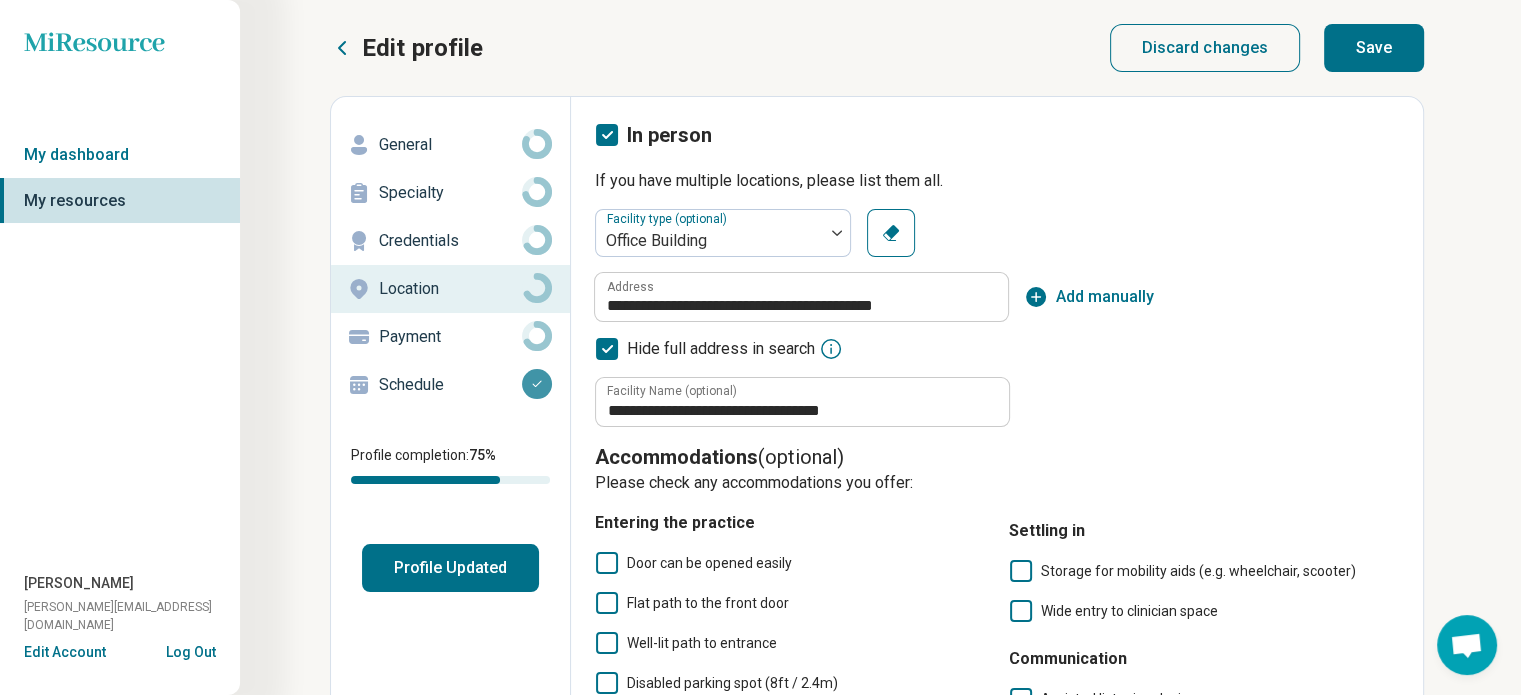 click on "Save" at bounding box center (1374, 48) 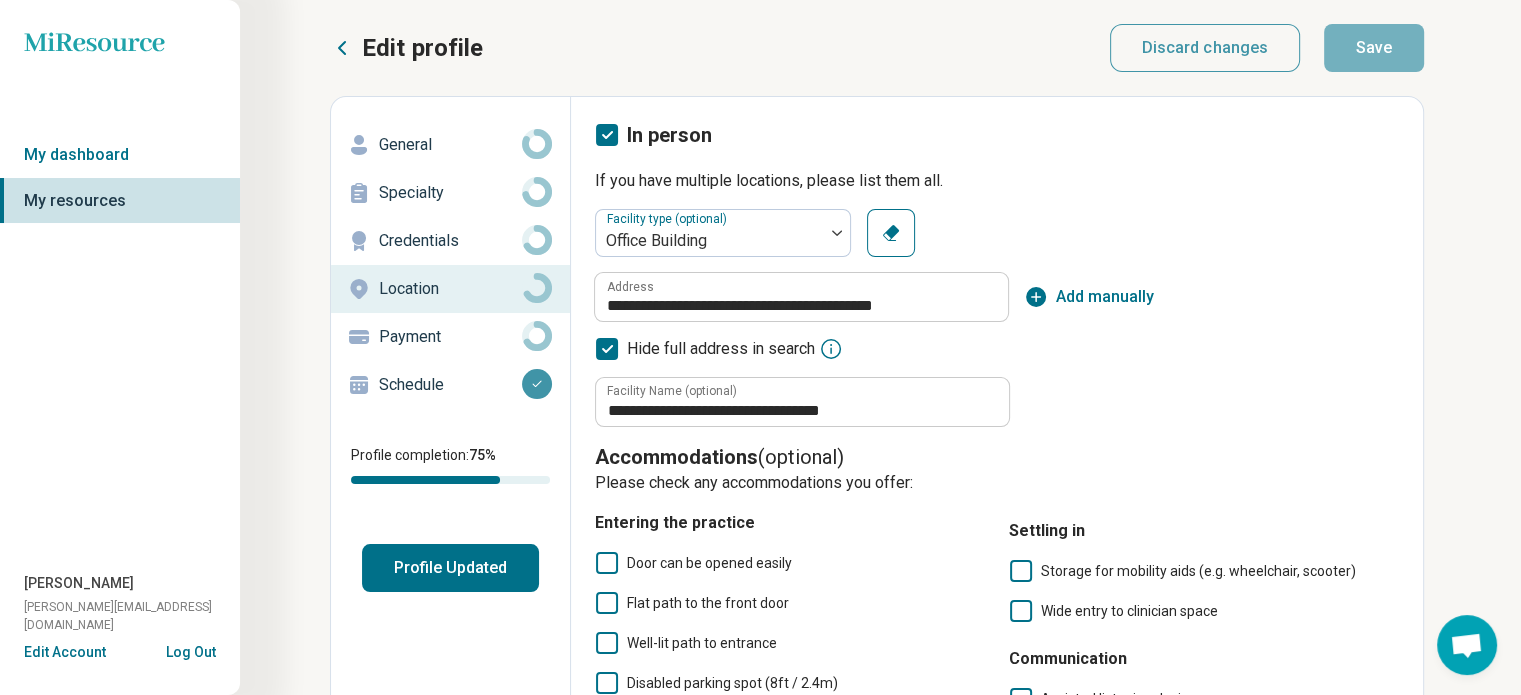 click on "Payment" at bounding box center [450, 337] 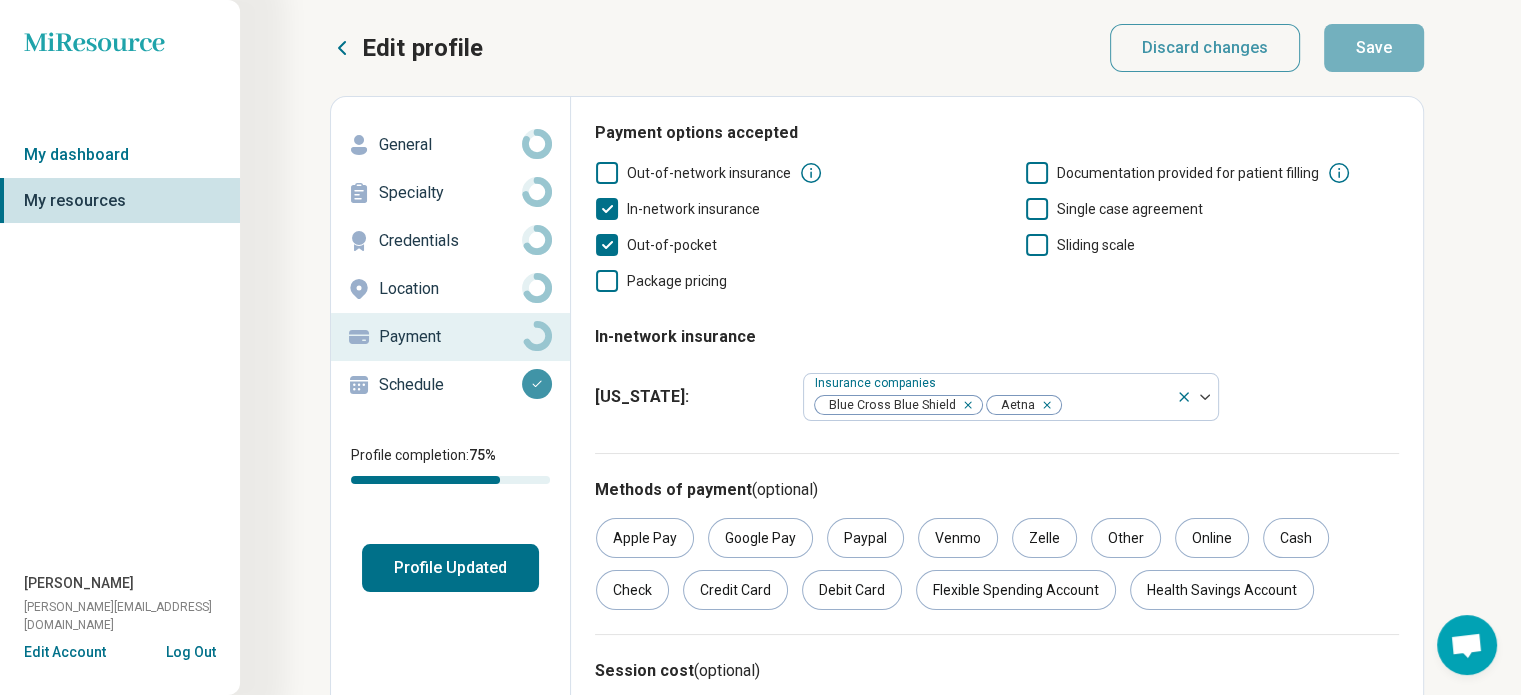 click on "Location" at bounding box center (450, 289) 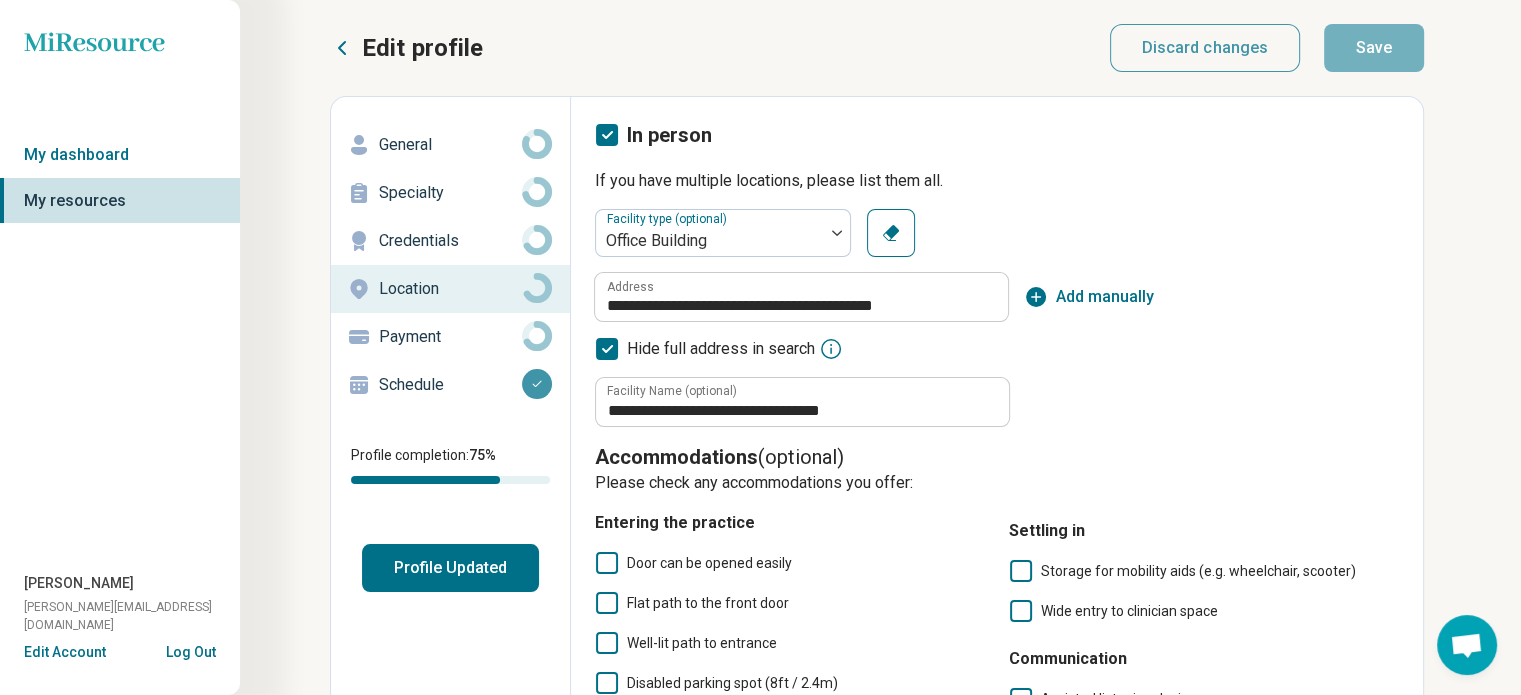 click on "Credentials" at bounding box center (450, 241) 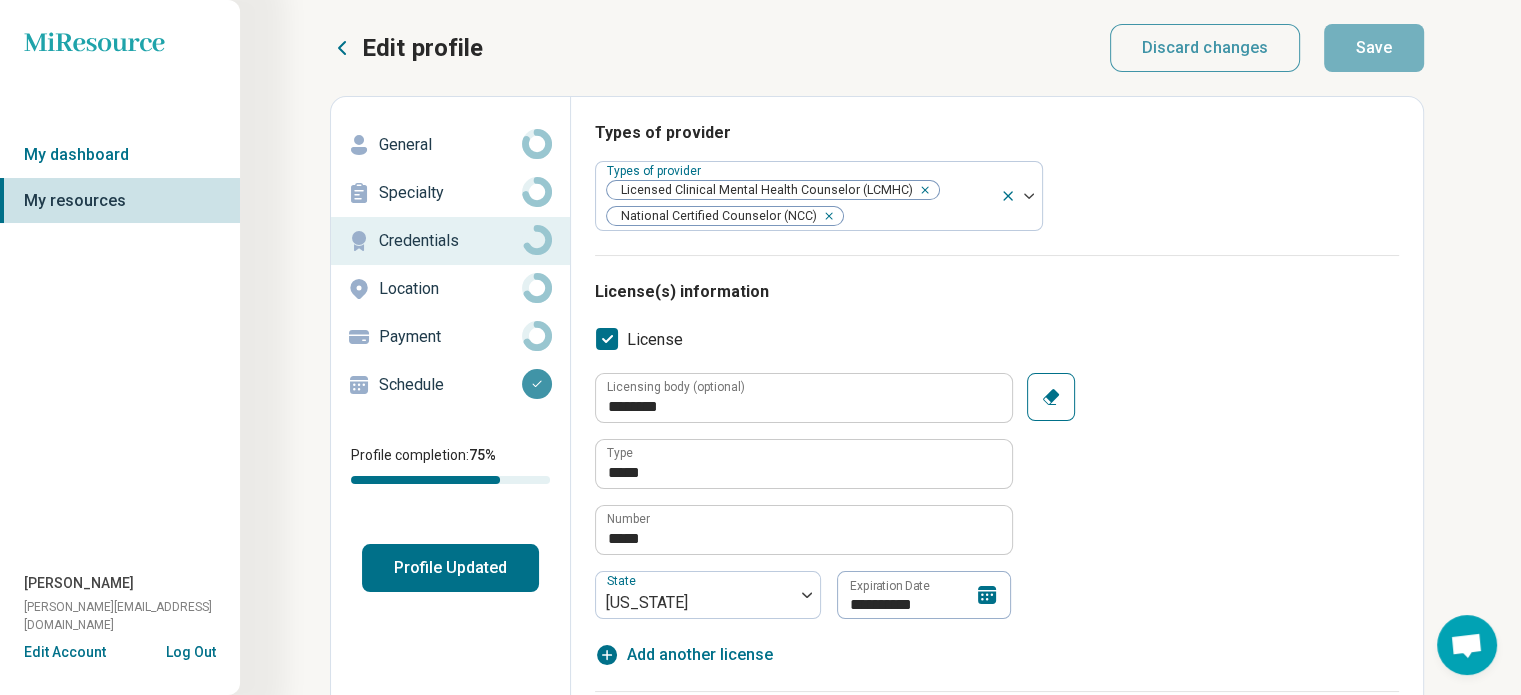 click on "Specialty" at bounding box center [450, 193] 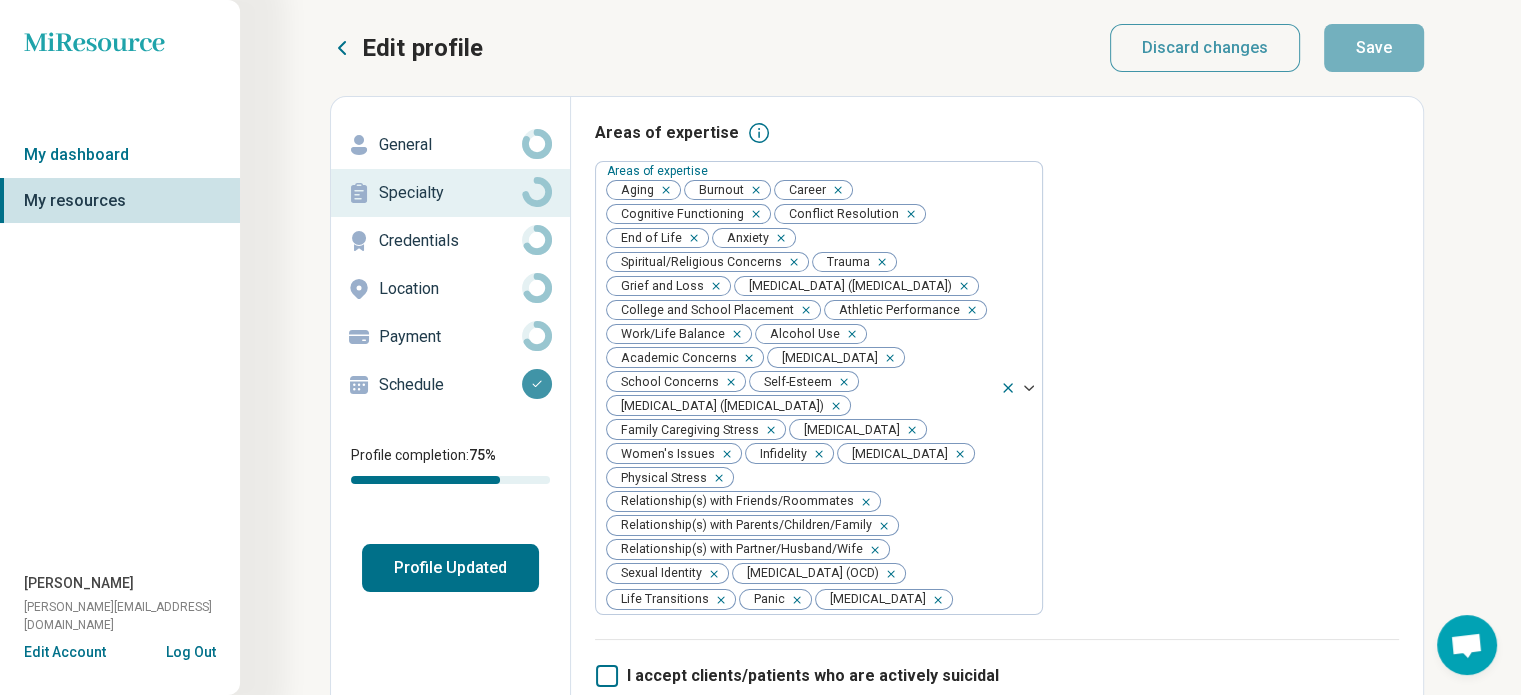 click on "Specialty" at bounding box center (450, 193) 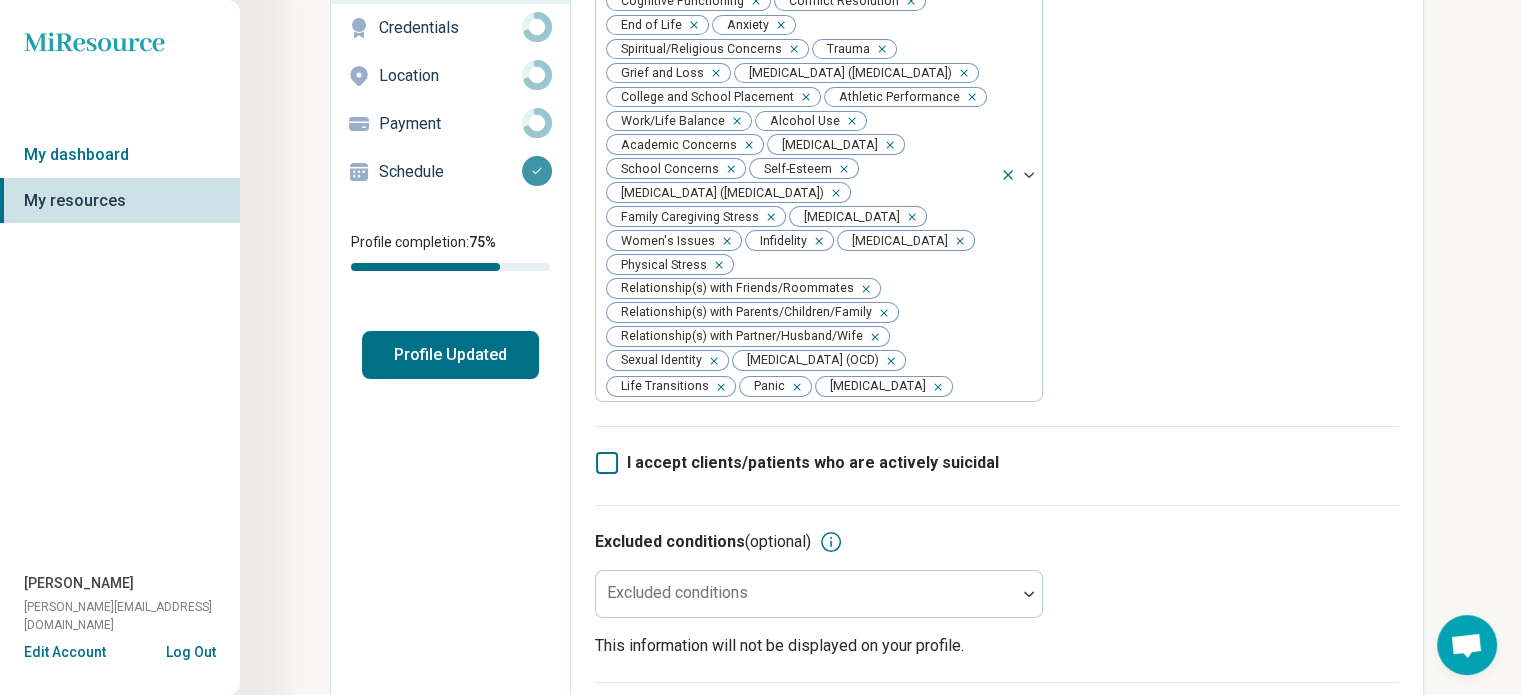 scroll, scrollTop: 433, scrollLeft: 0, axis: vertical 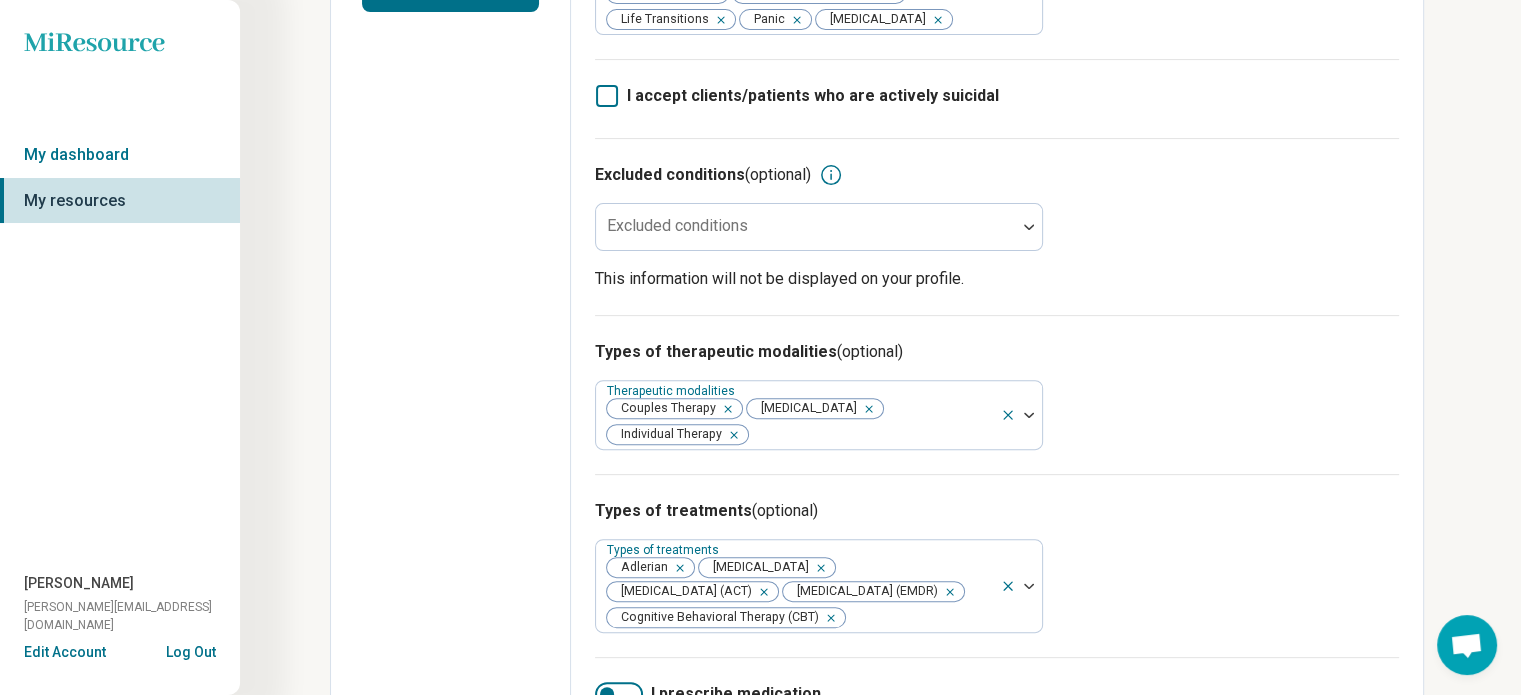 click 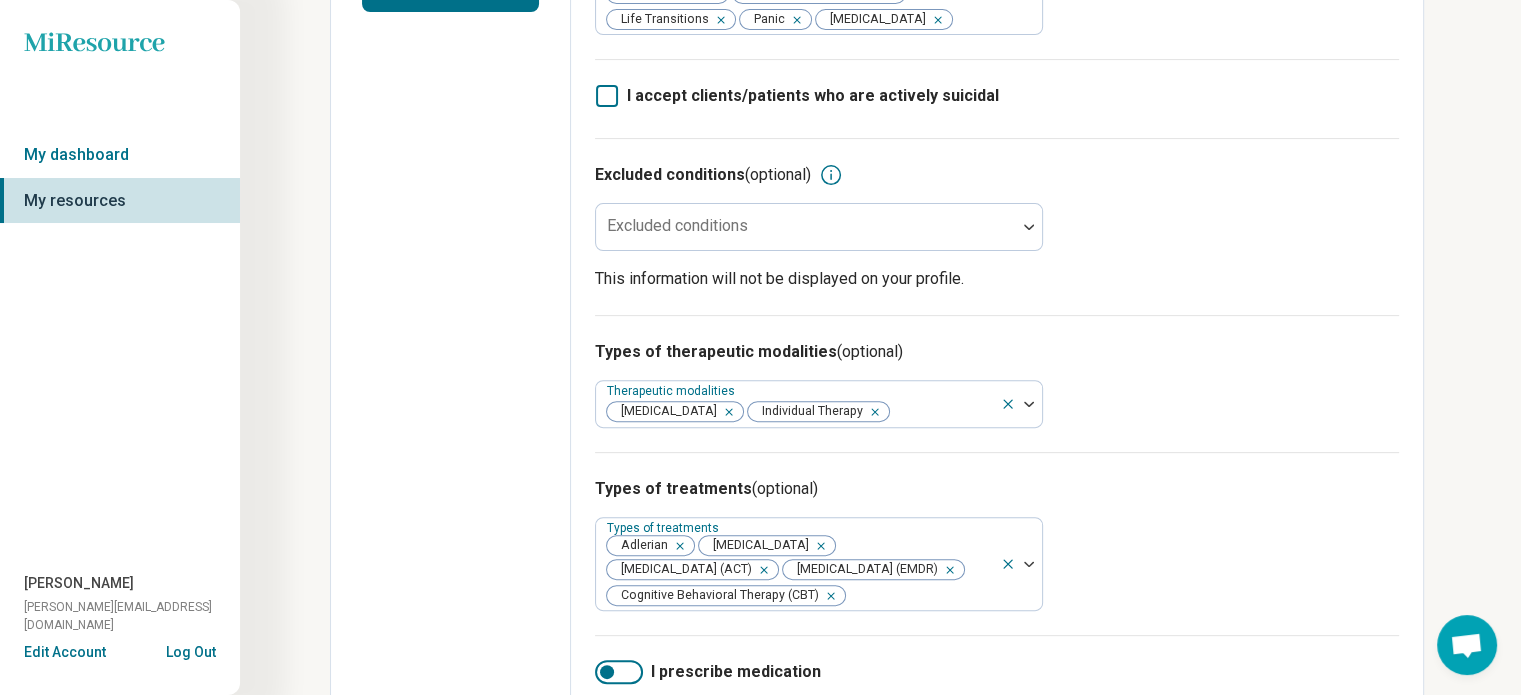 click 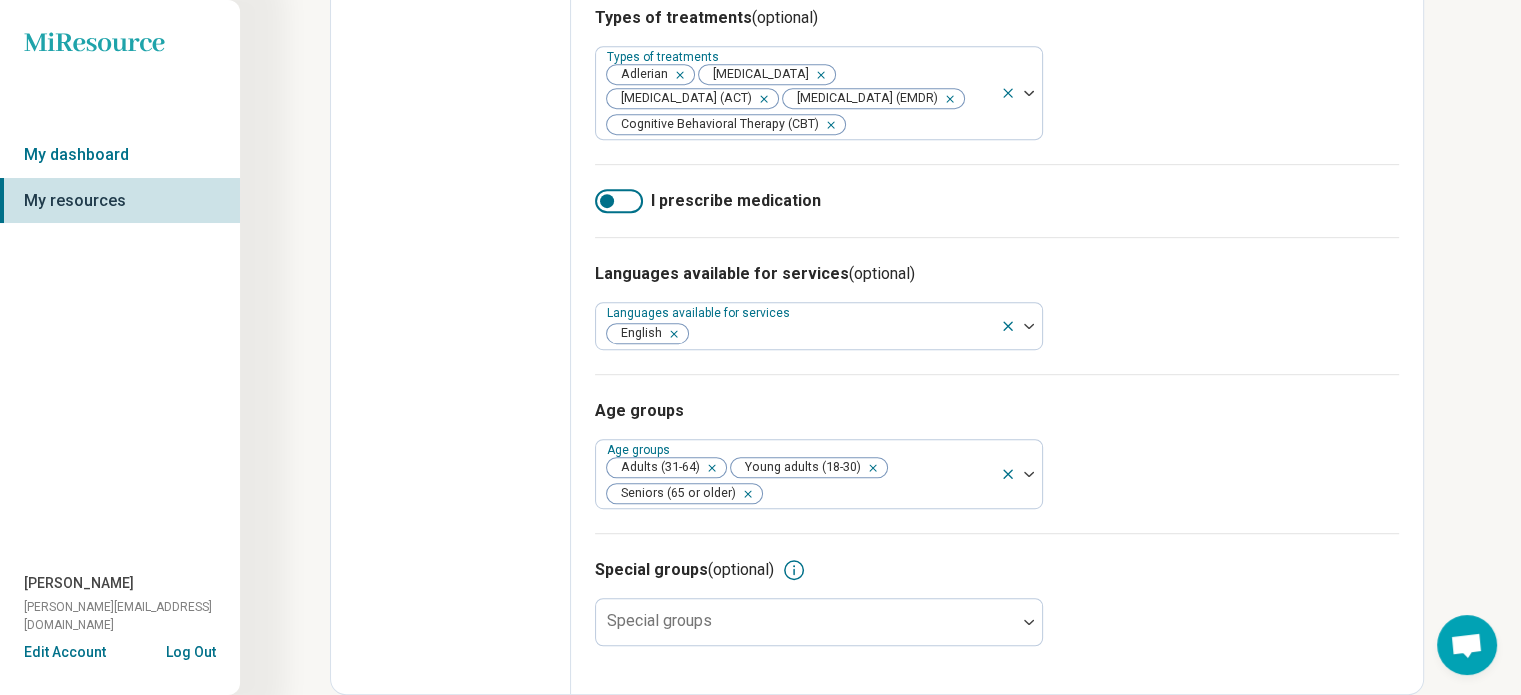 scroll, scrollTop: 1092, scrollLeft: 0, axis: vertical 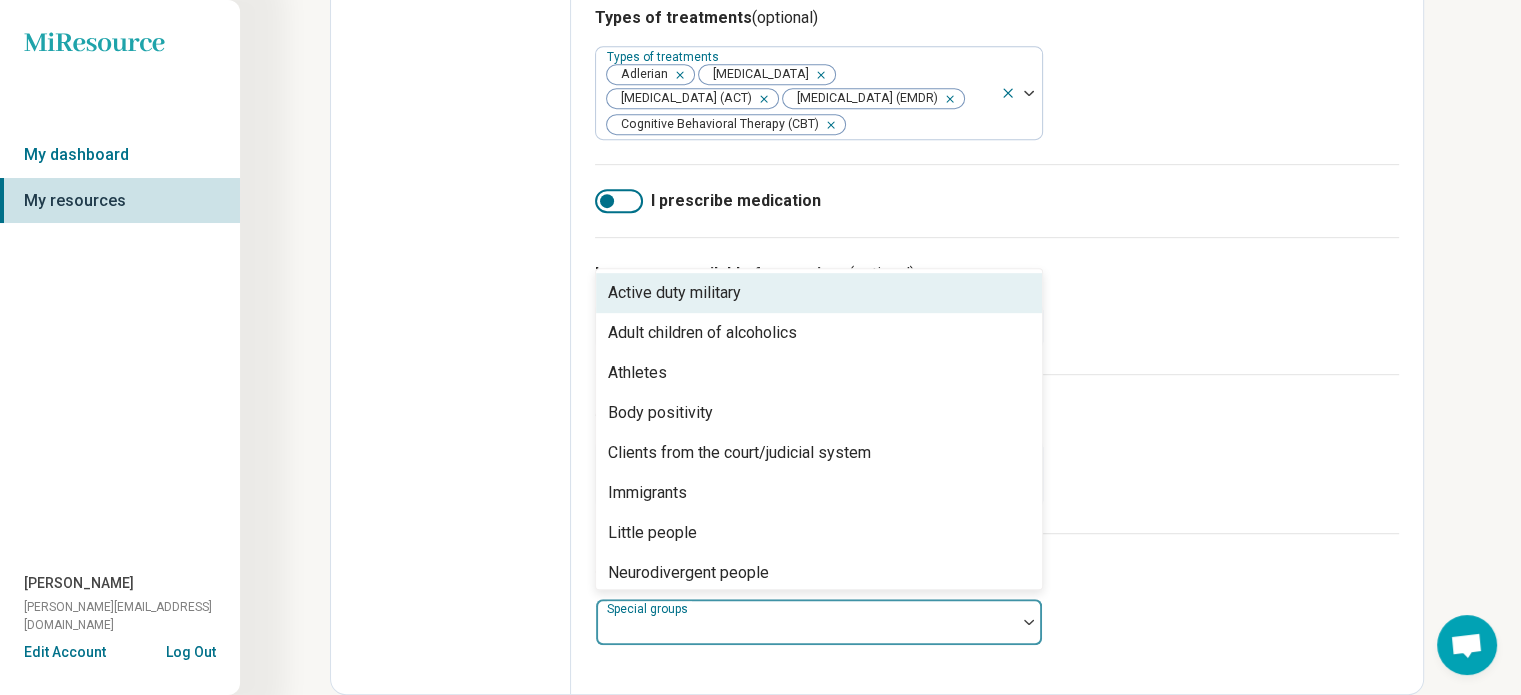 click at bounding box center (806, 622) 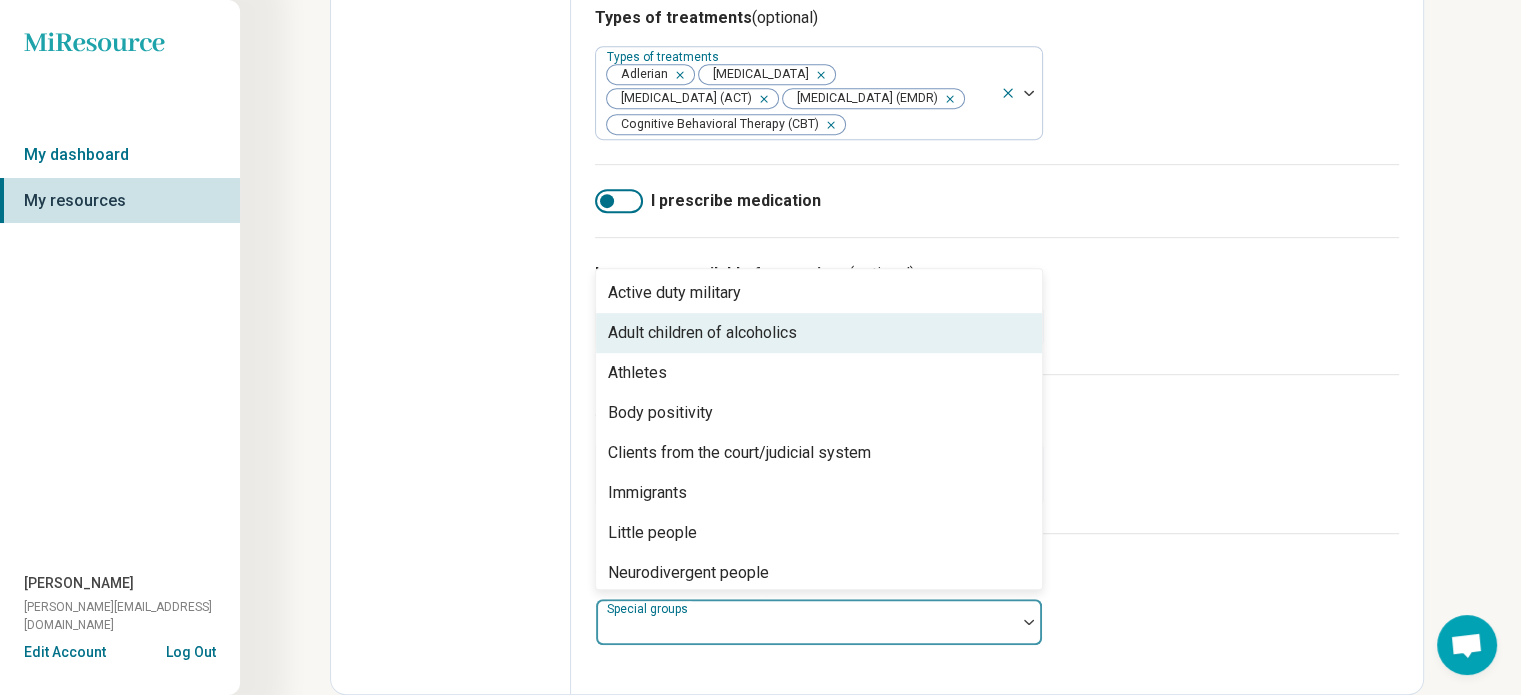 click on "Adult children of alcoholics" at bounding box center [702, 333] 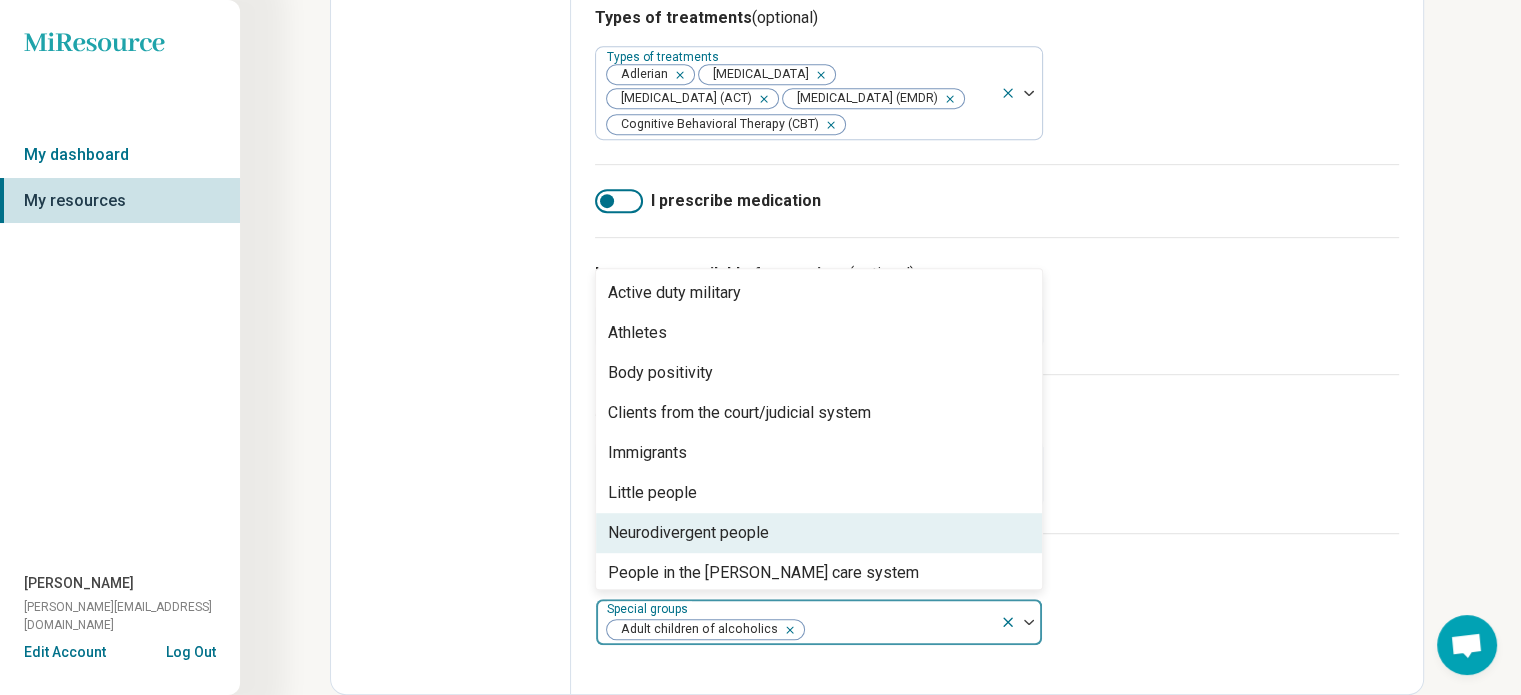 click on "Neurodivergent people" at bounding box center [688, 533] 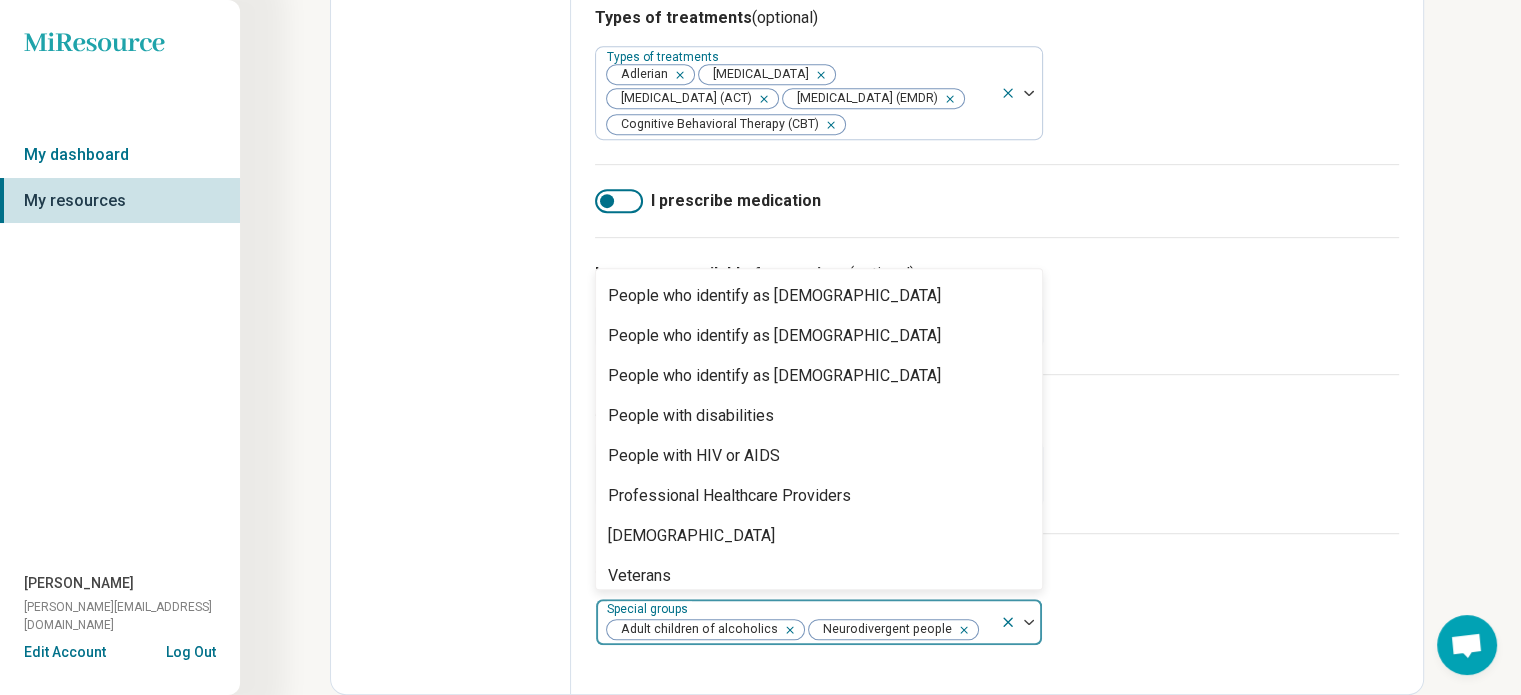 scroll, scrollTop: 528, scrollLeft: 0, axis: vertical 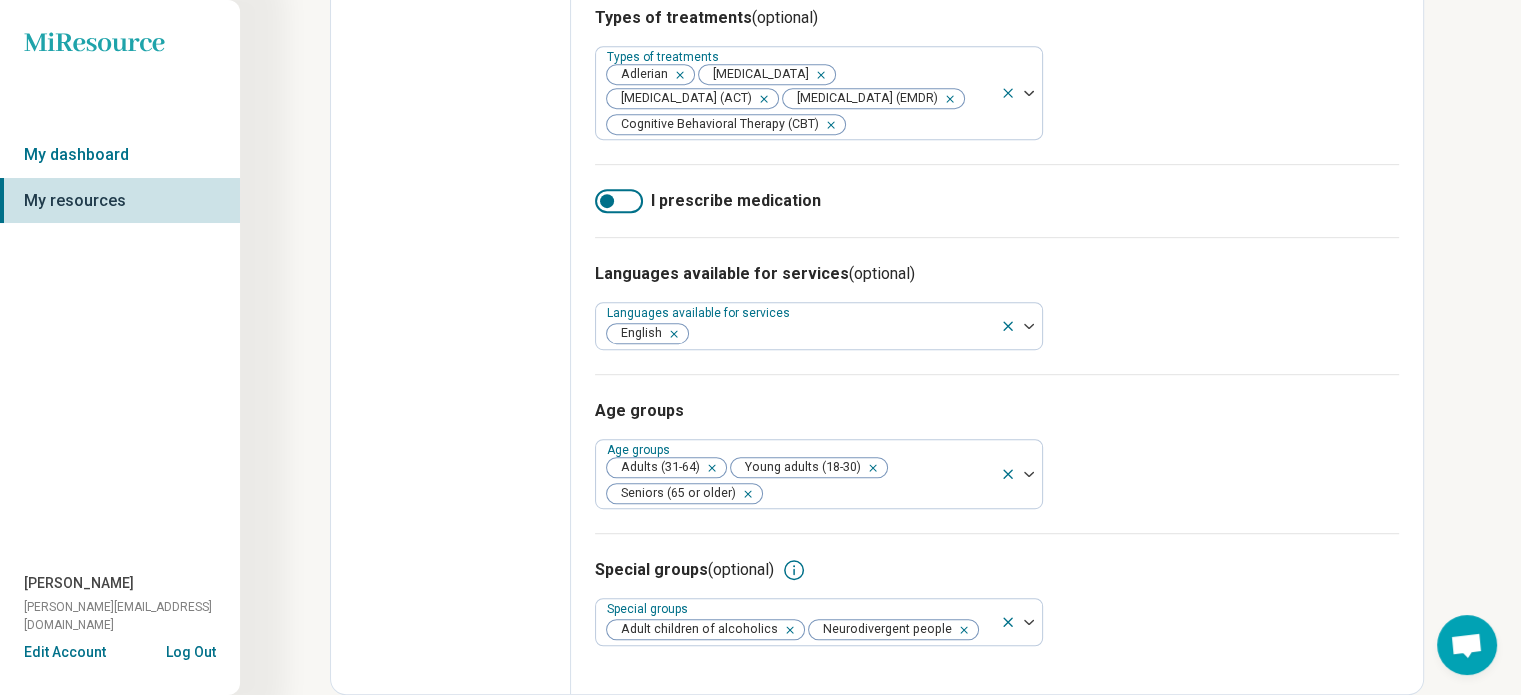 click on "Special groups  (optional)" at bounding box center (997, 570) 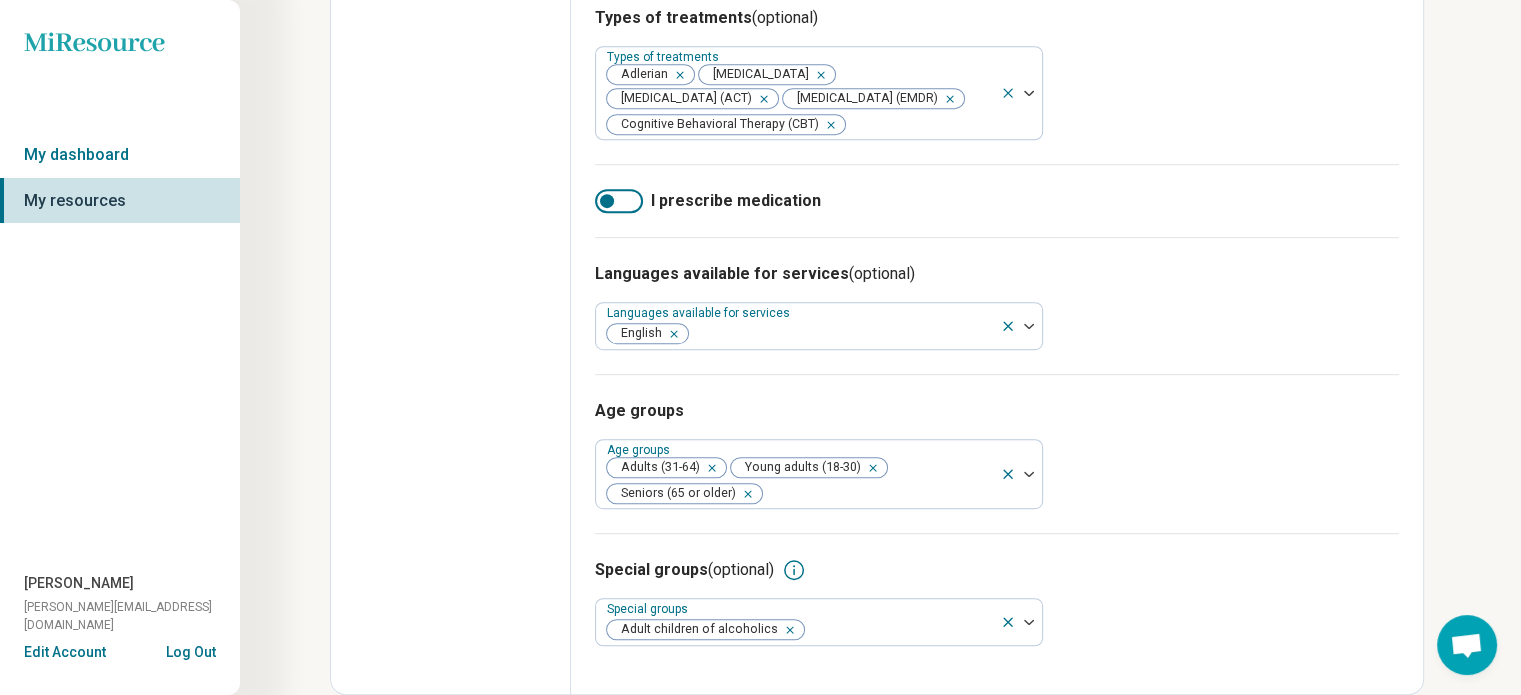 click 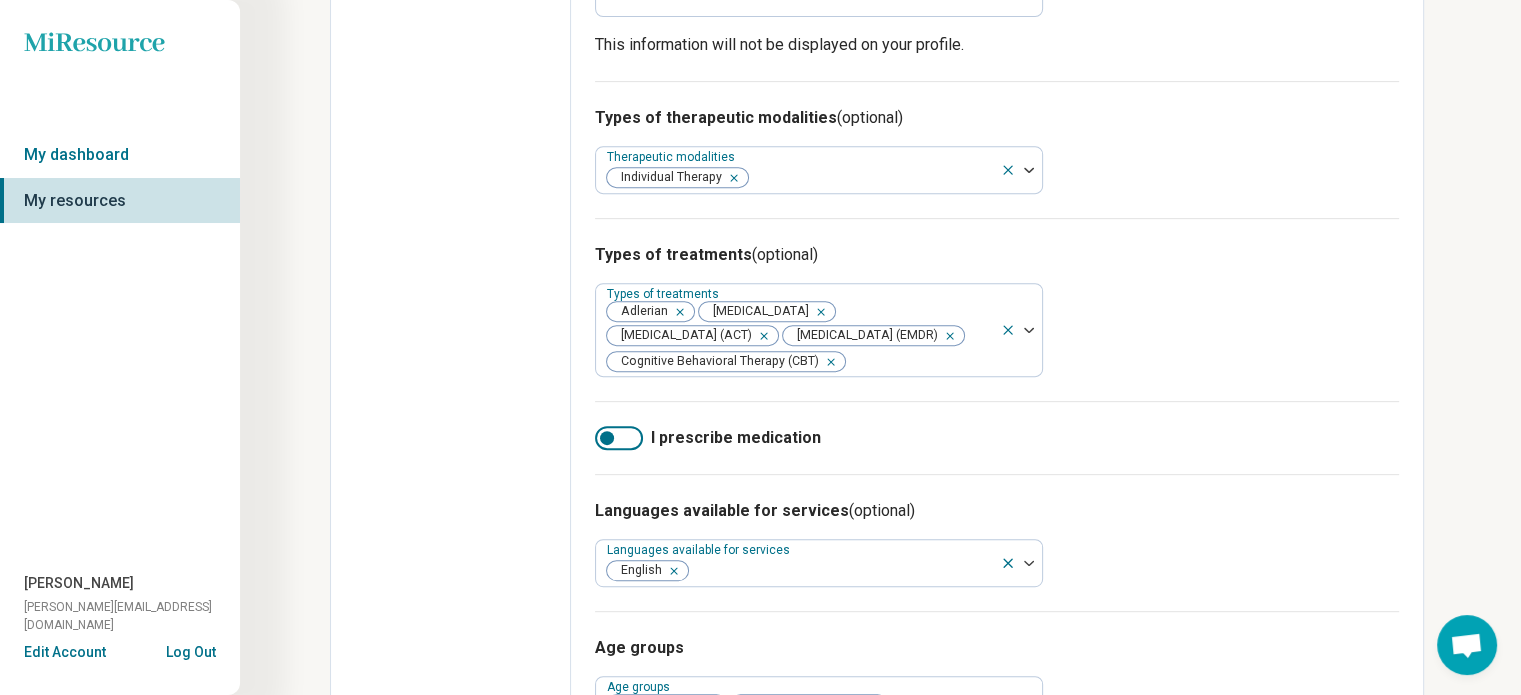 scroll, scrollTop: 777, scrollLeft: 0, axis: vertical 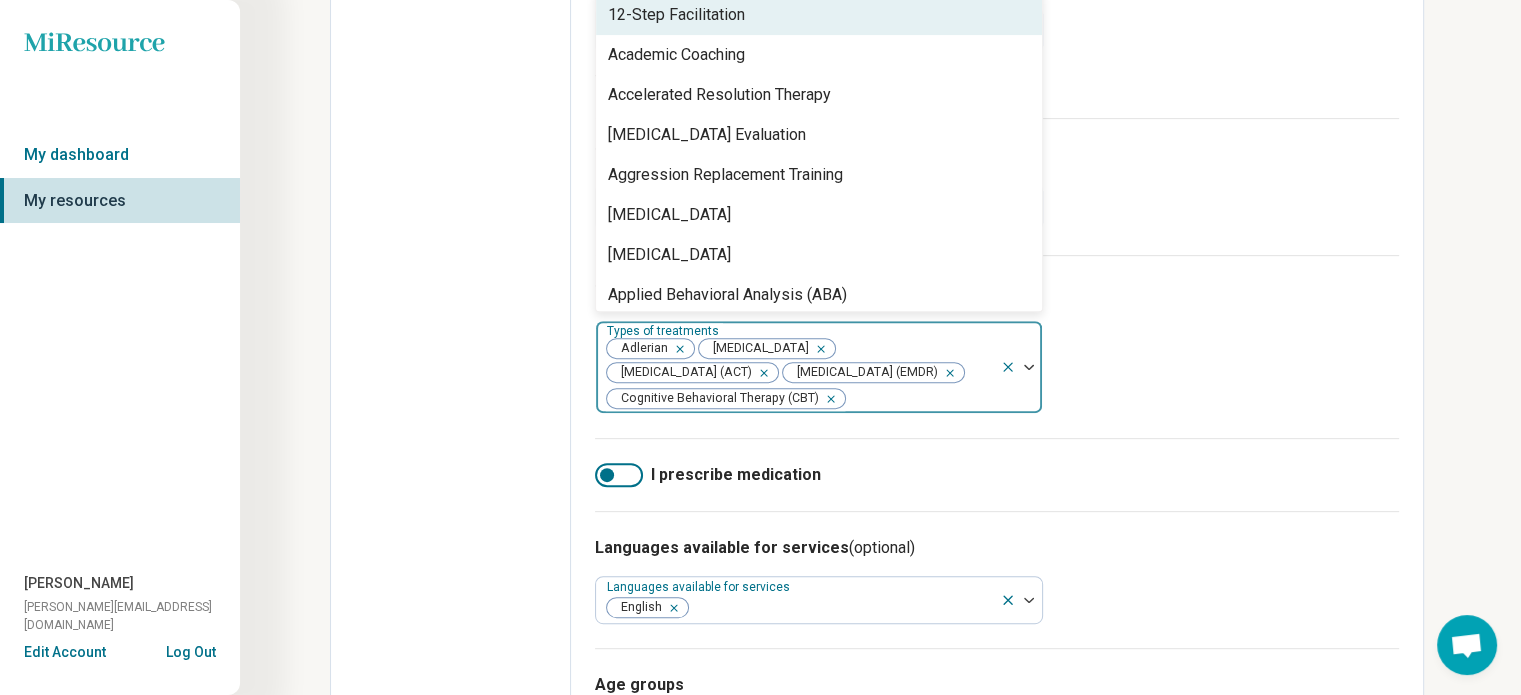 click at bounding box center [919, 399] 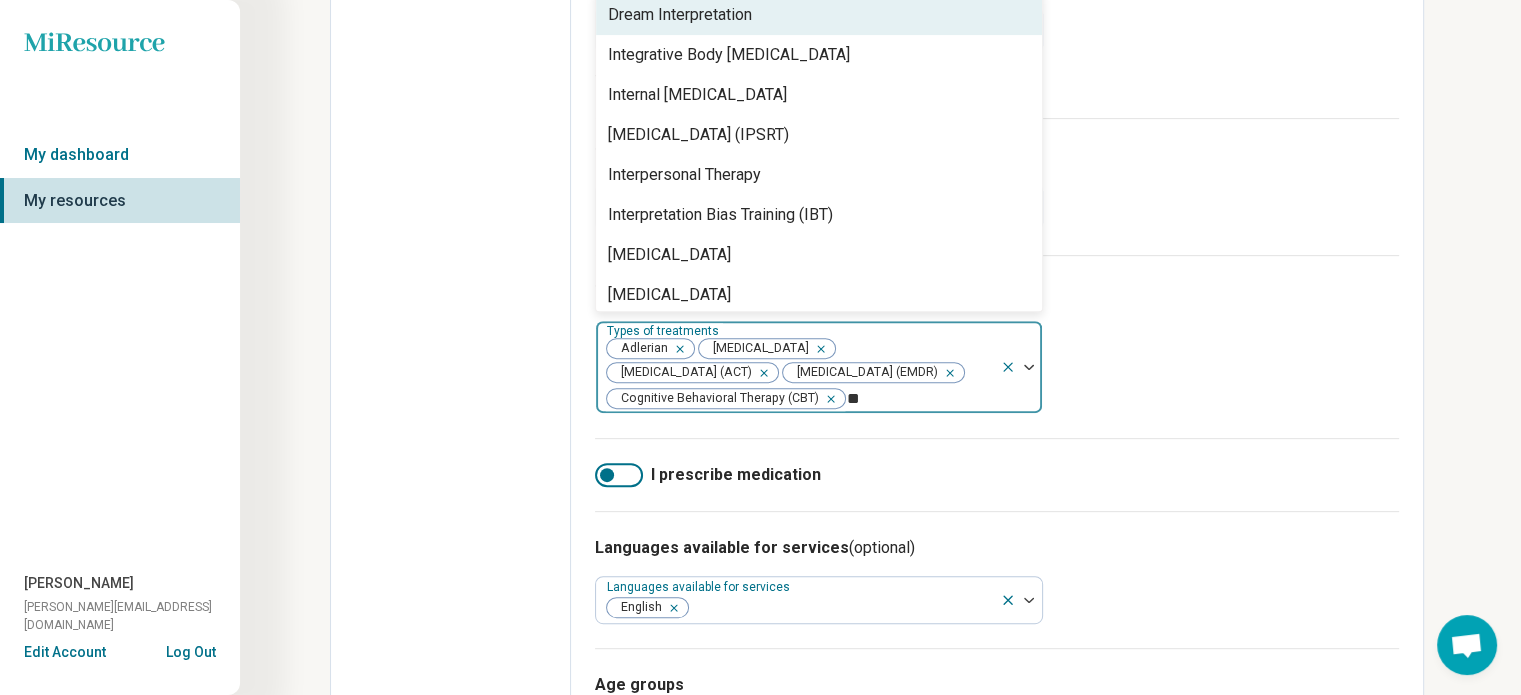 type on "***" 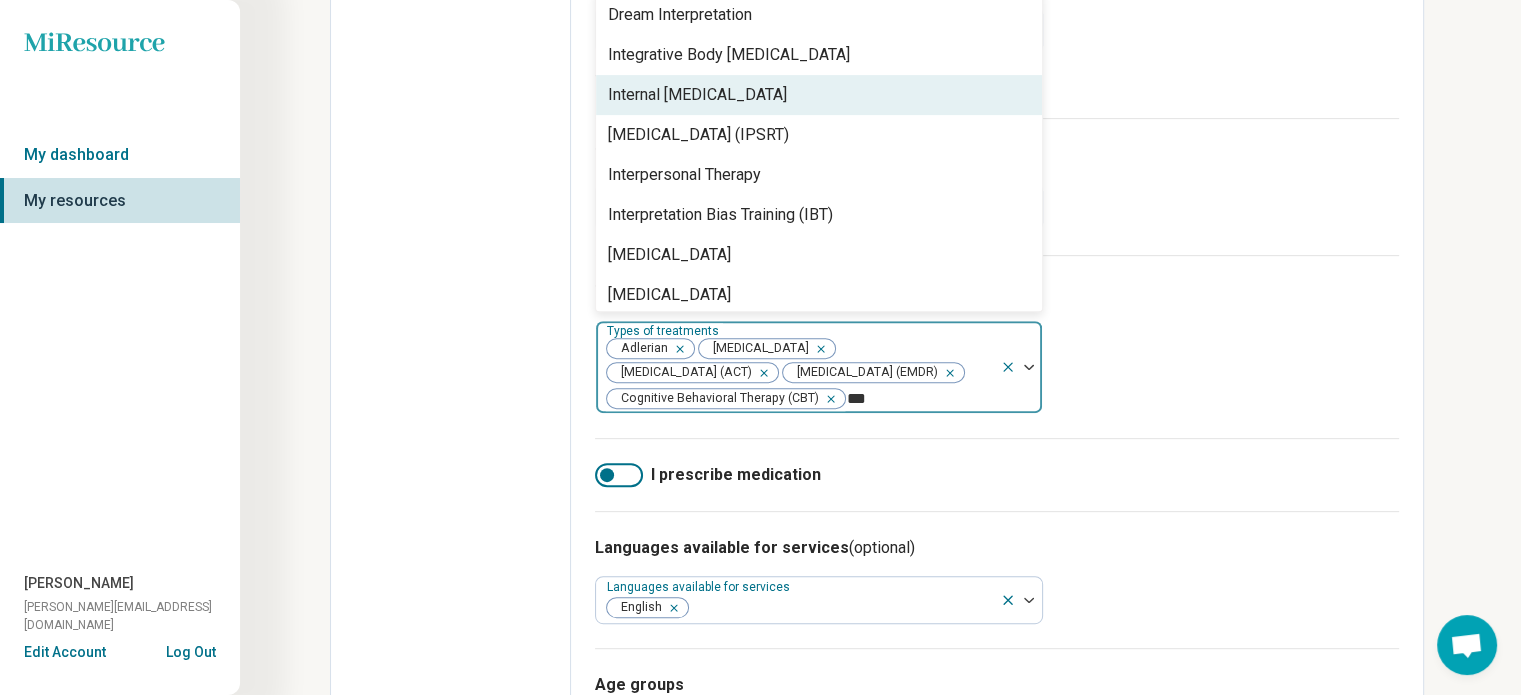 click on "Internal [MEDICAL_DATA]" at bounding box center [819, 95] 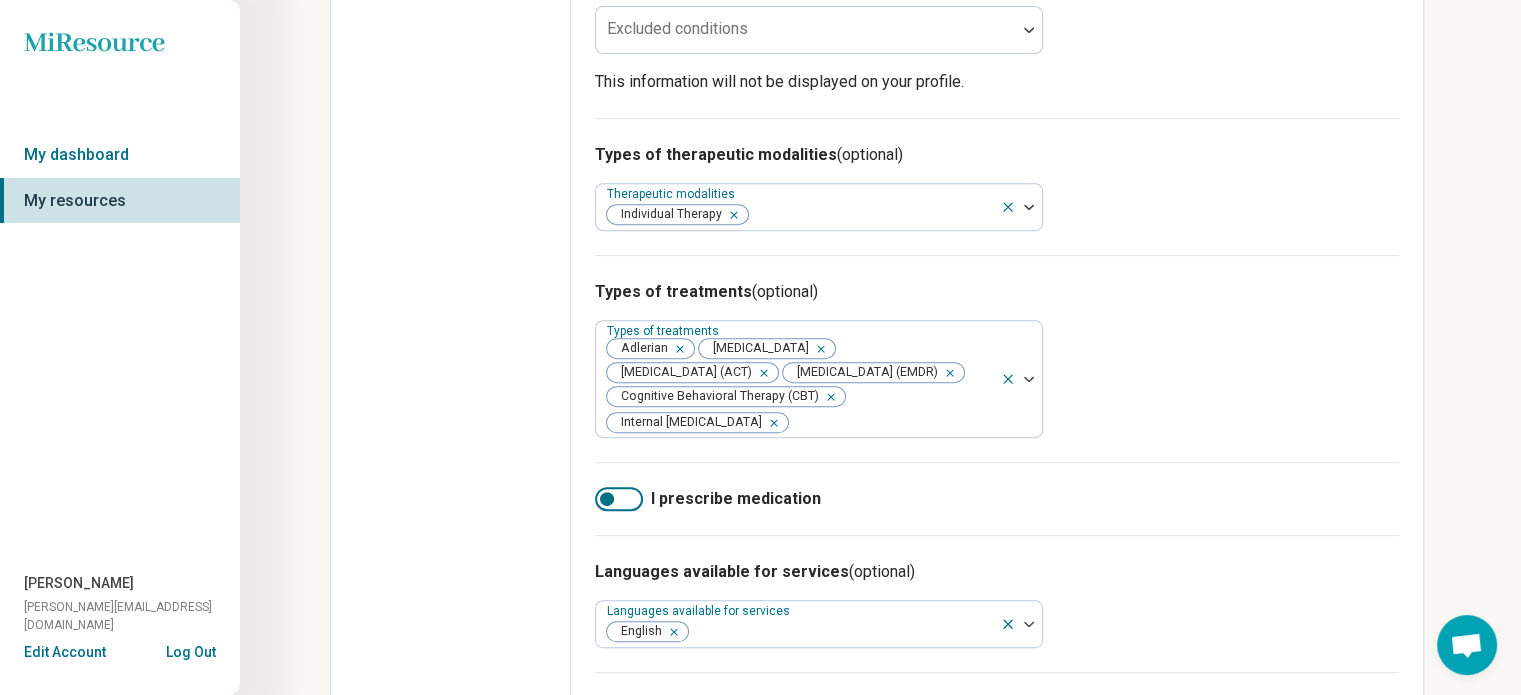 click on "Edit profile General Specialty Credentials Location Payment Schedule Profile completion:  75 % Profile Updated" at bounding box center (451, 156) 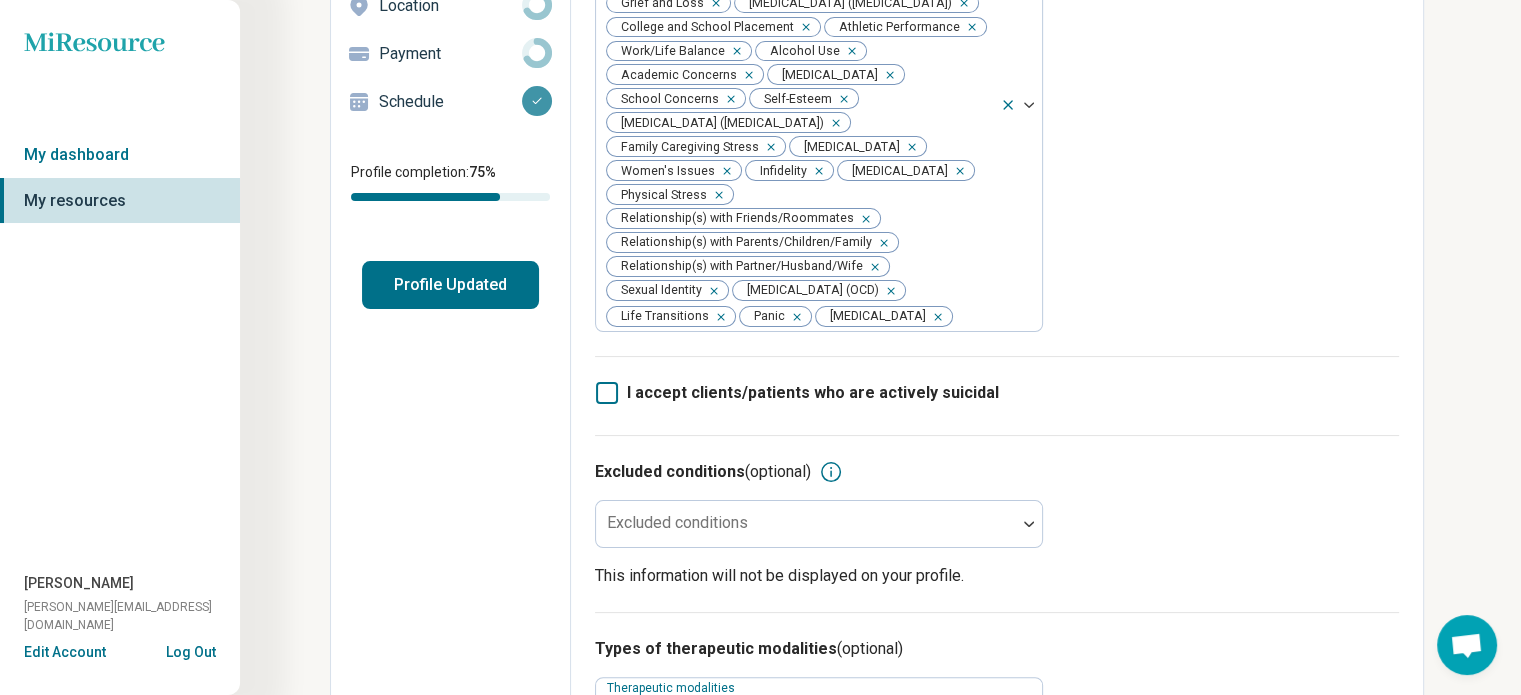 scroll, scrollTop: 0, scrollLeft: 0, axis: both 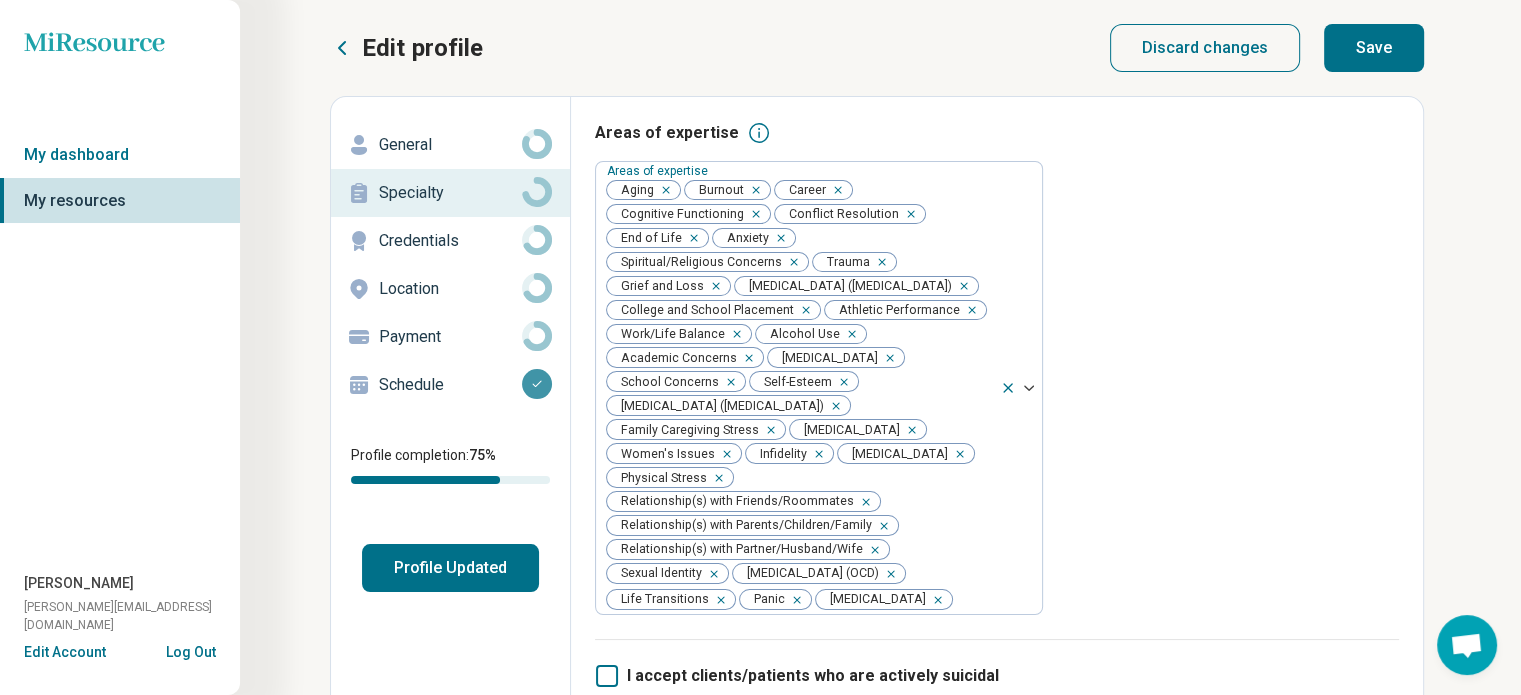 click on "Save" at bounding box center (1374, 48) 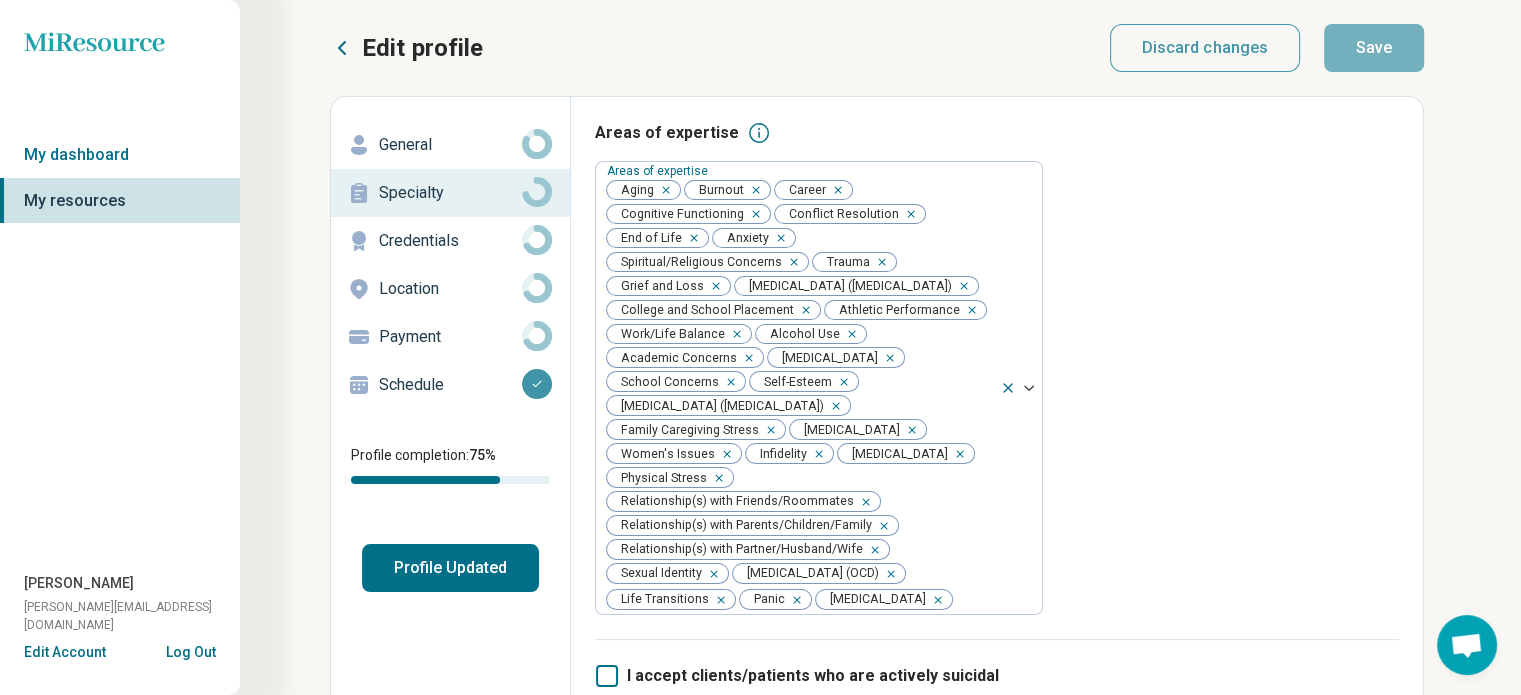 click on "General" at bounding box center (450, 145) 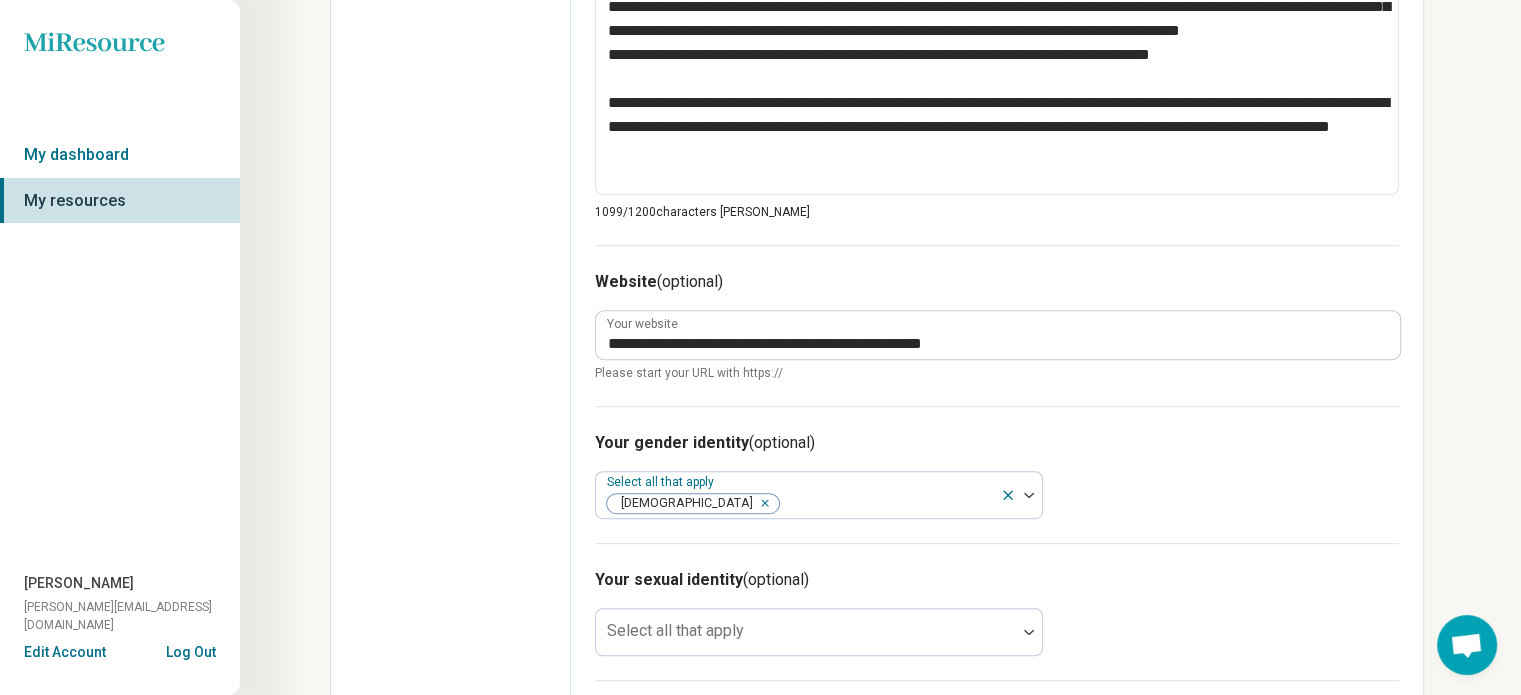 scroll, scrollTop: 1016, scrollLeft: 0, axis: vertical 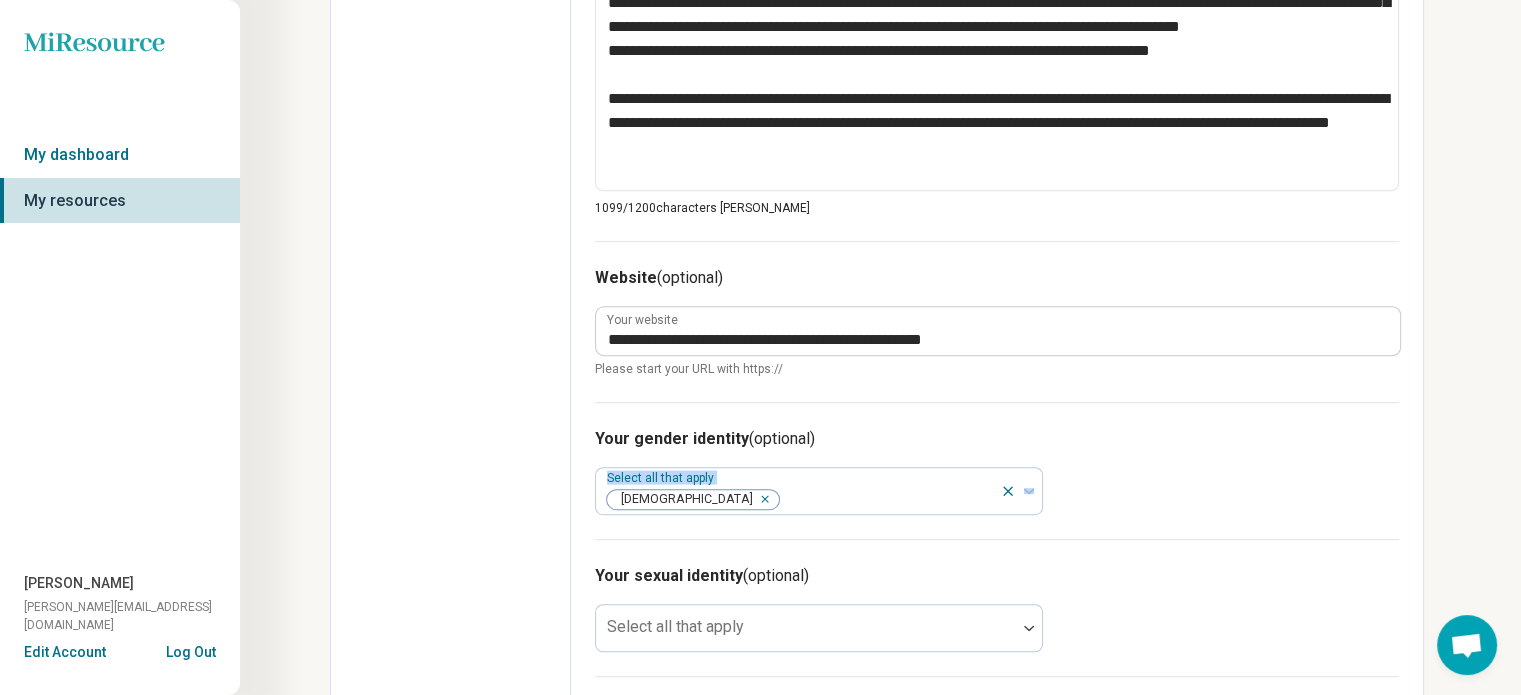 drag, startPoint x: 1511, startPoint y: 442, endPoint x: 1535, endPoint y: 466, distance: 33.941124 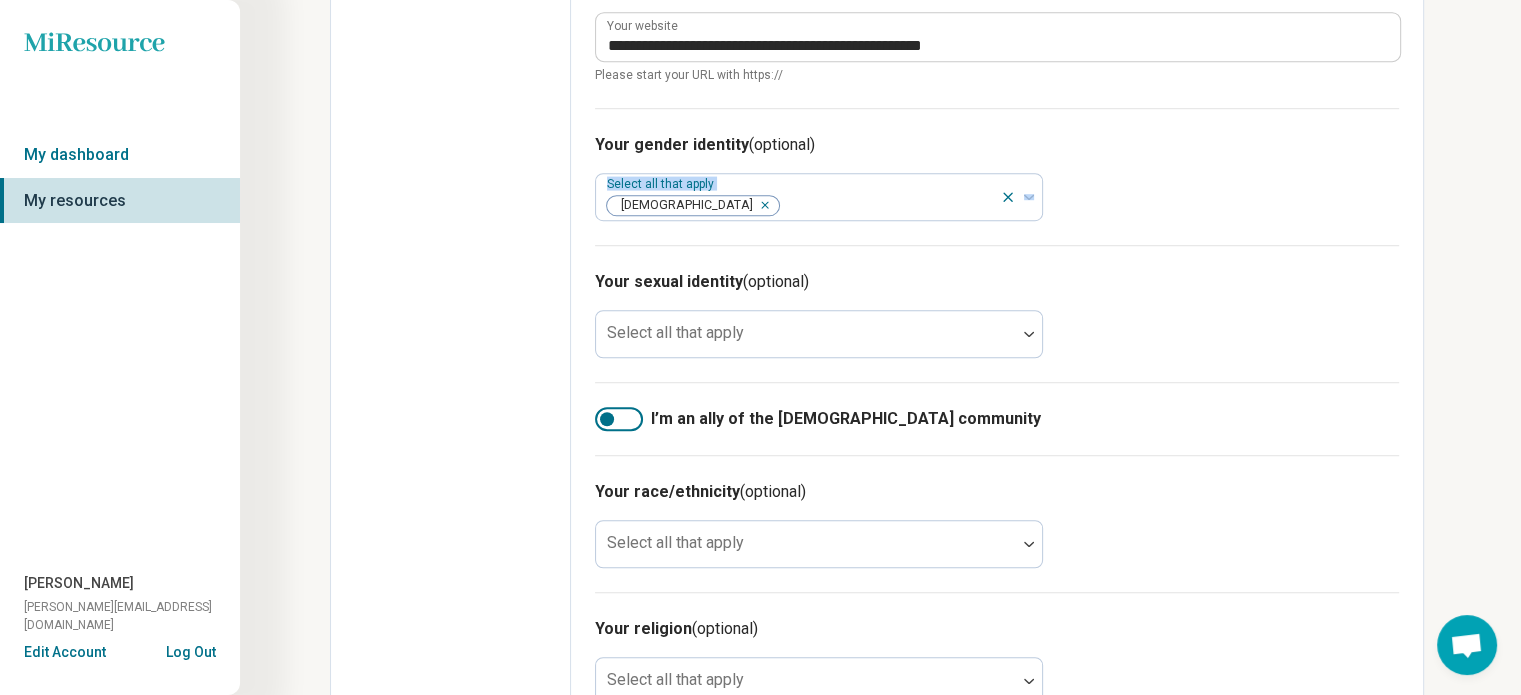 scroll, scrollTop: 1367, scrollLeft: 0, axis: vertical 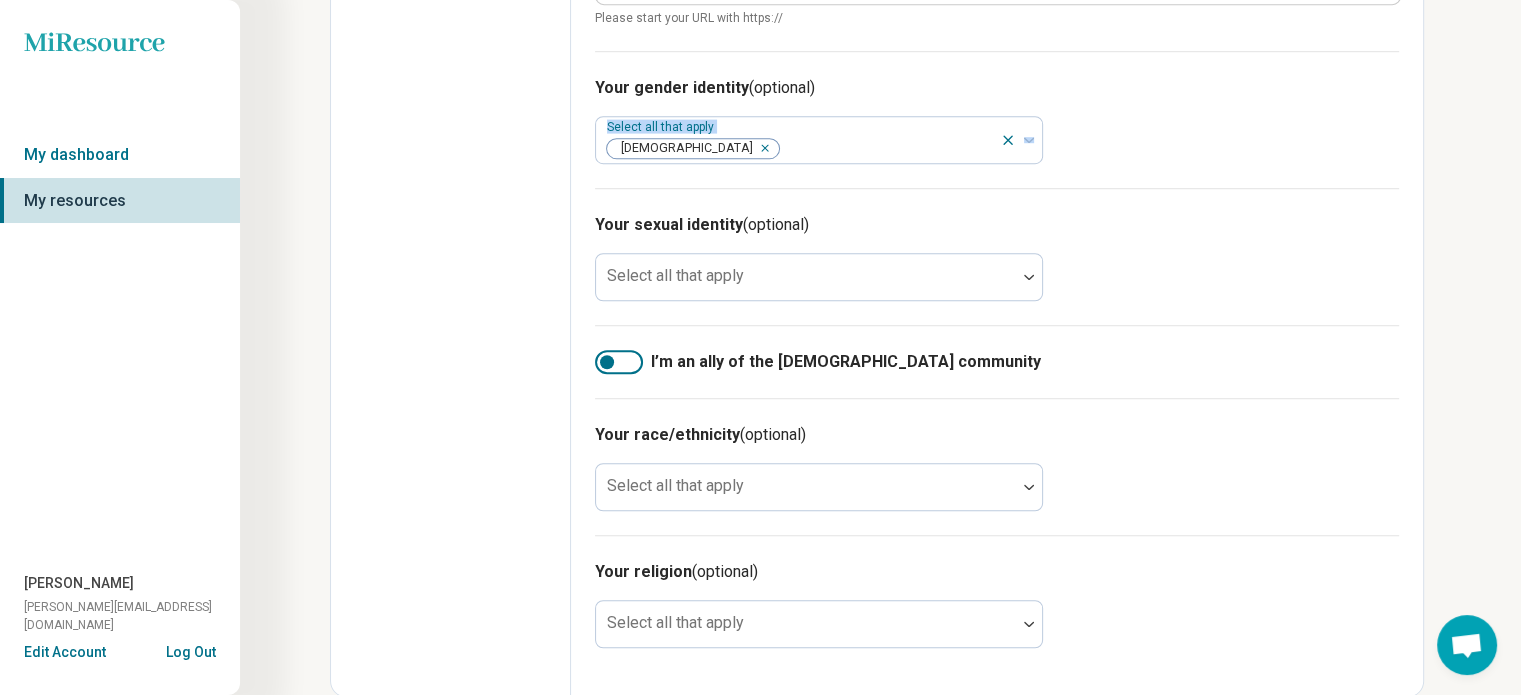 click 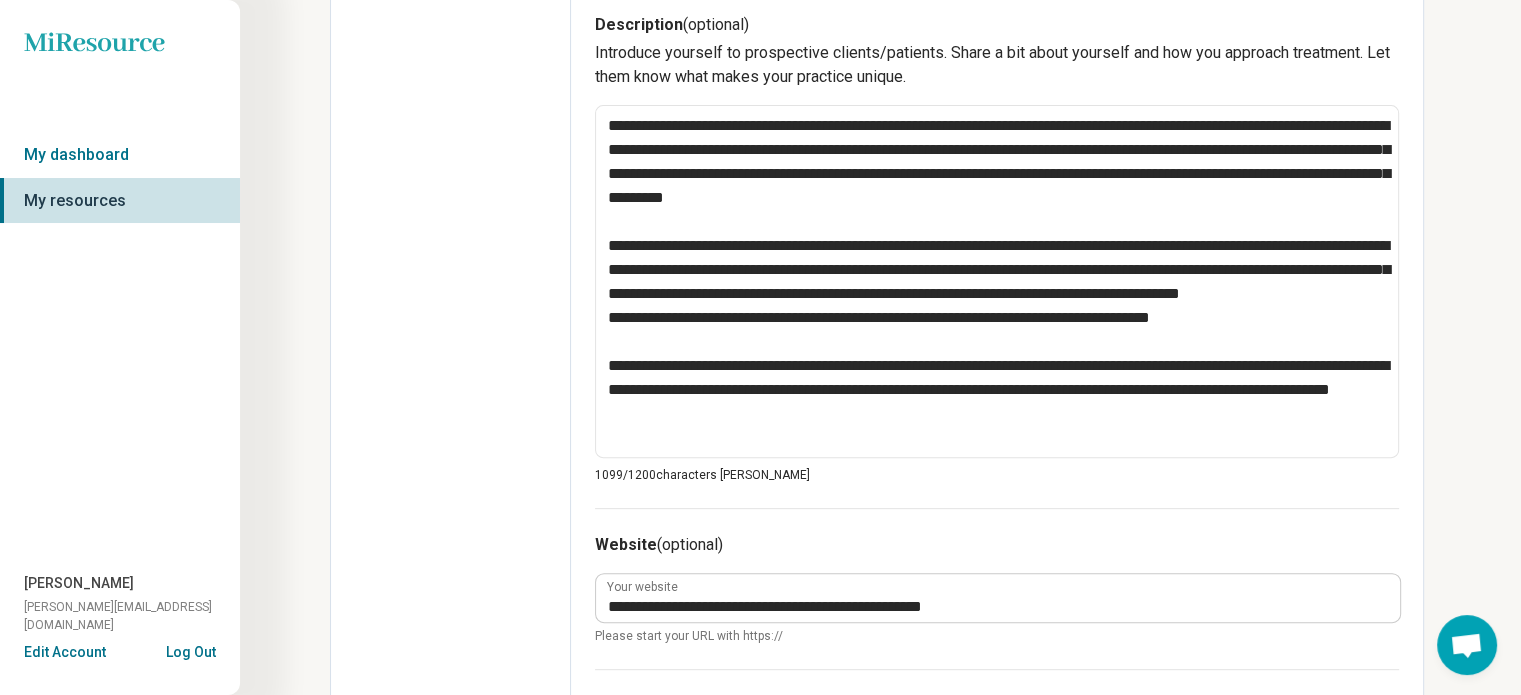 scroll, scrollTop: 706, scrollLeft: 0, axis: vertical 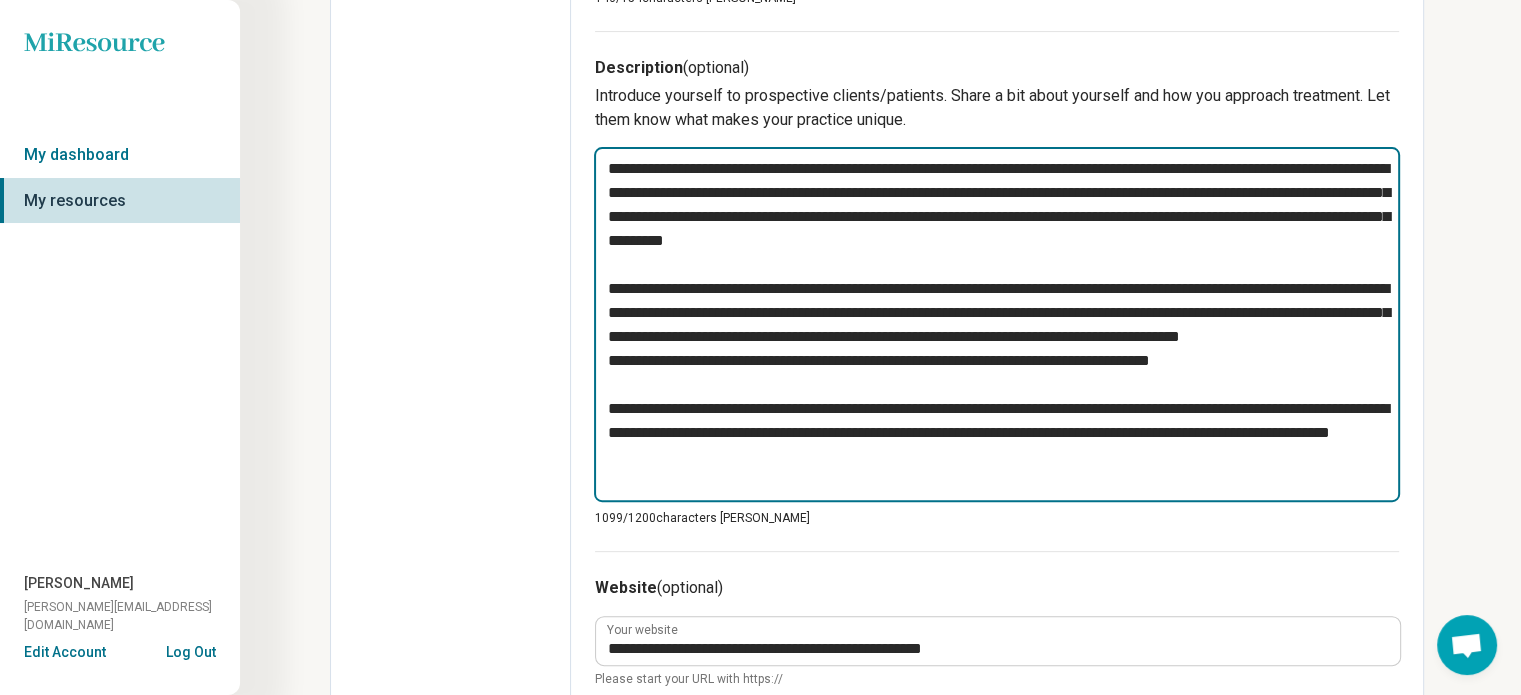 drag, startPoint x: 1049, startPoint y: 310, endPoint x: 808, endPoint y: 313, distance: 241.01868 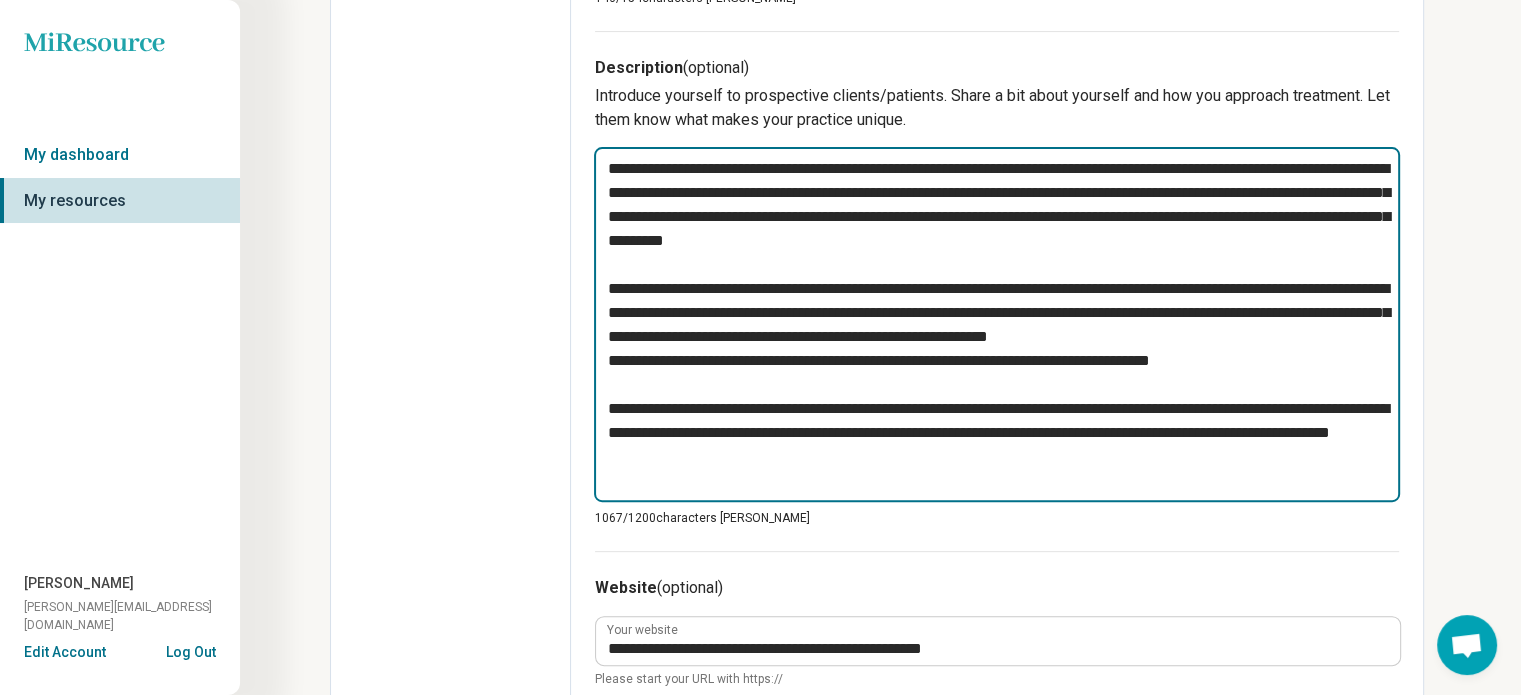 type on "*" 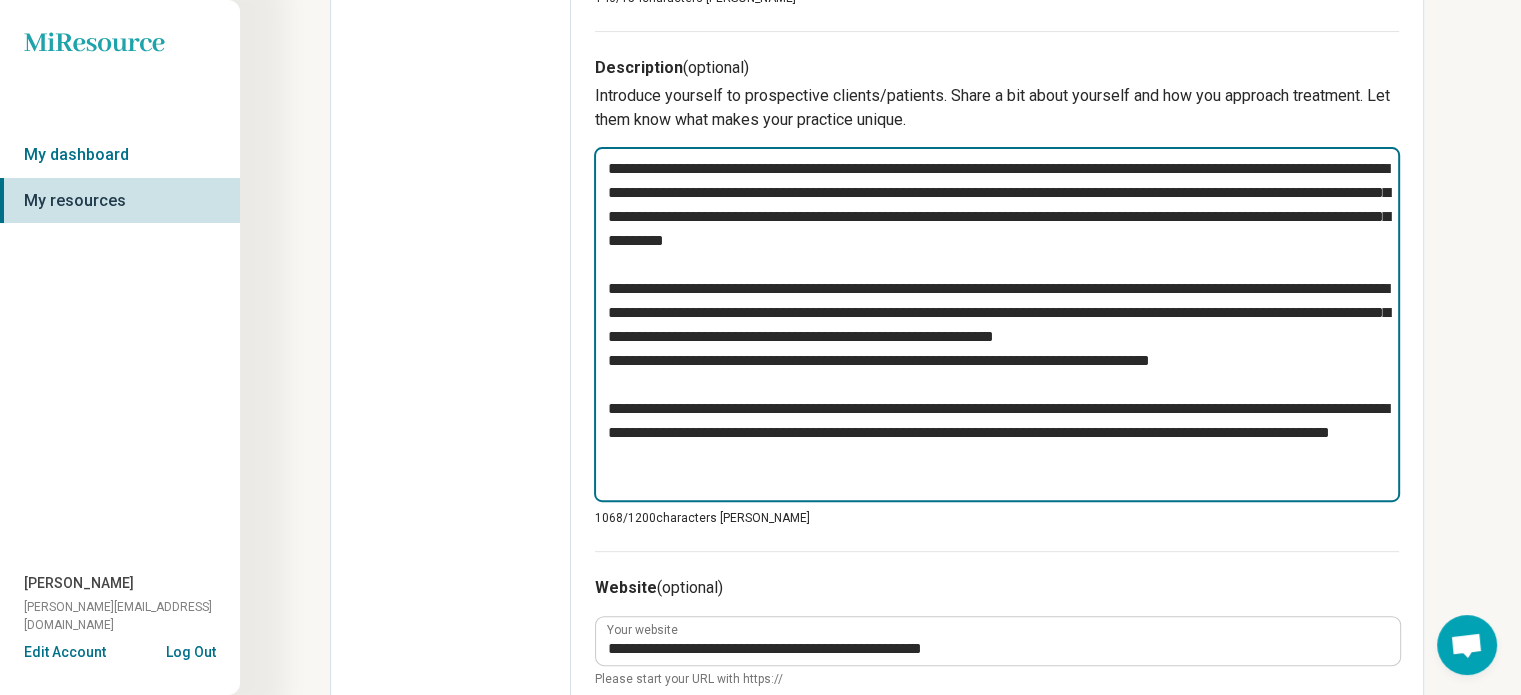drag, startPoint x: 1235, startPoint y: 288, endPoint x: 986, endPoint y: 280, distance: 249.12848 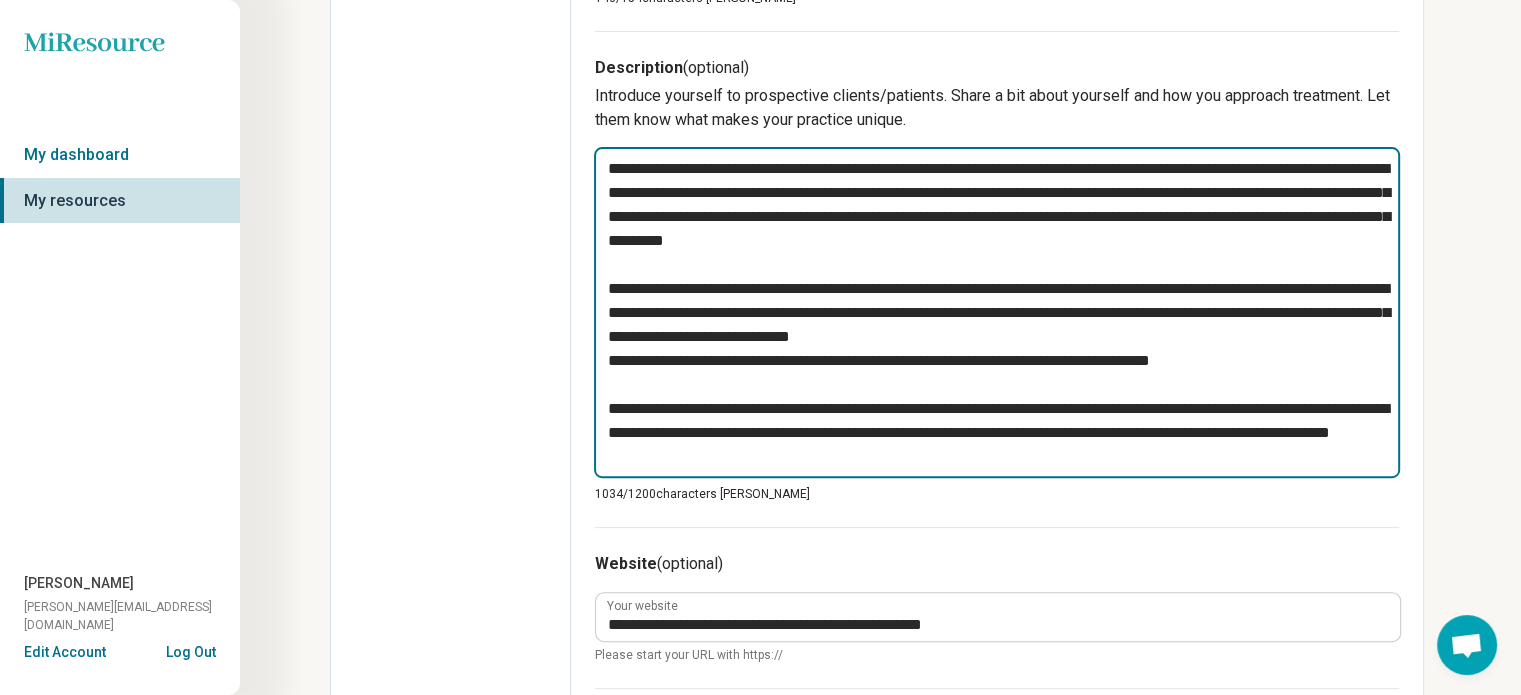 type on "*" 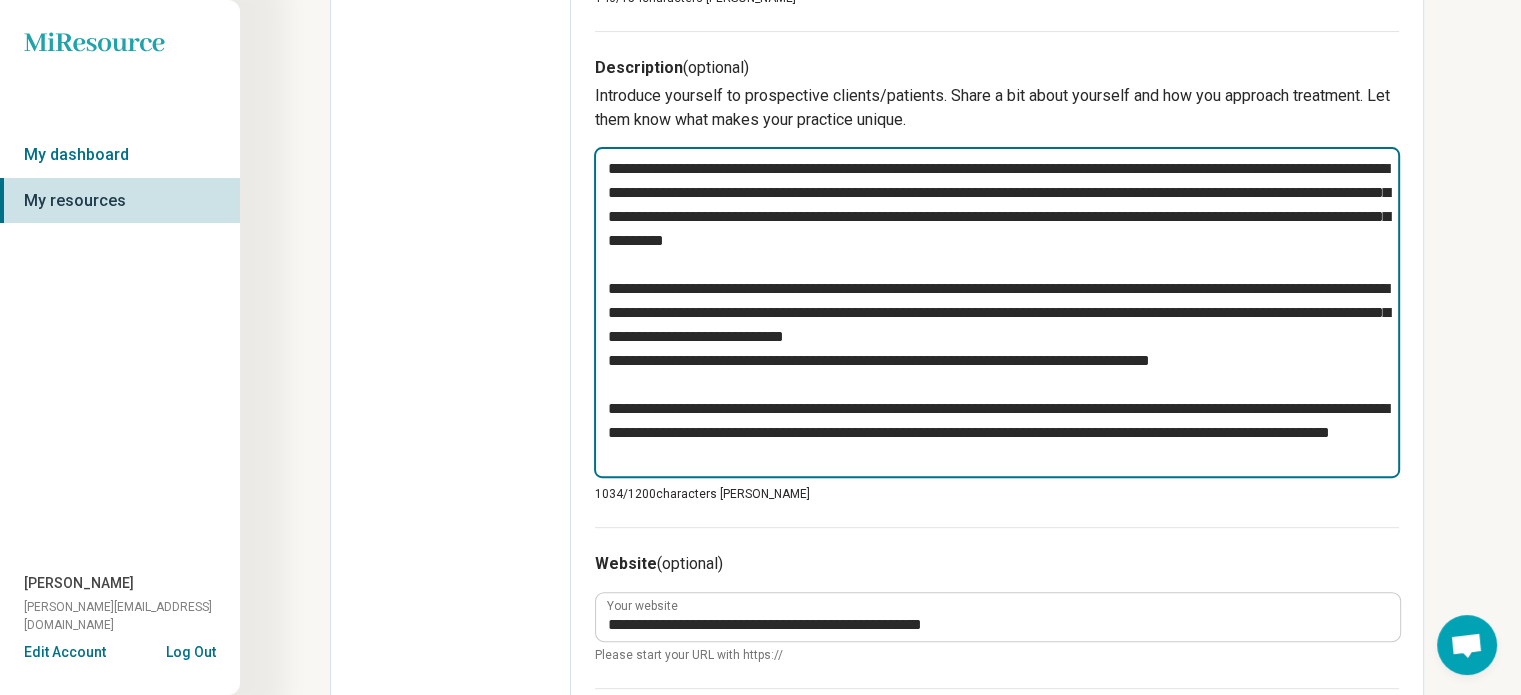 type on "*" 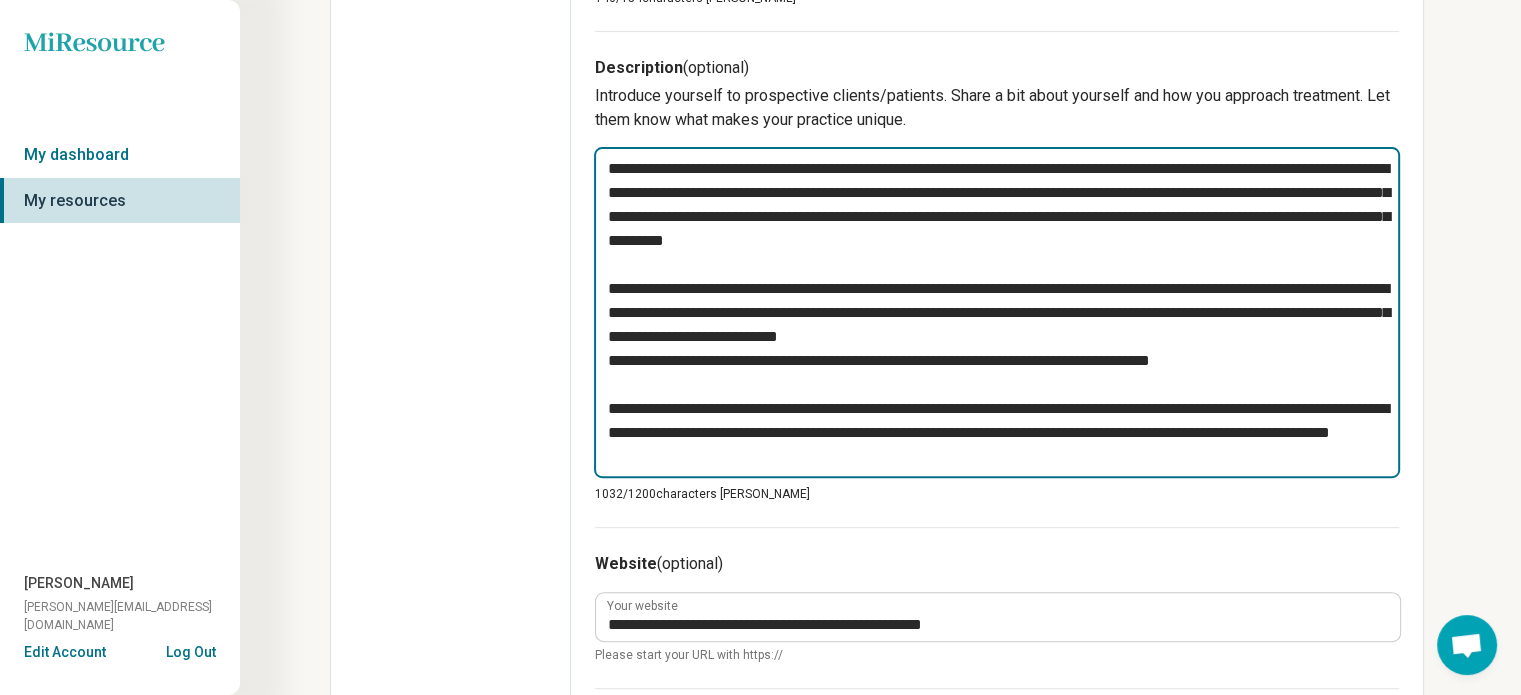 click at bounding box center [997, 312] 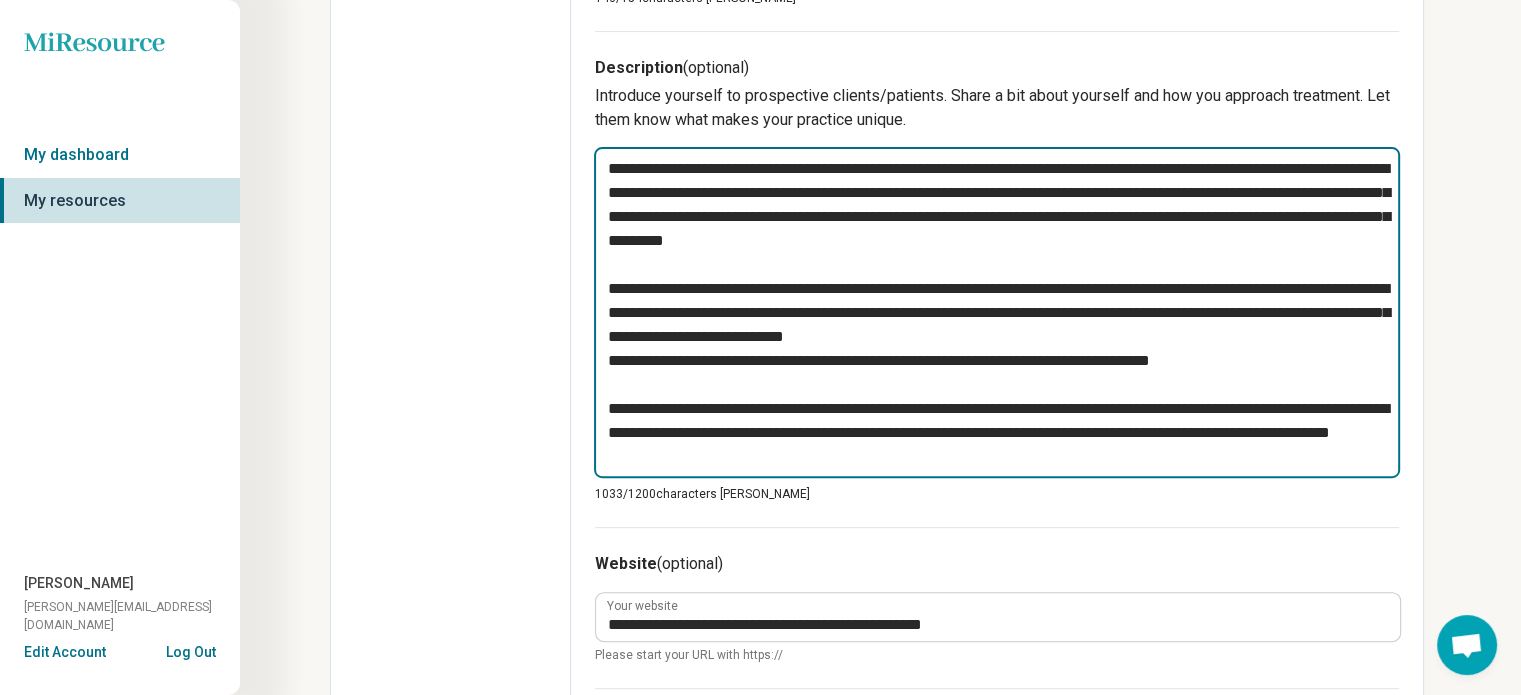 type on "*" 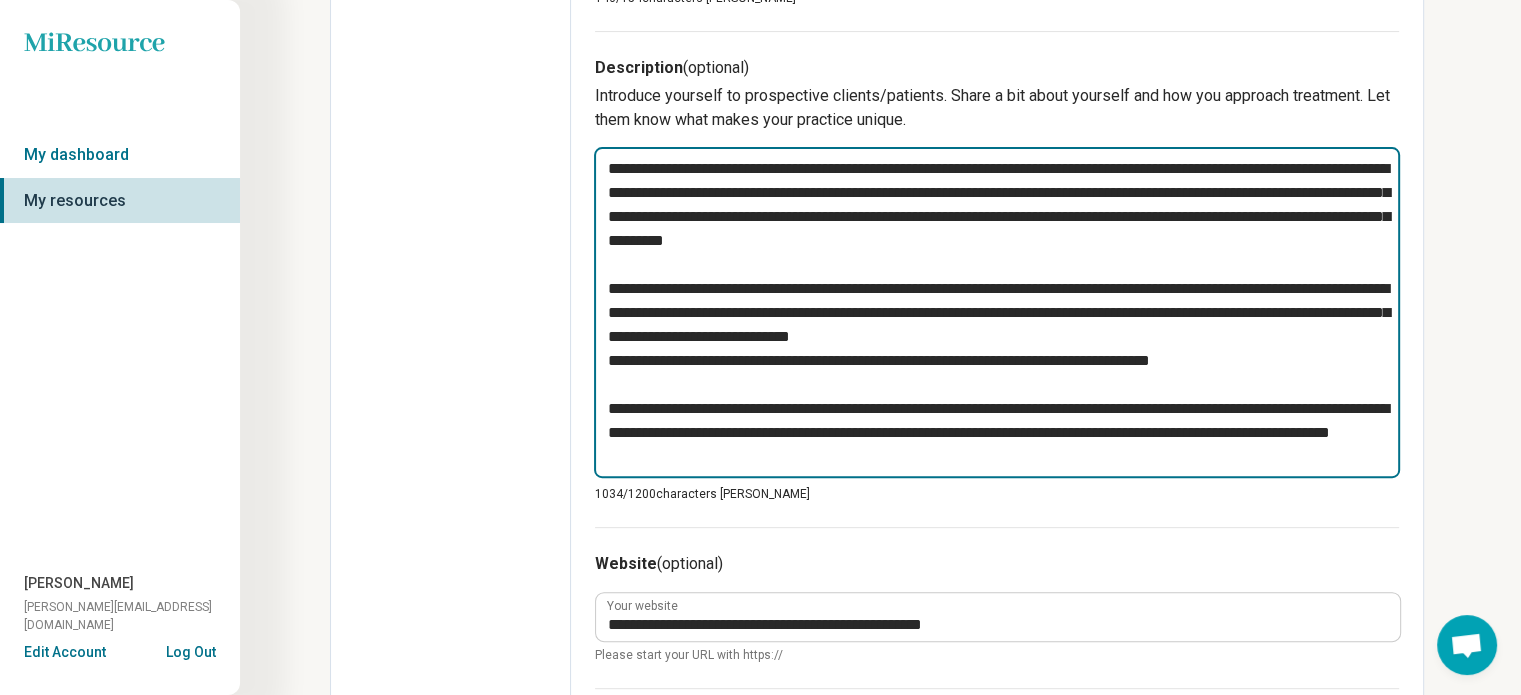 type on "*" 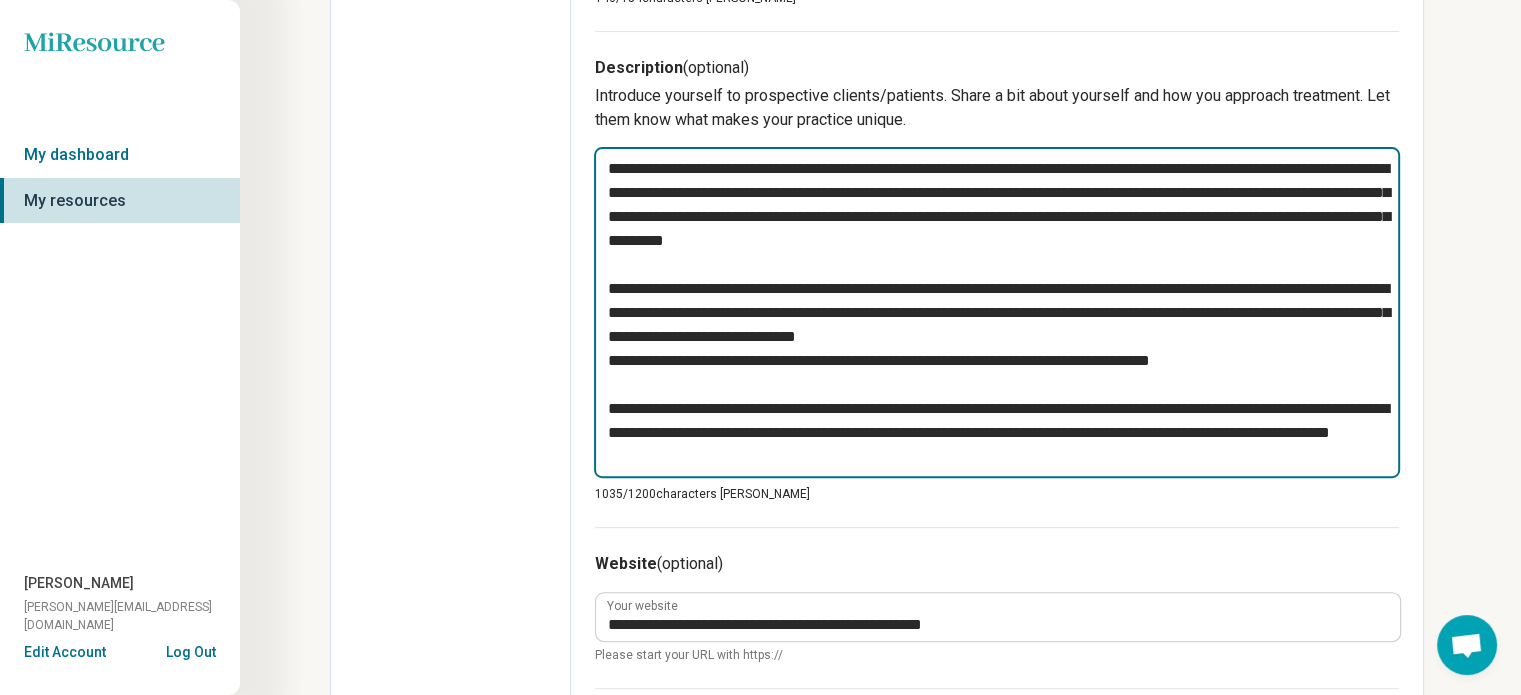 type on "*" 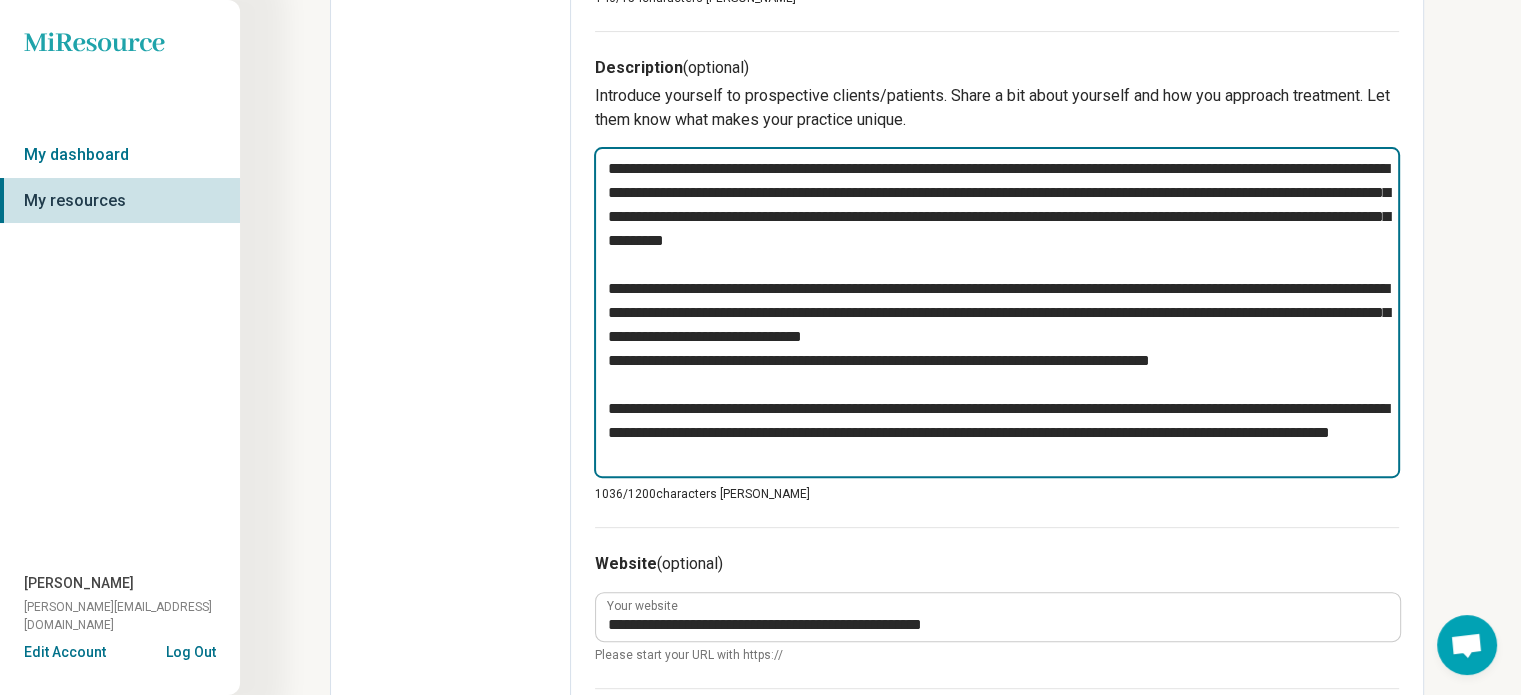 type on "*" 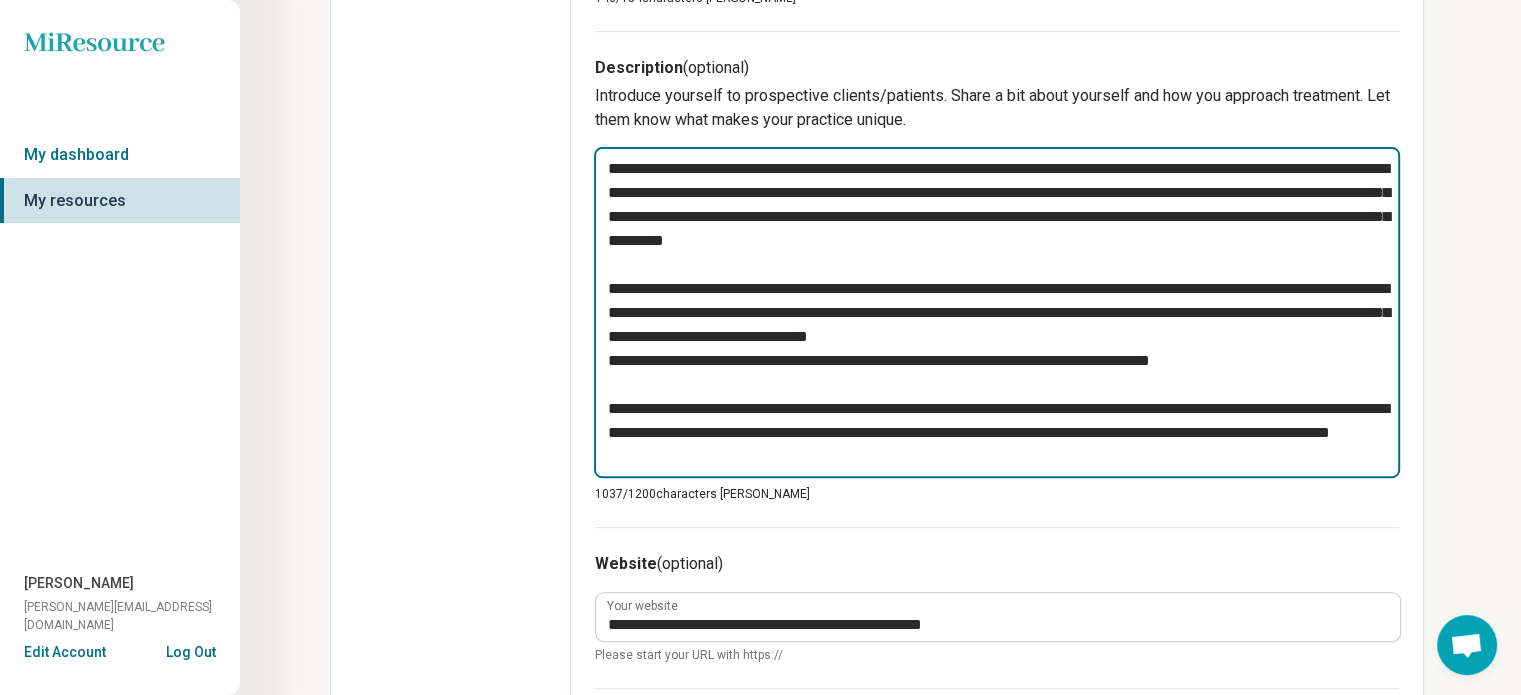 type on "*" 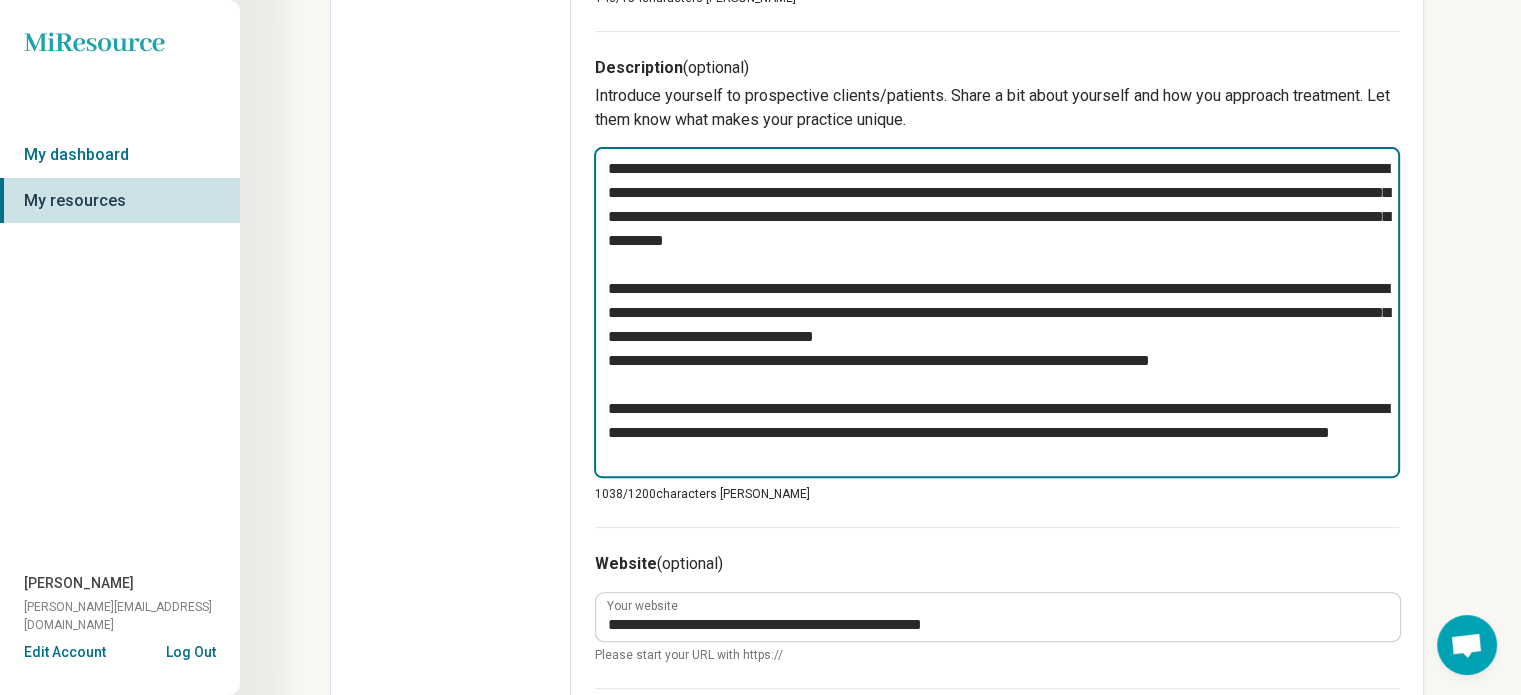 type on "*" 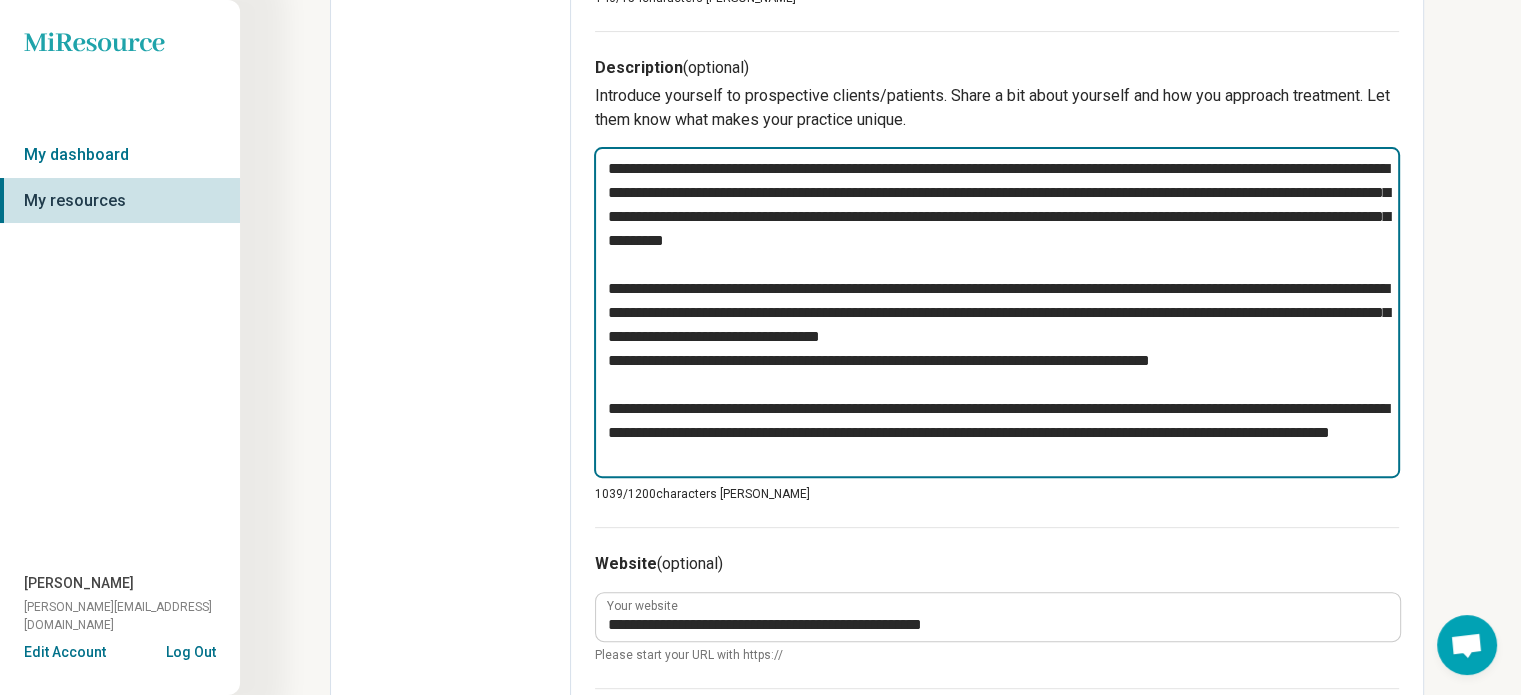 type on "*" 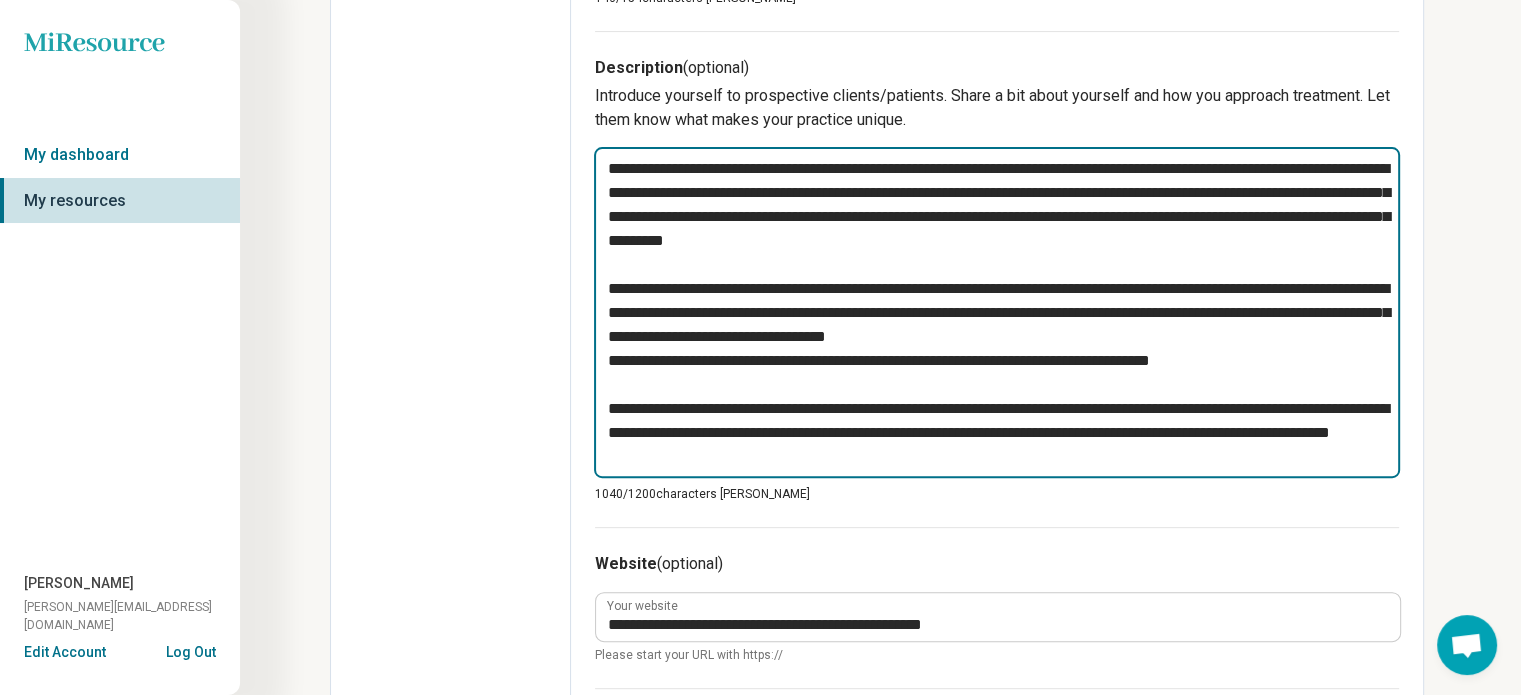 type on "*" 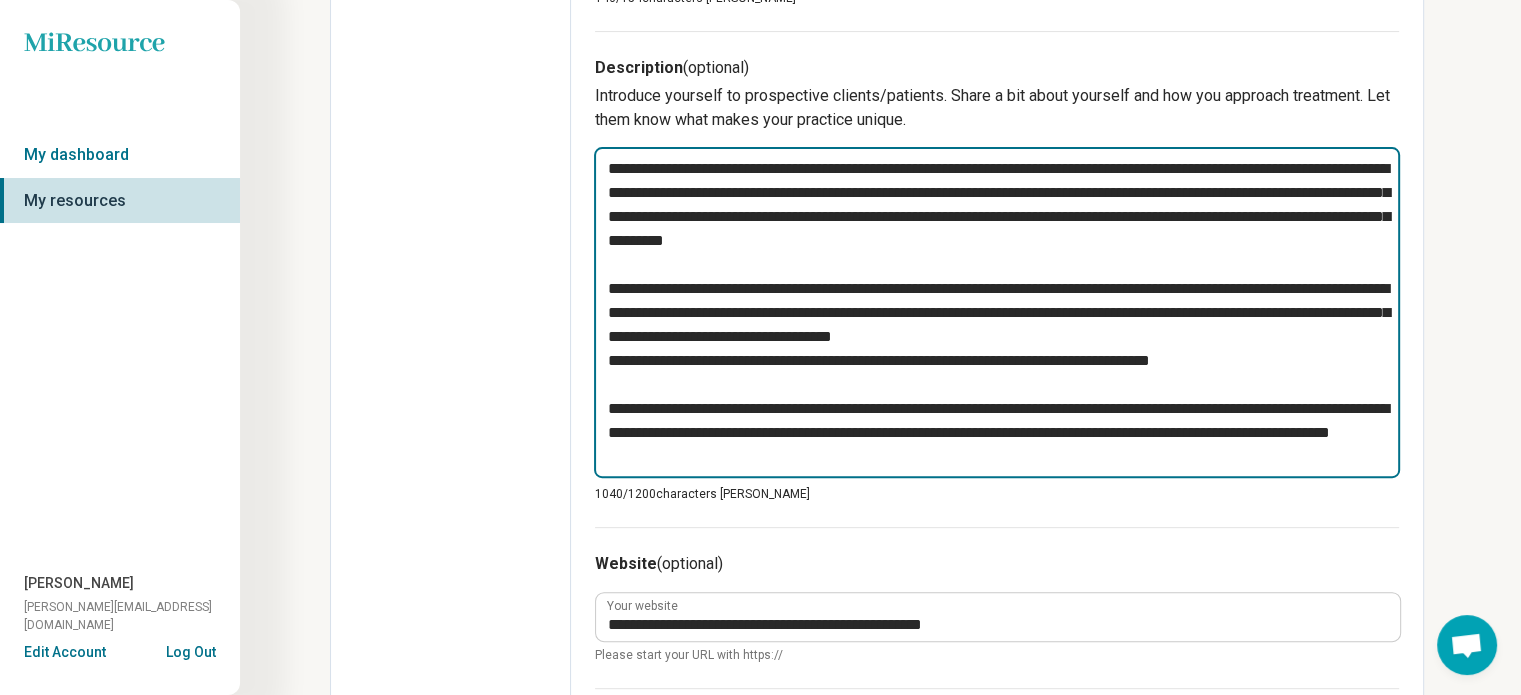 type on "*" 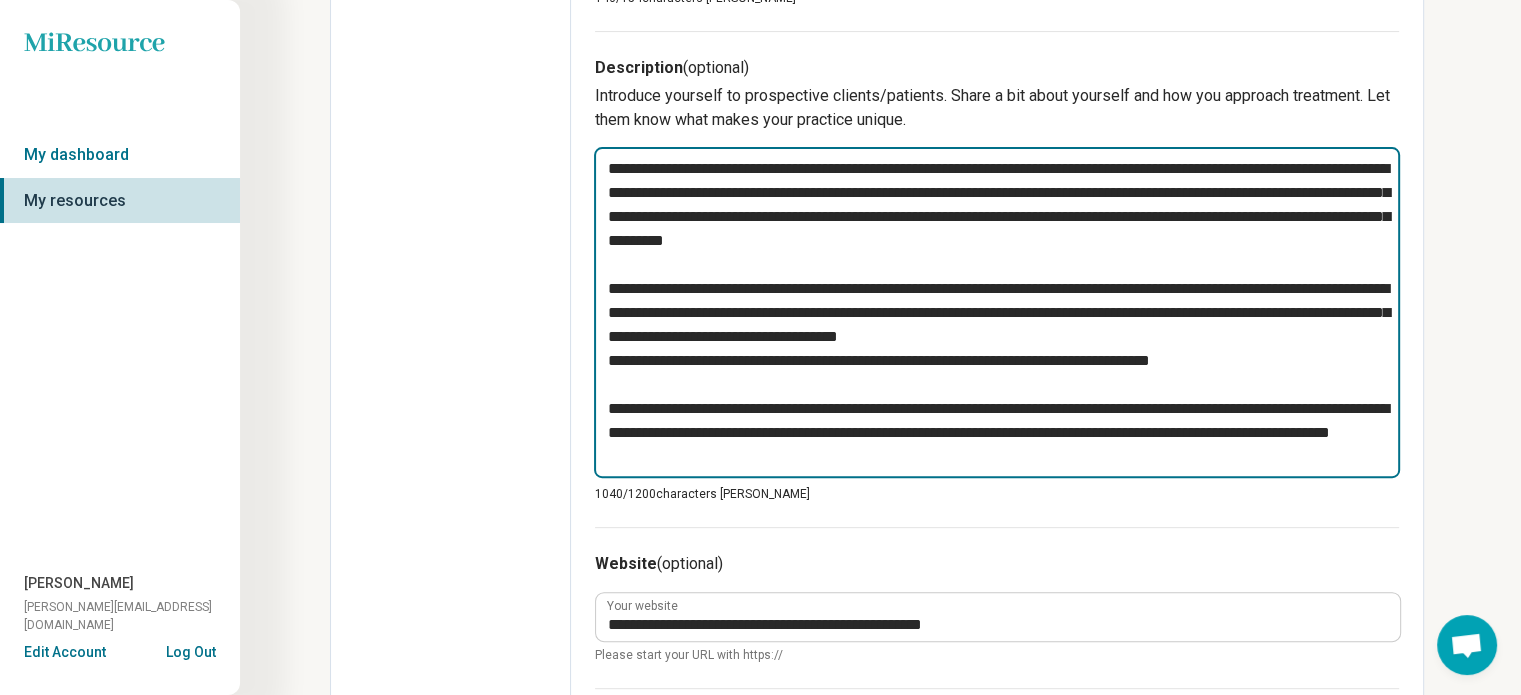 type on "*" 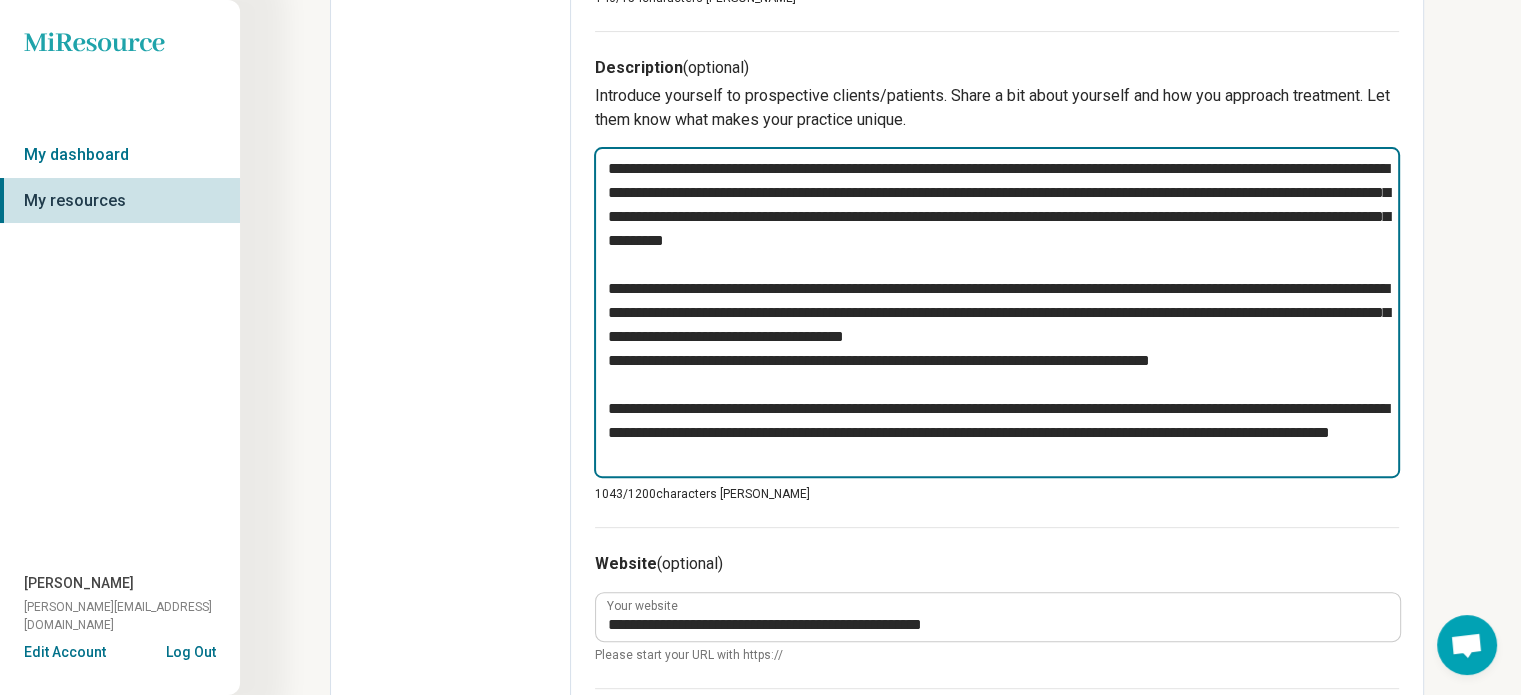 type on "*" 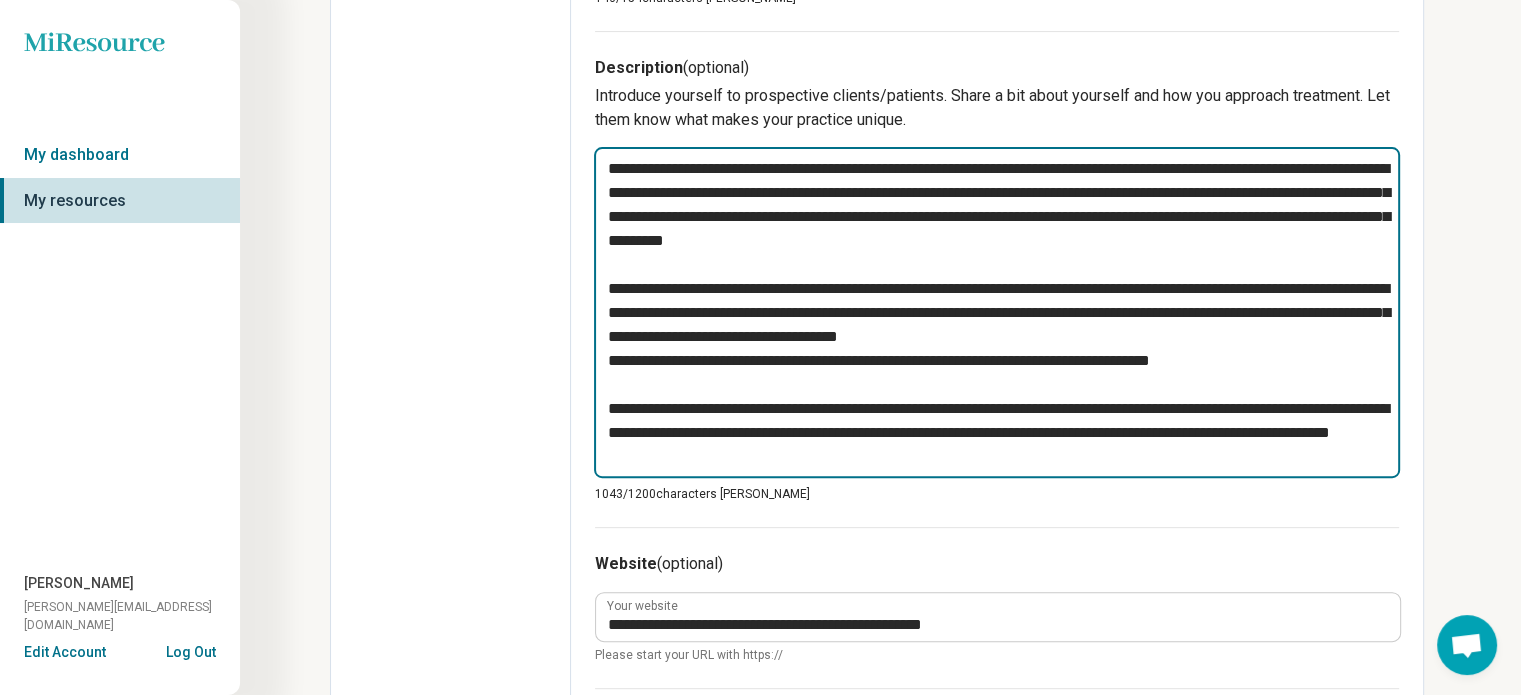type on "*" 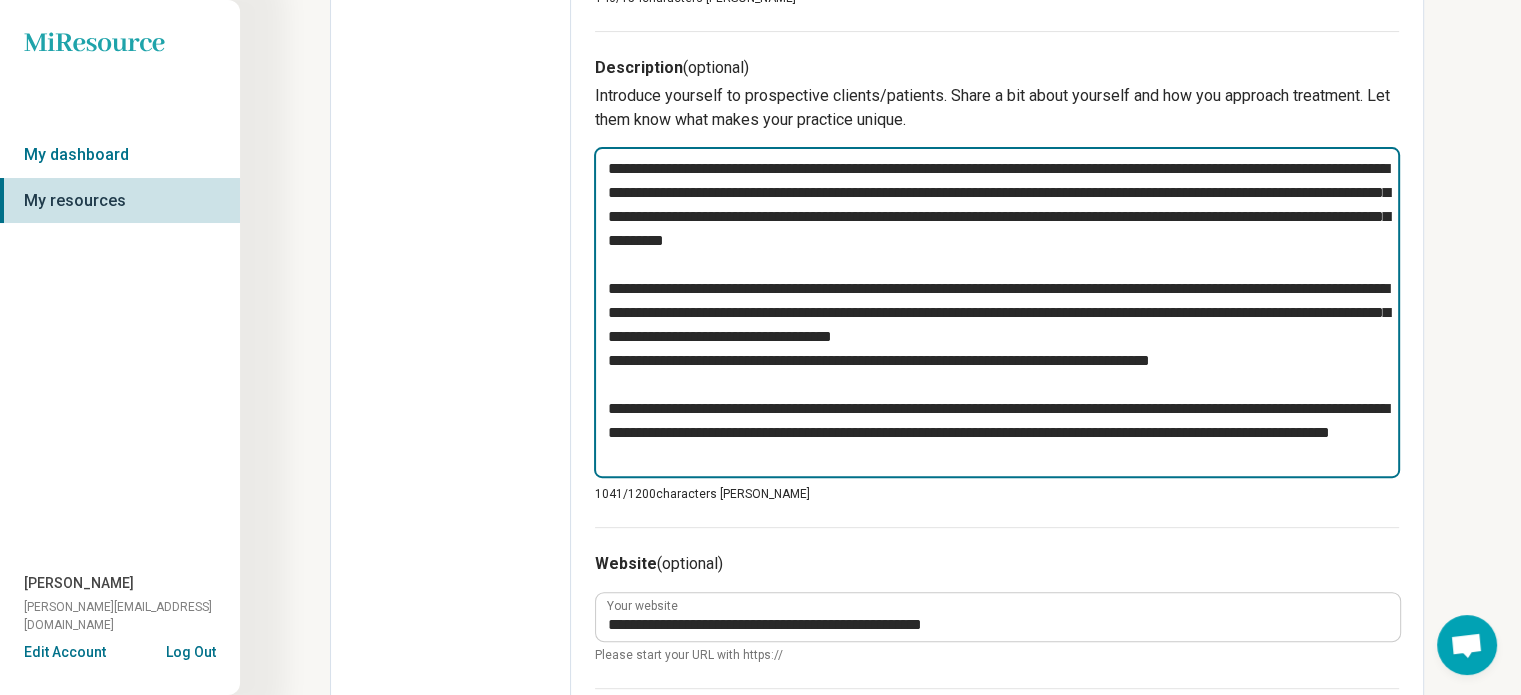 type on "*" 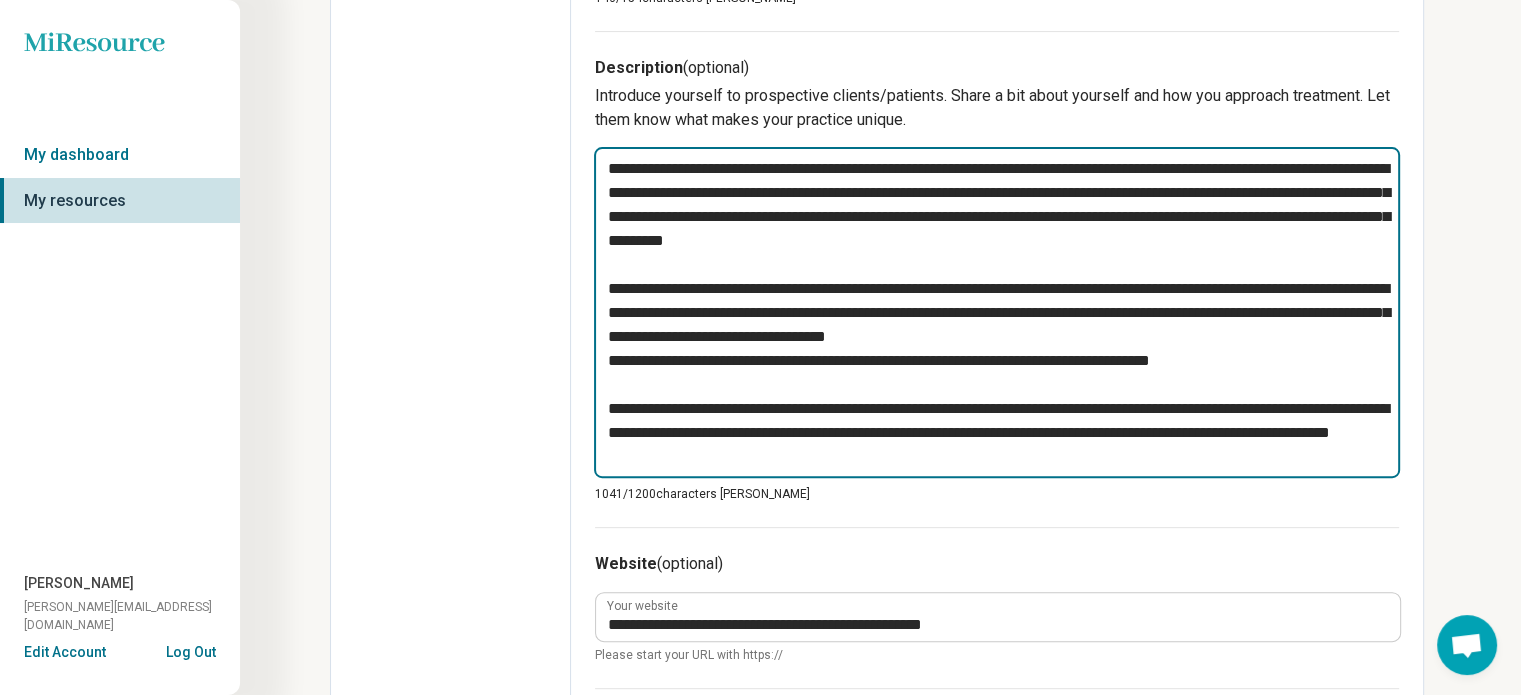 type on "*" 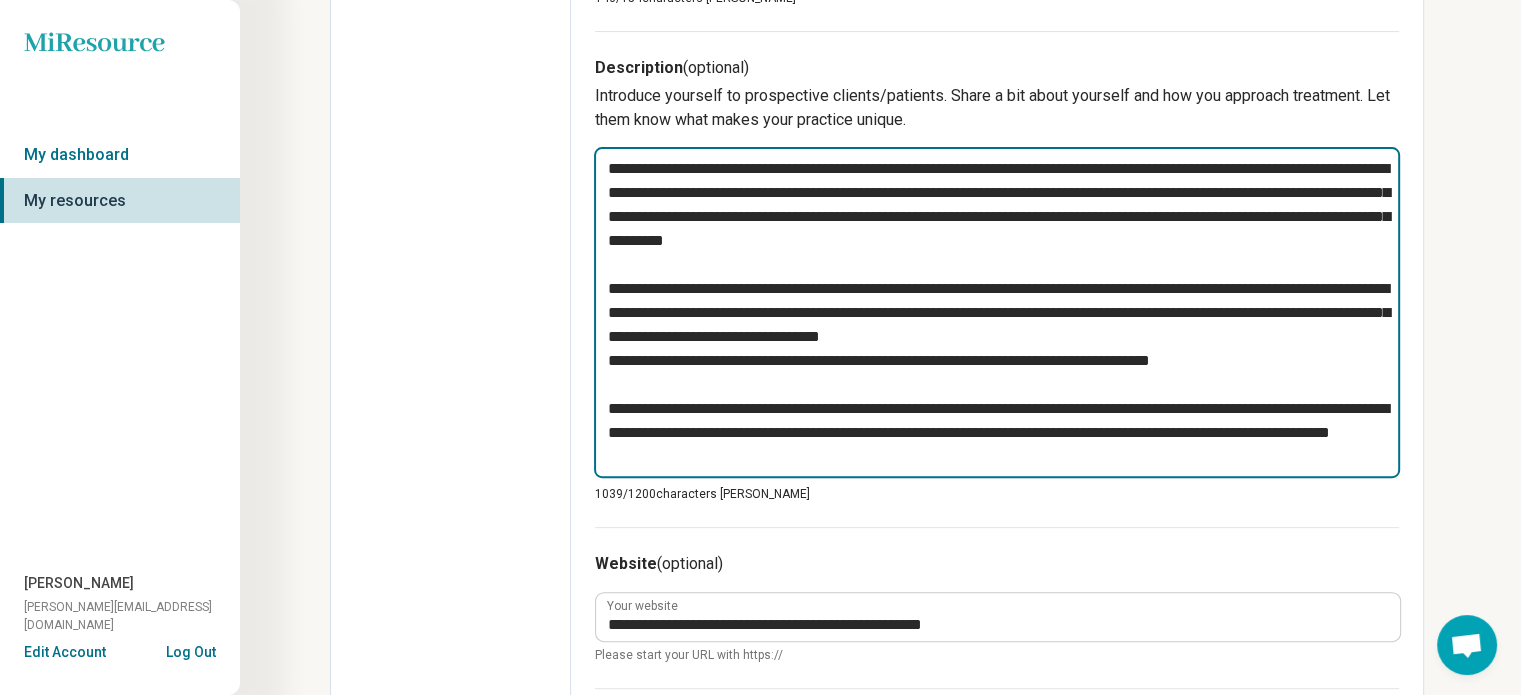 type on "*" 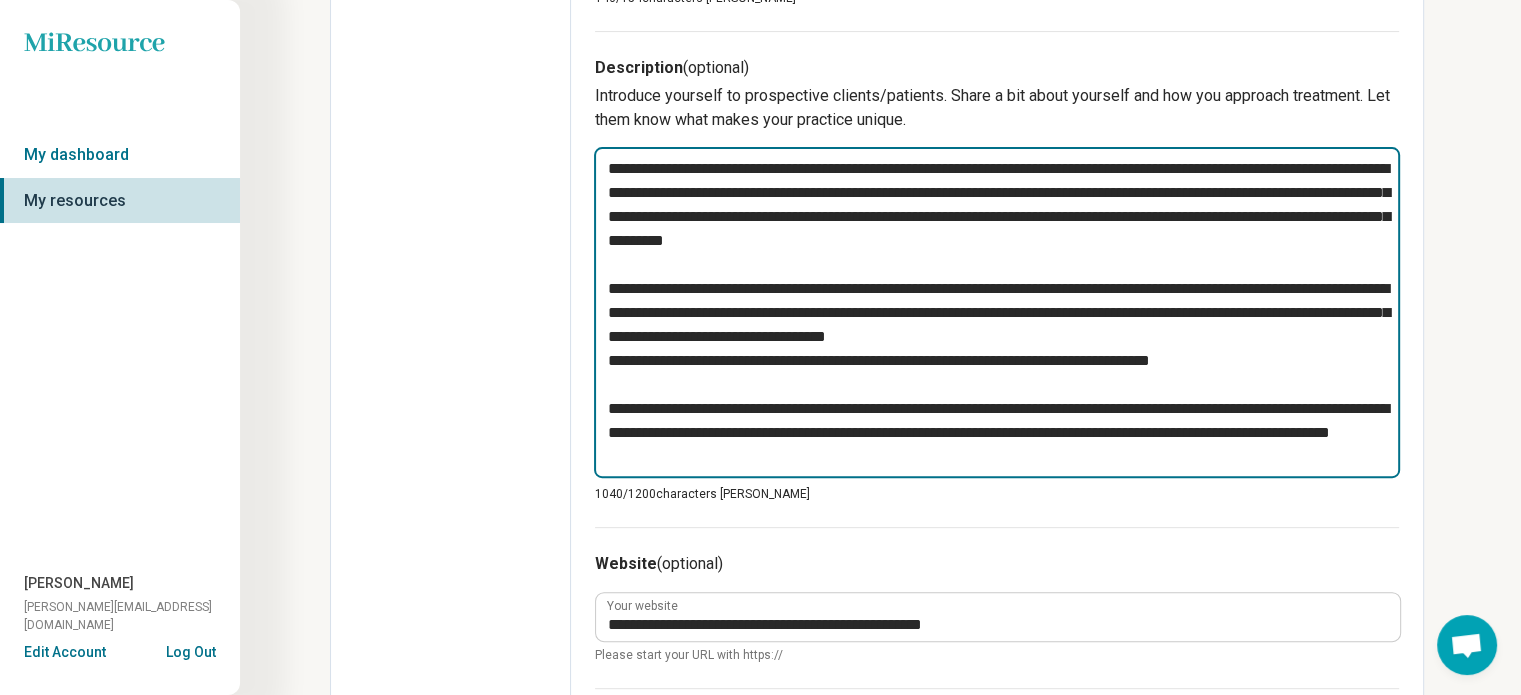 type on "*" 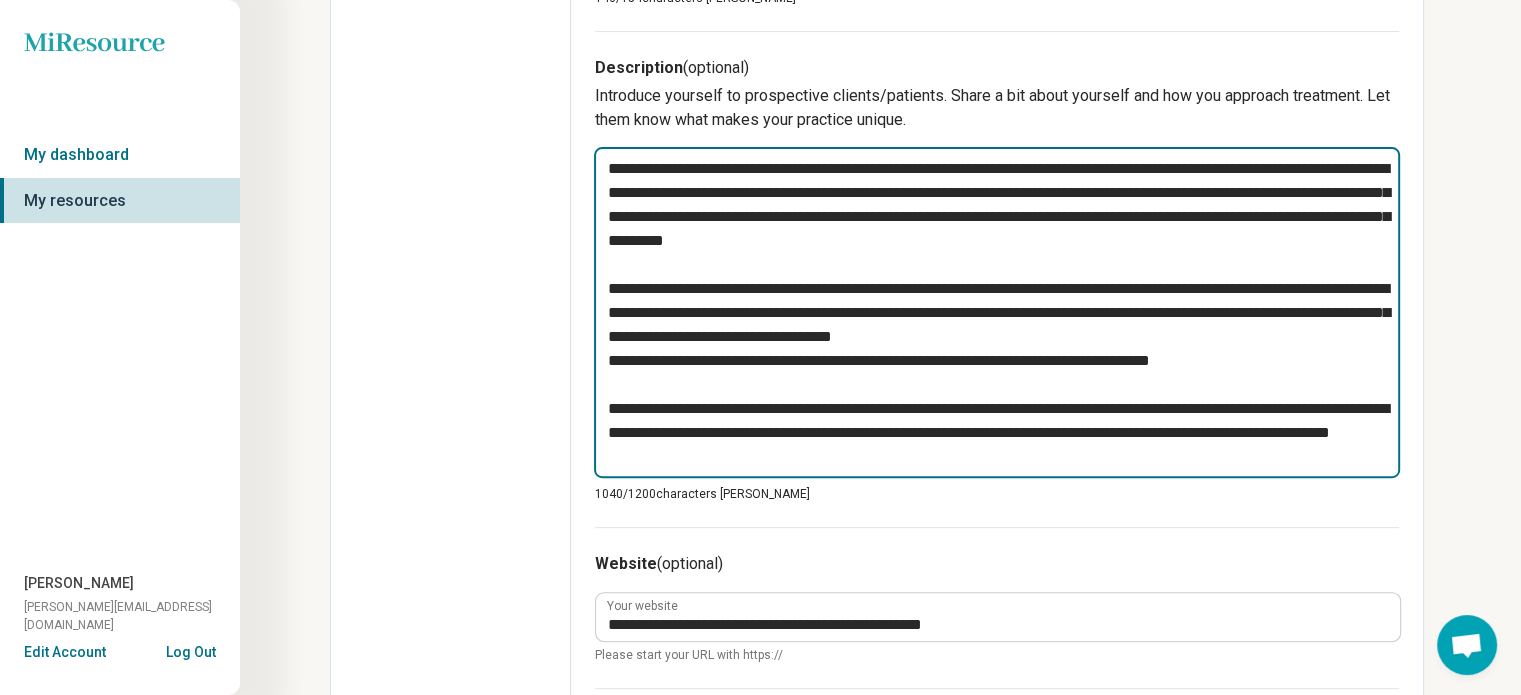 type on "*" 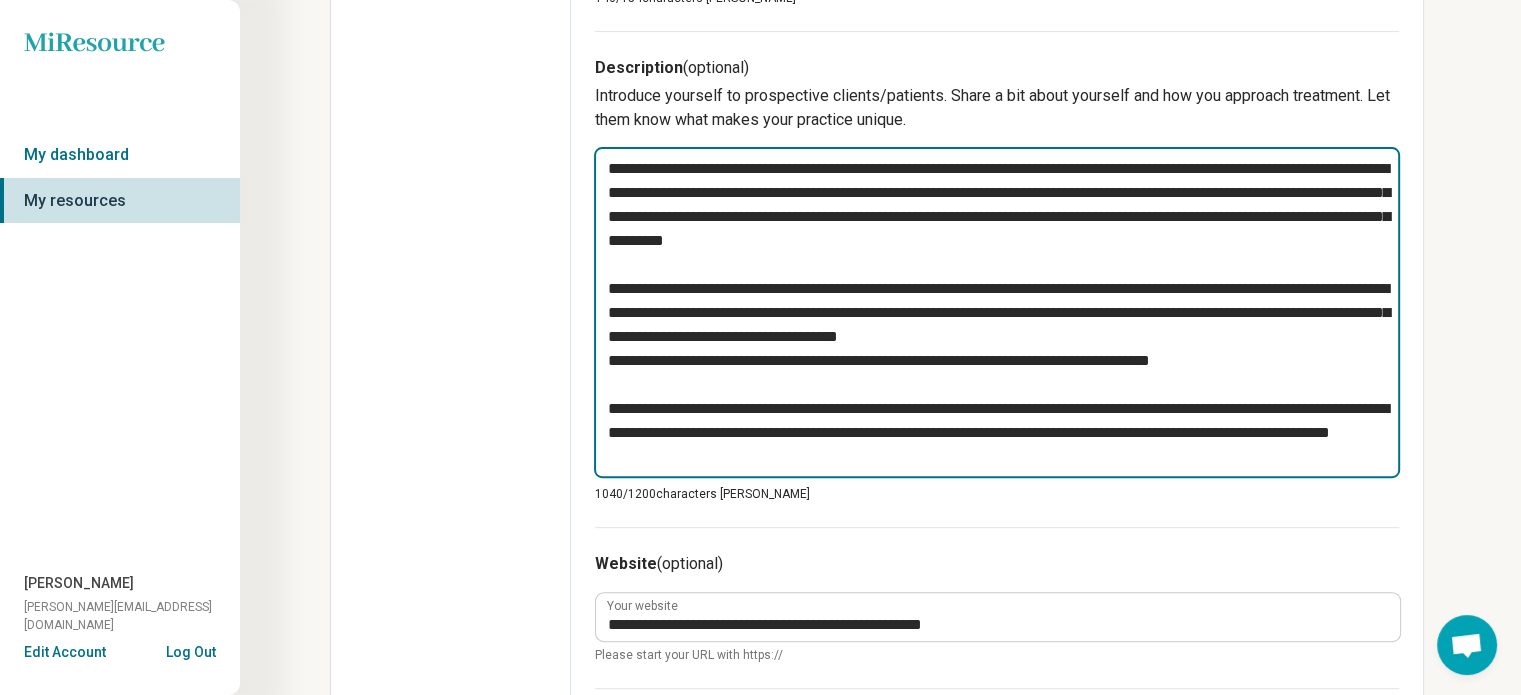 type on "*" 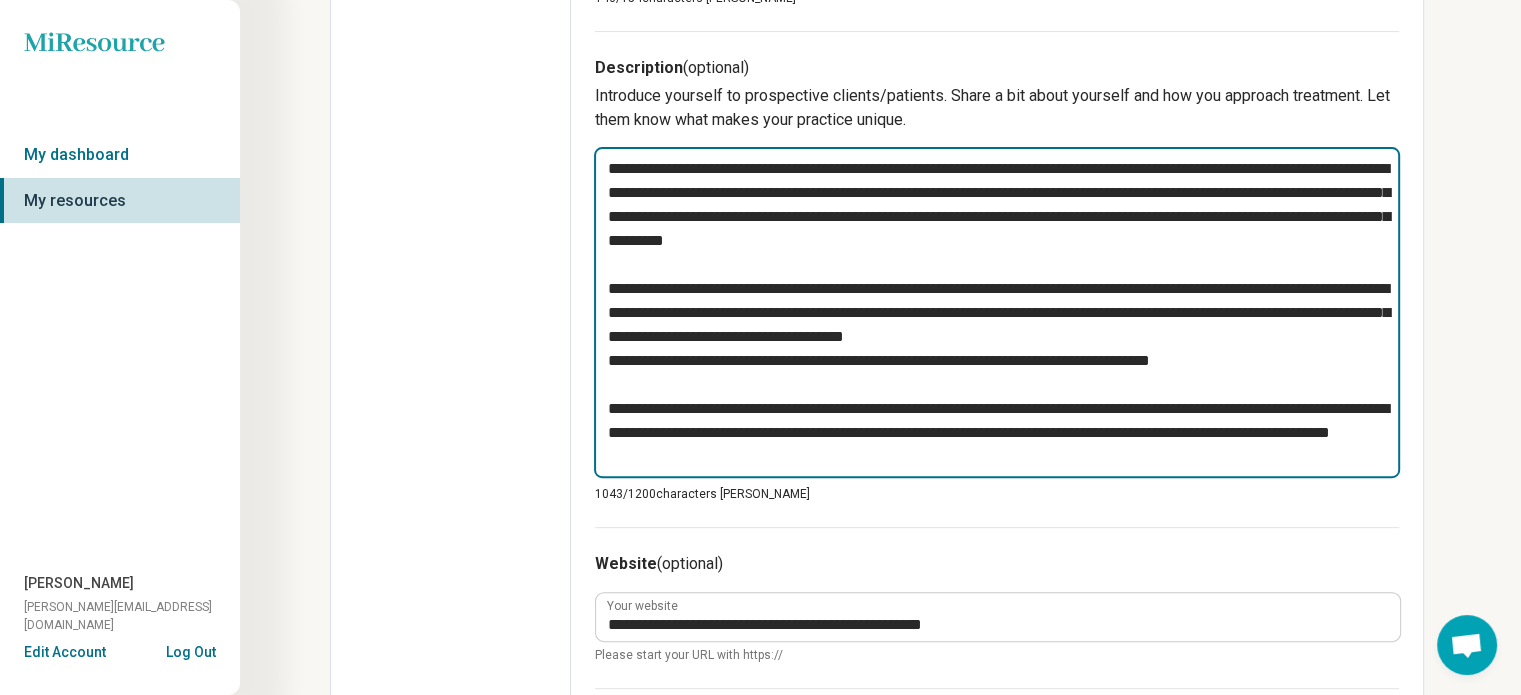 type on "**********" 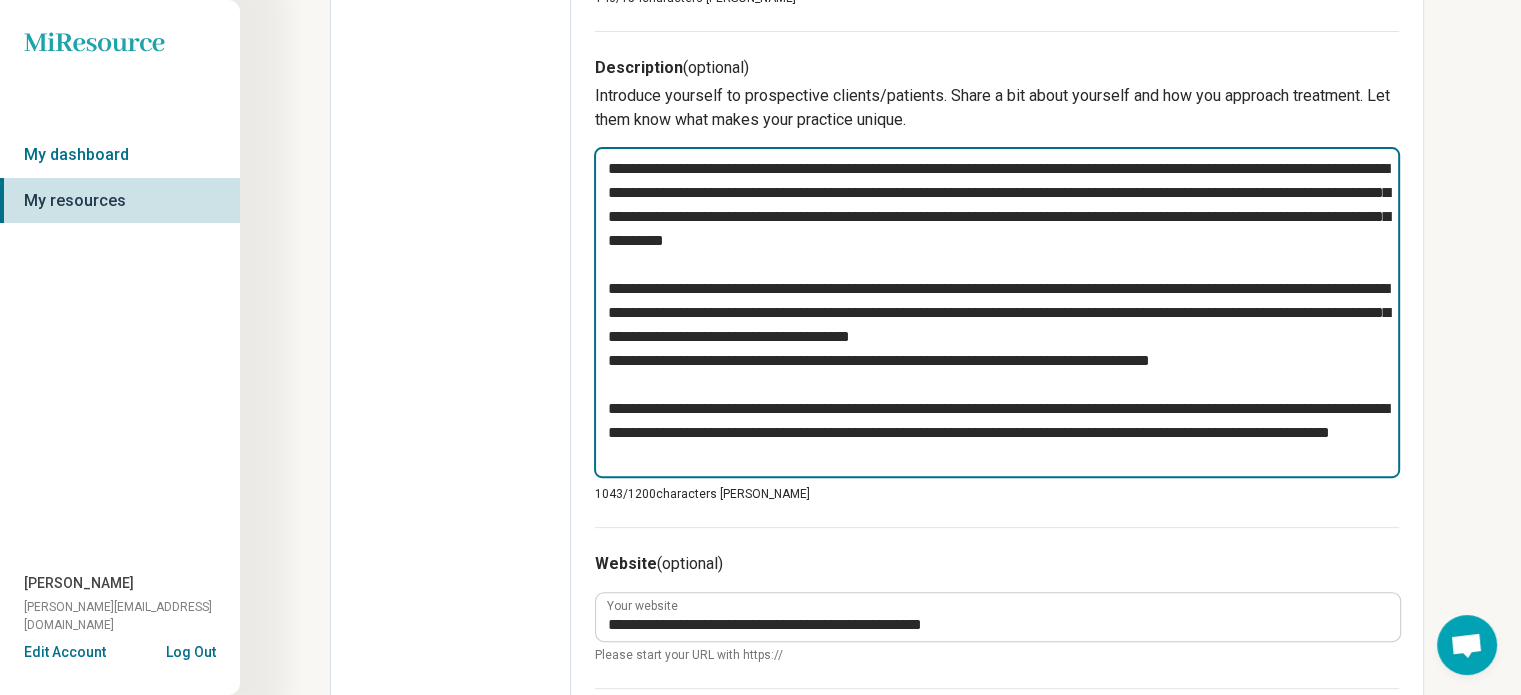 type on "*" 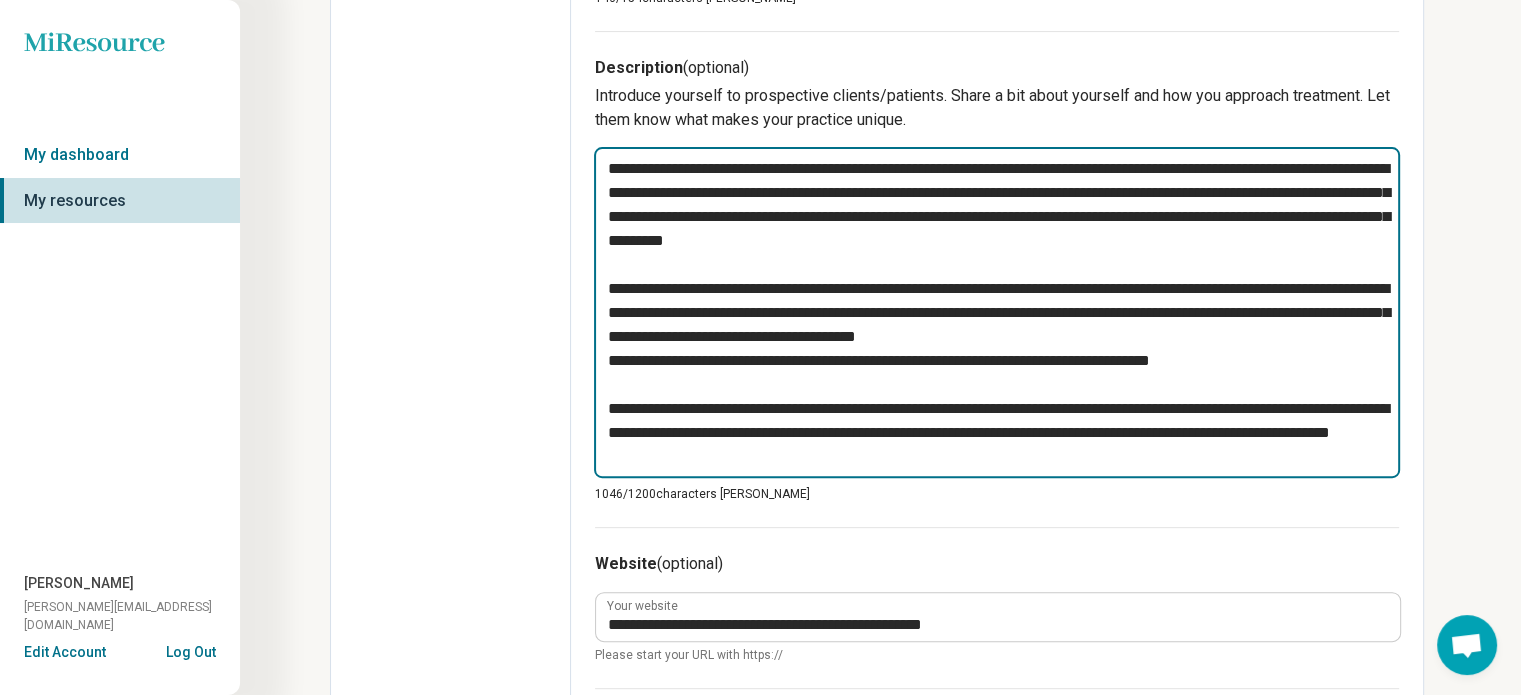 type on "*" 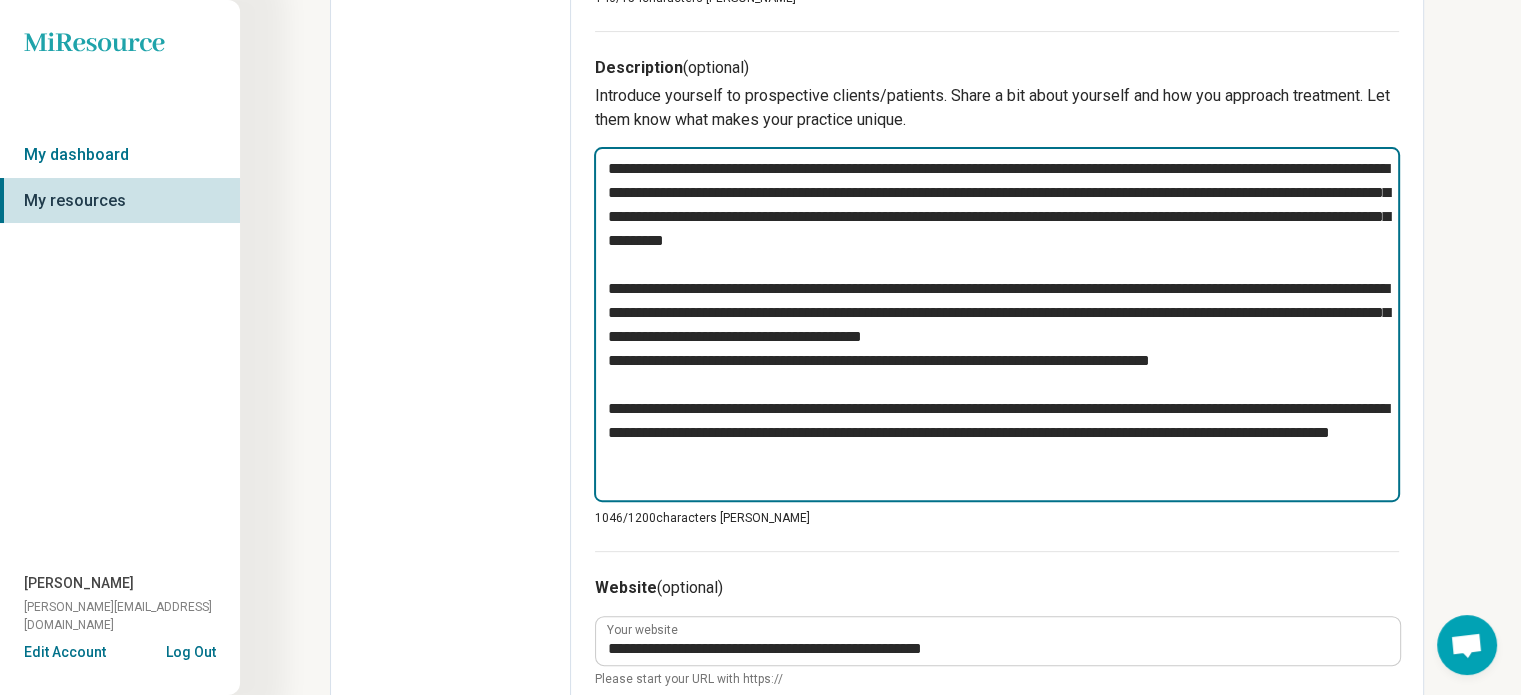 type on "*" 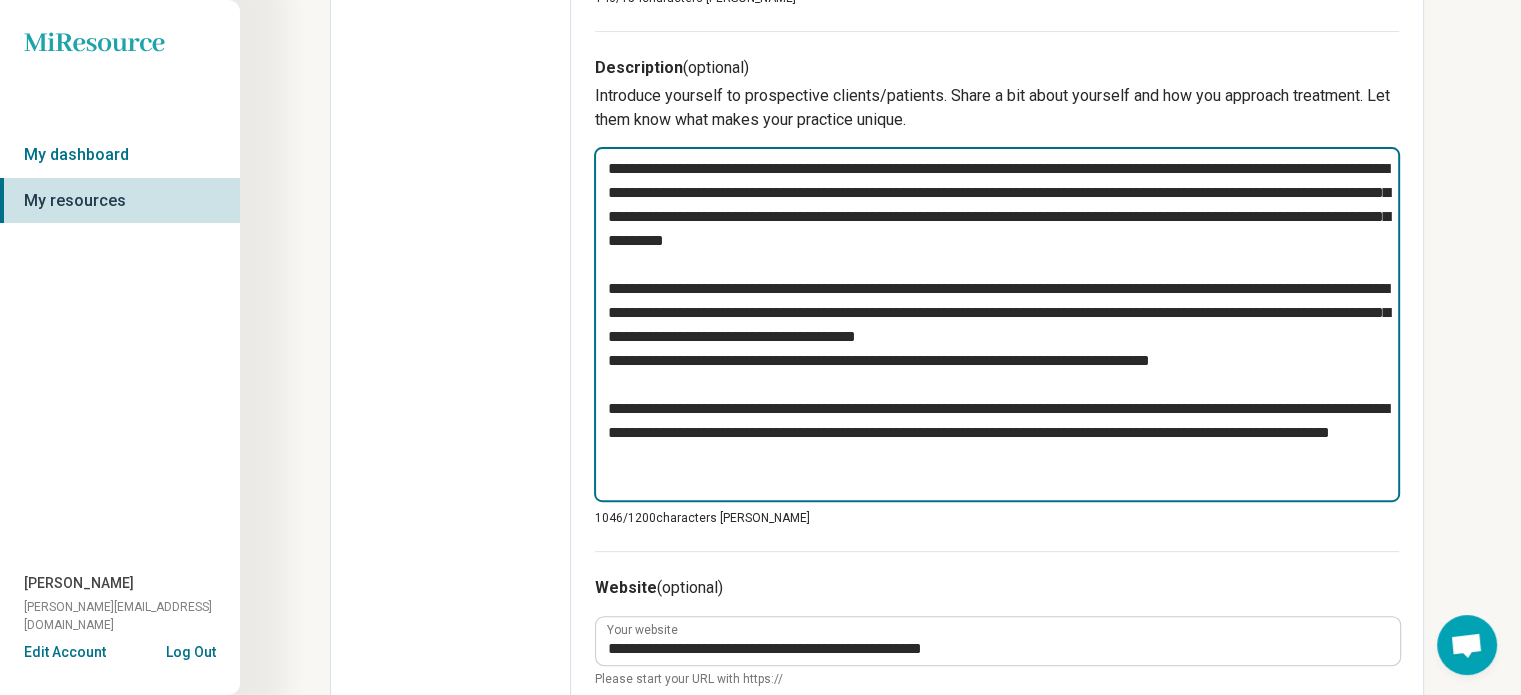 type on "*" 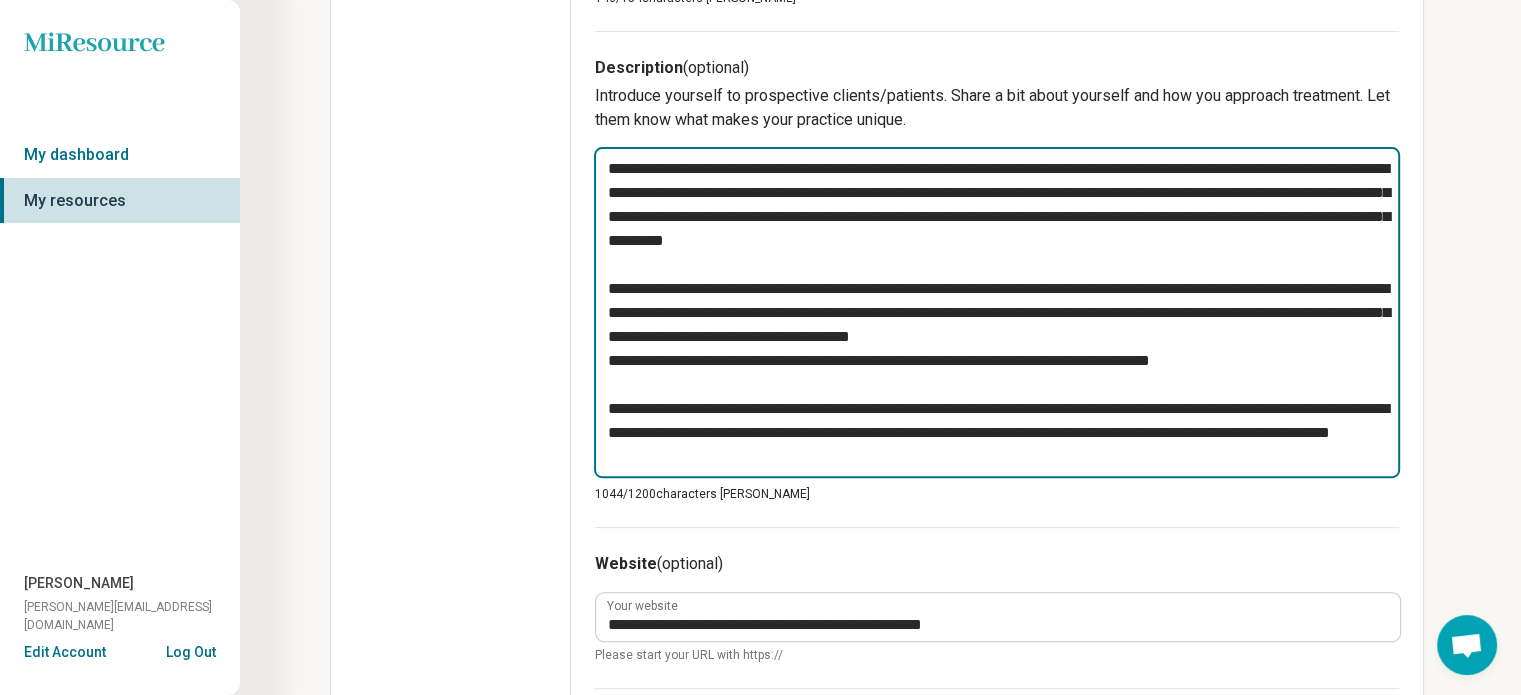 type on "*" 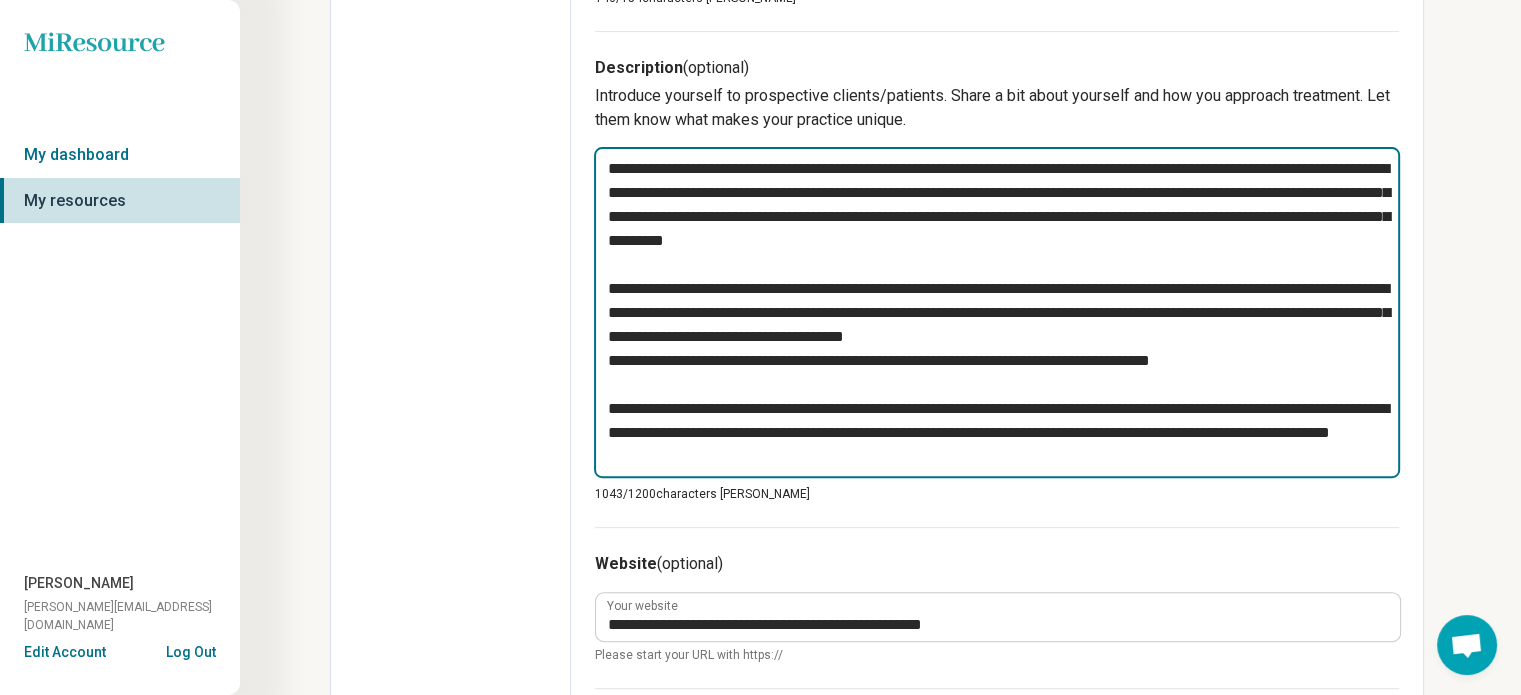 type on "*" 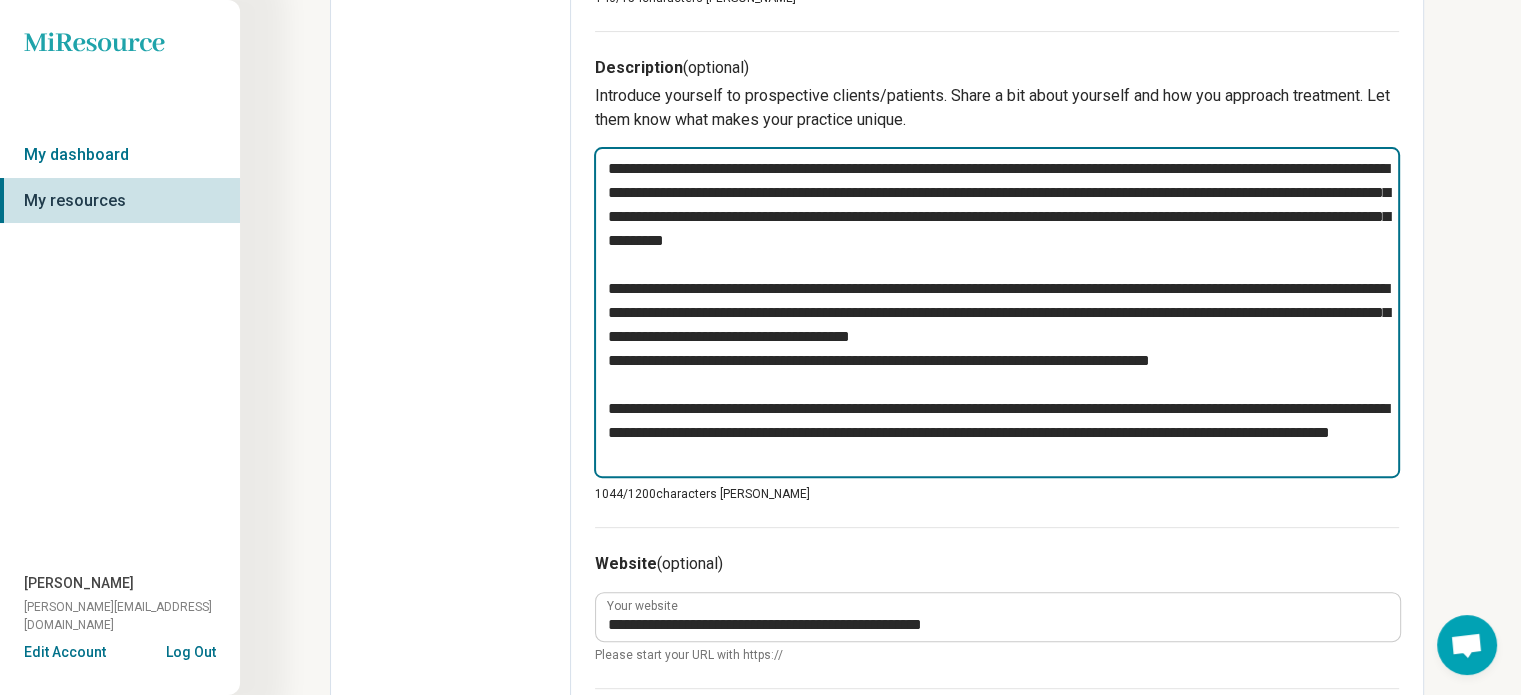 type on "*" 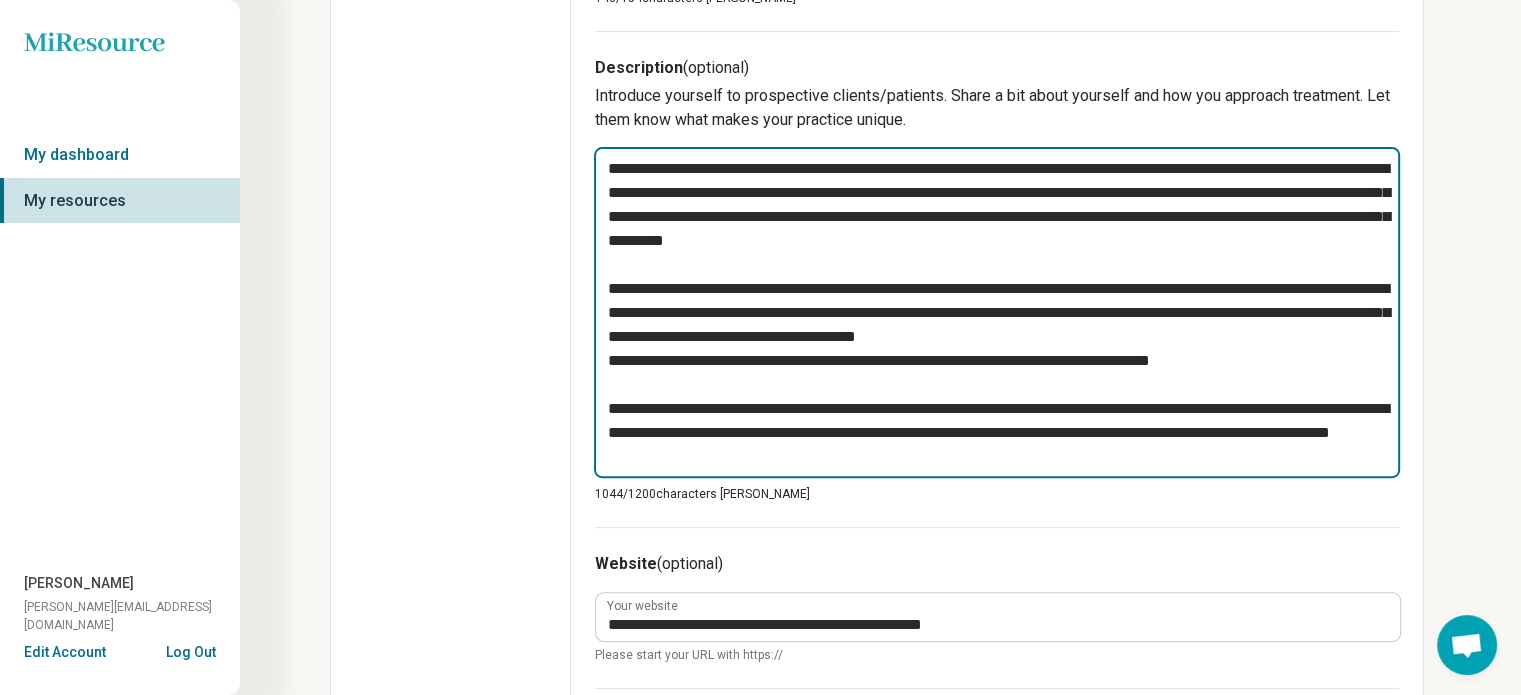 type on "*" 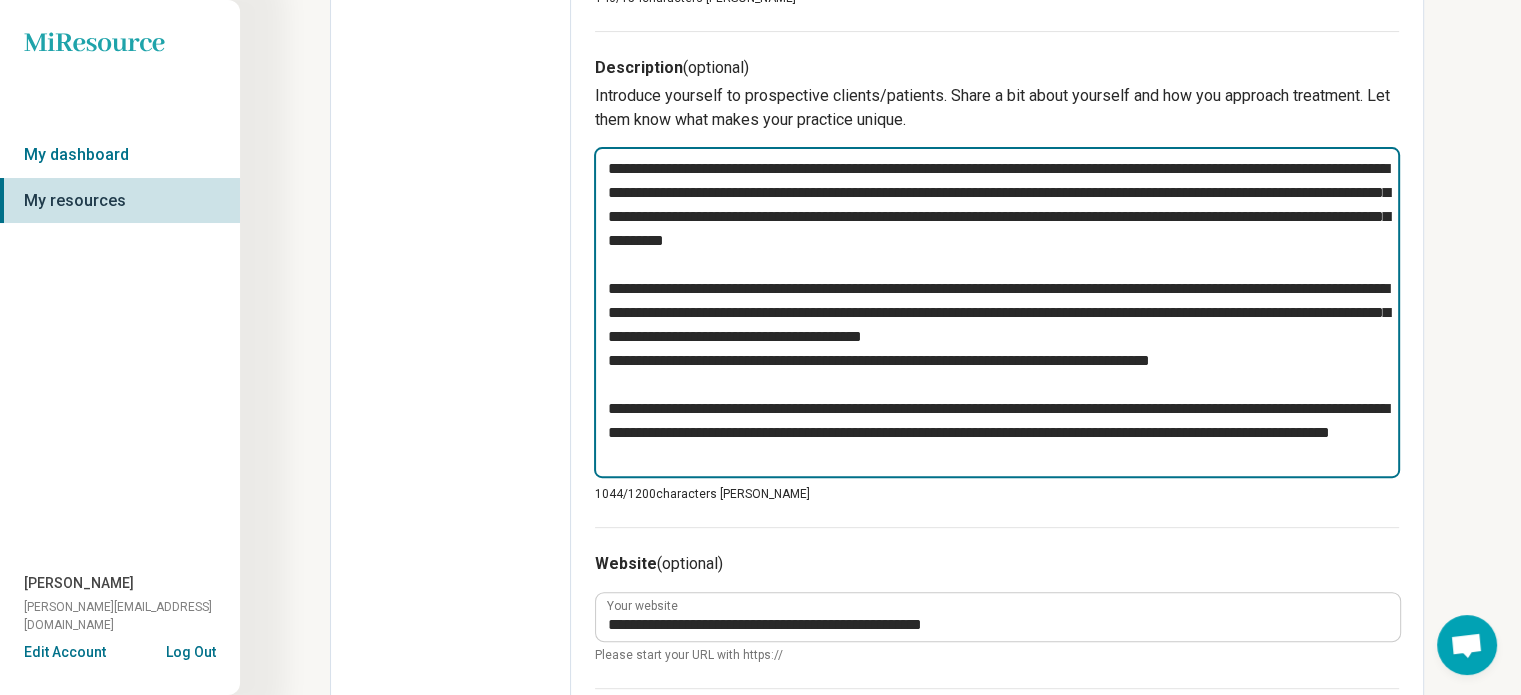 type on "**********" 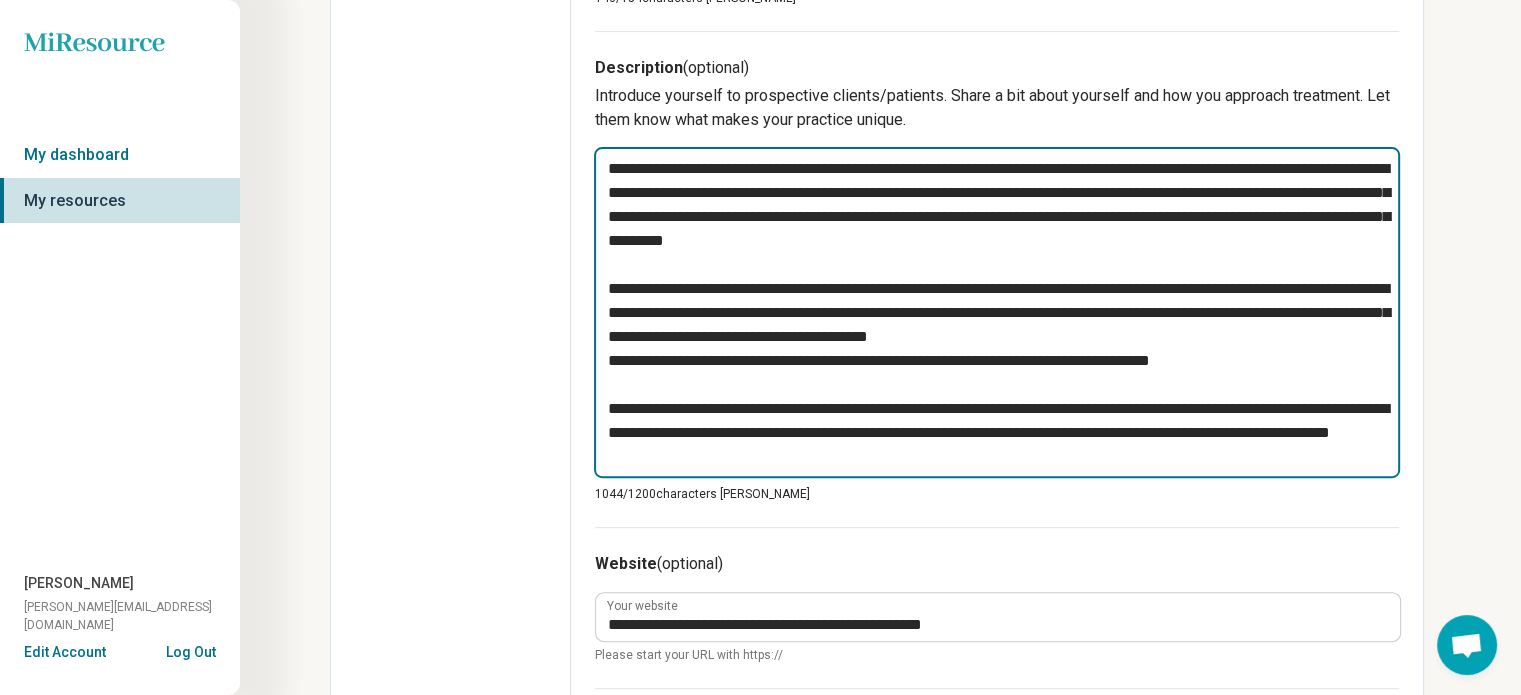 type on "*" 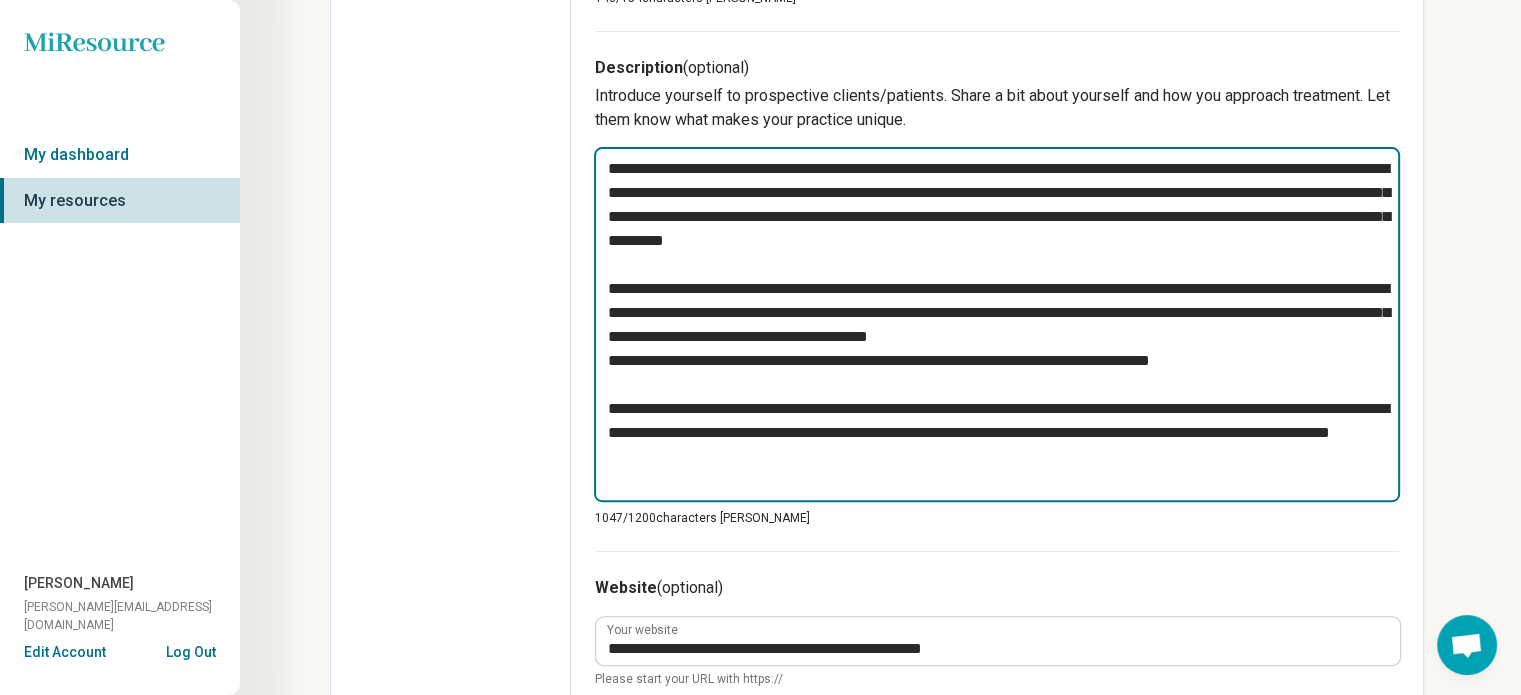 type on "**********" 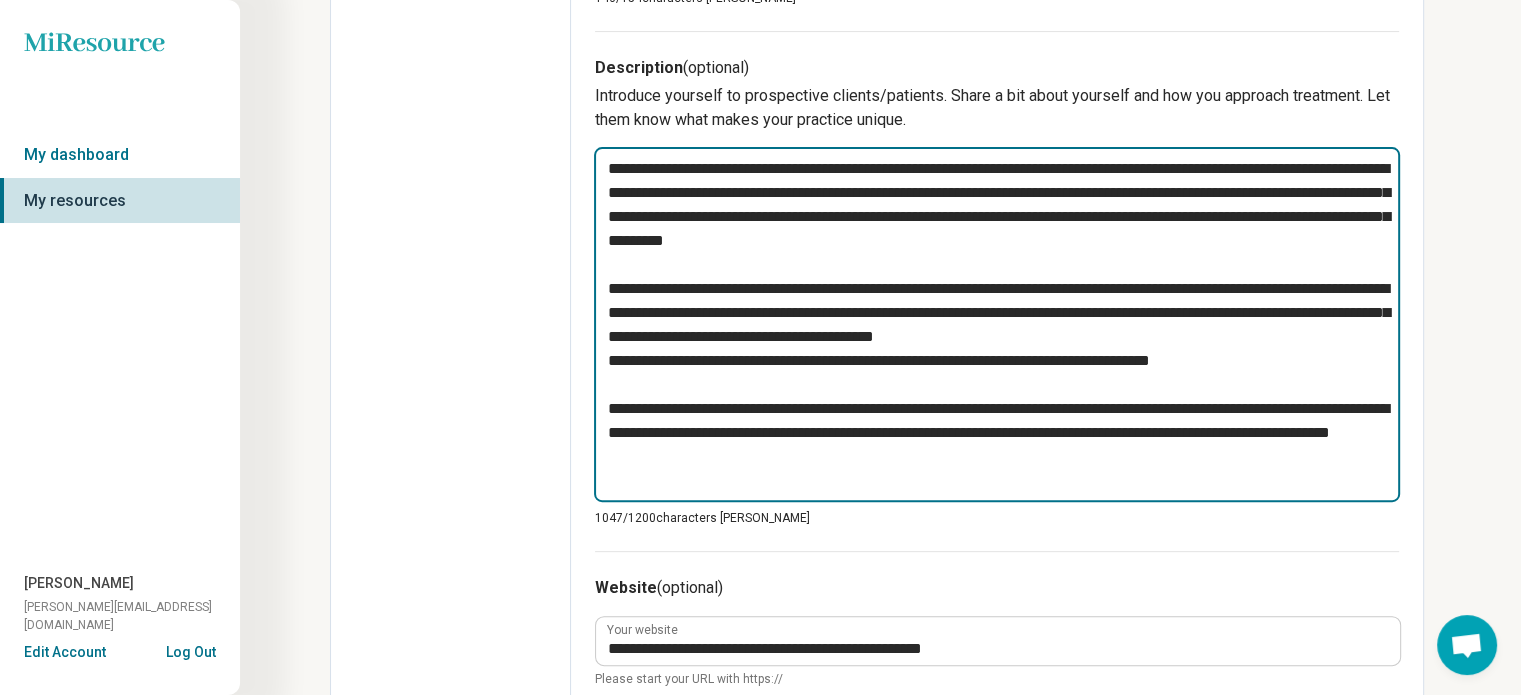 type on "*" 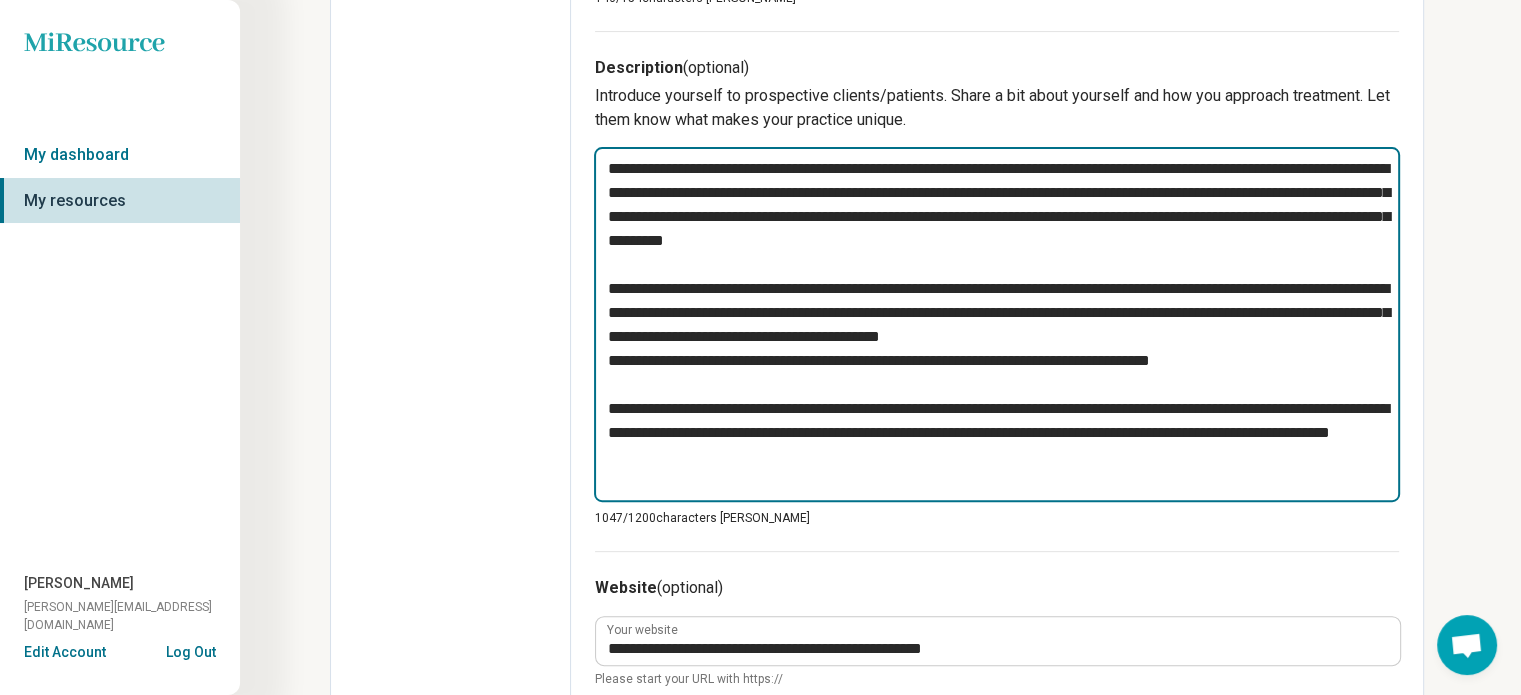 type on "*" 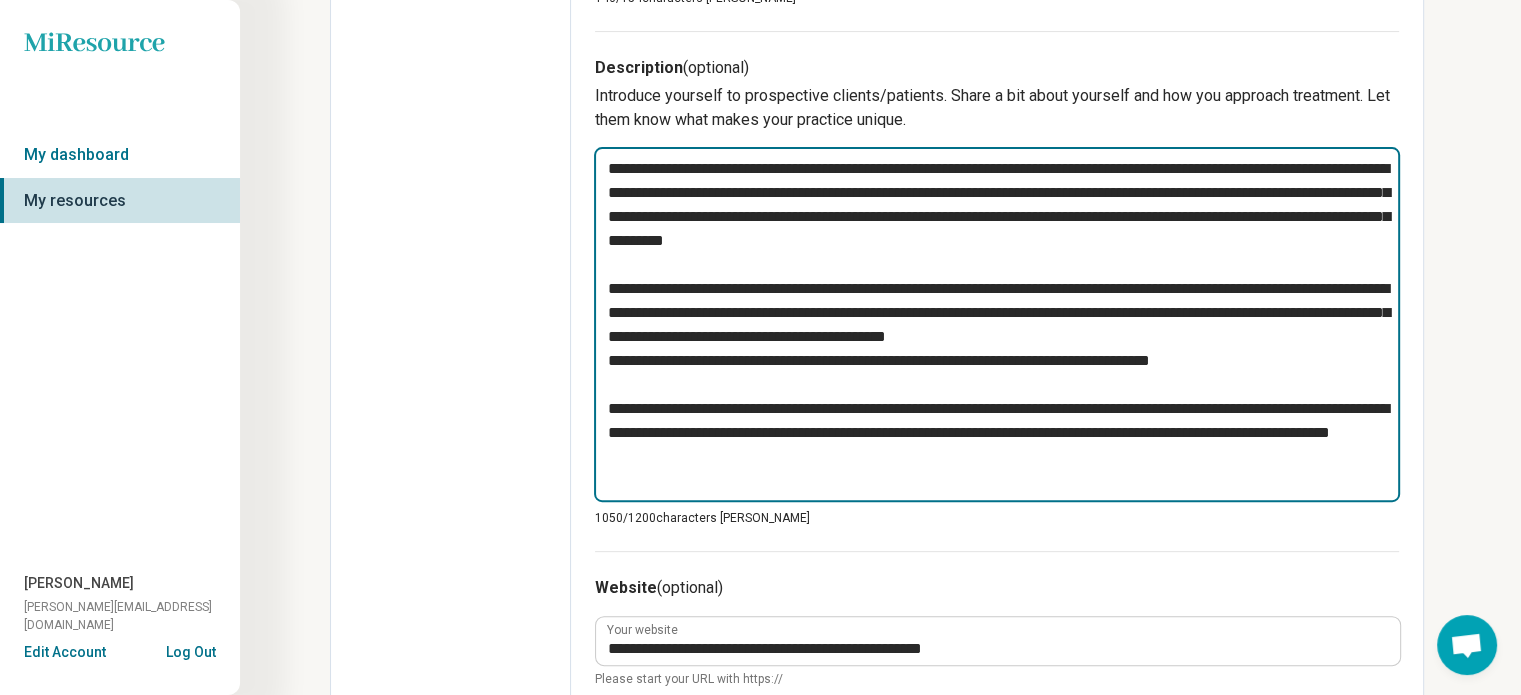 type on "*" 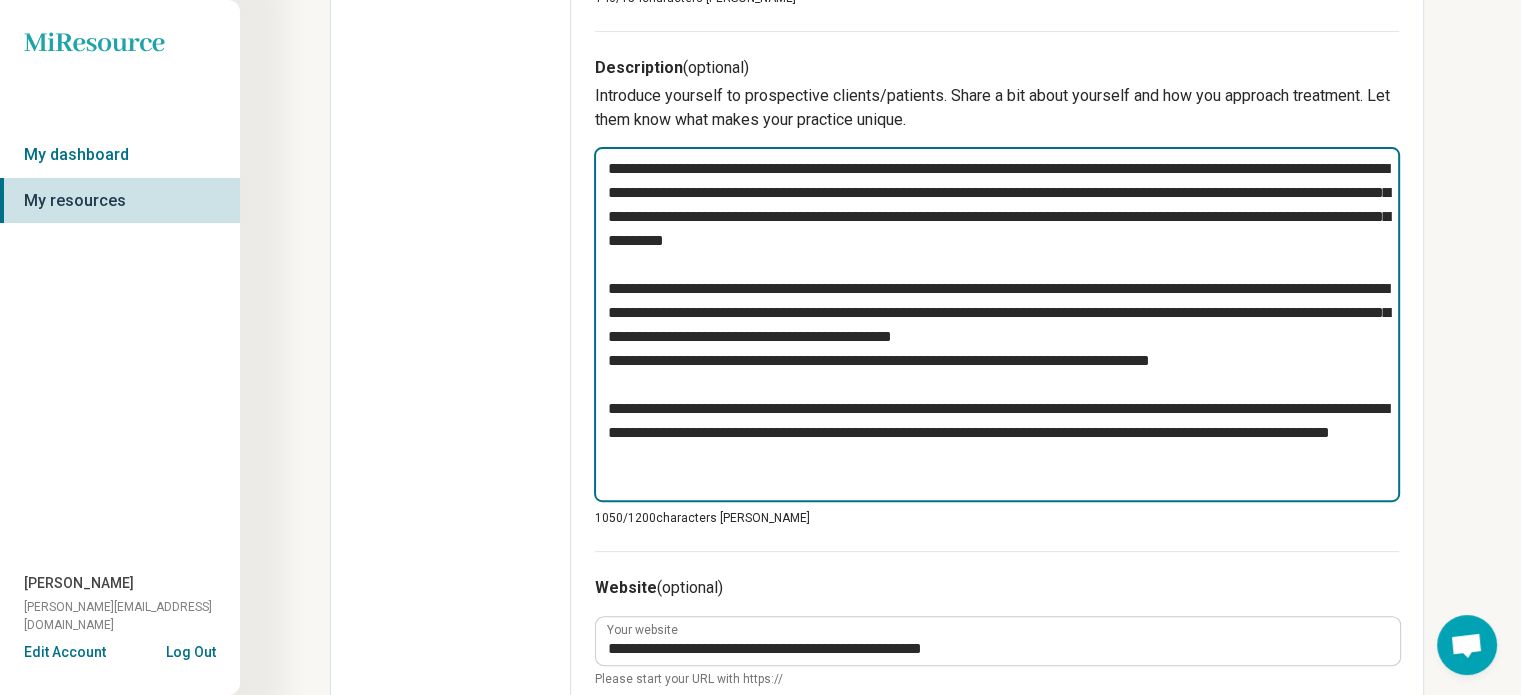 type on "*" 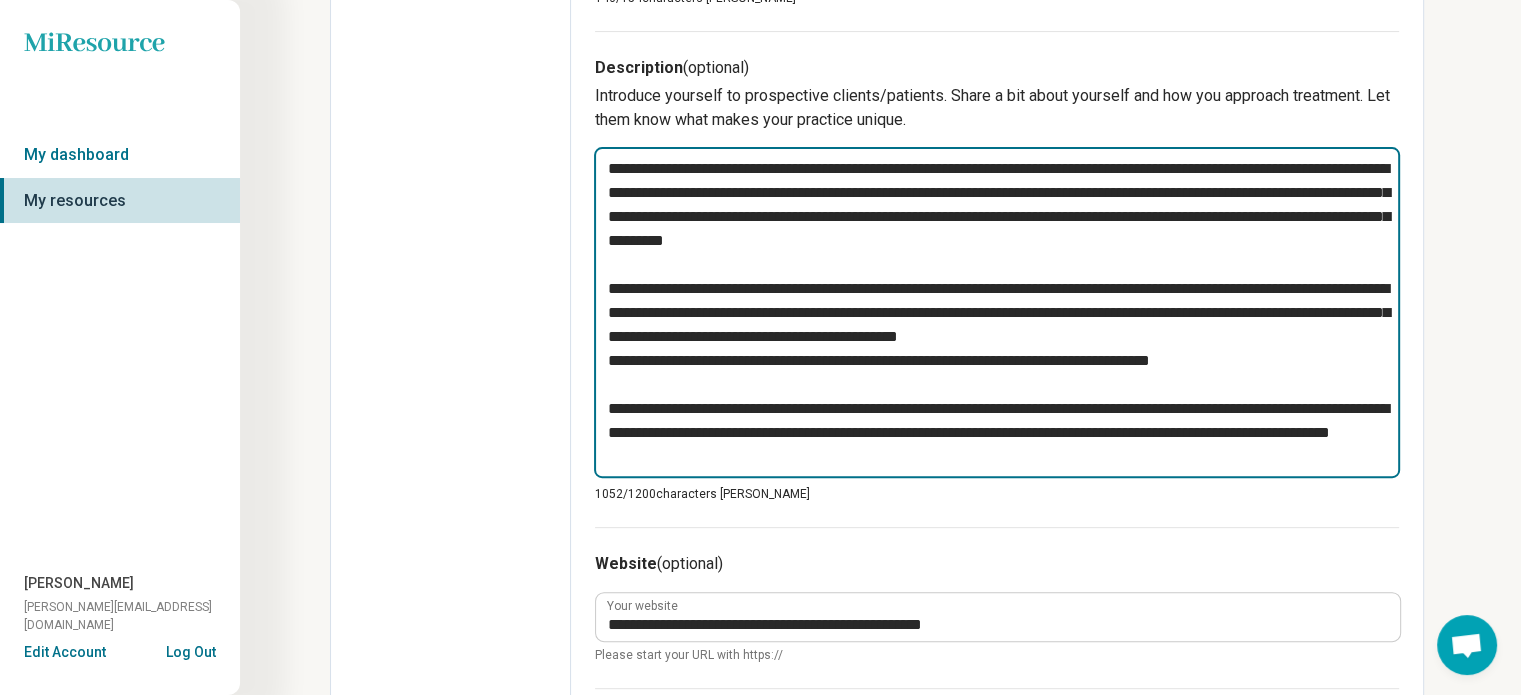 type on "*" 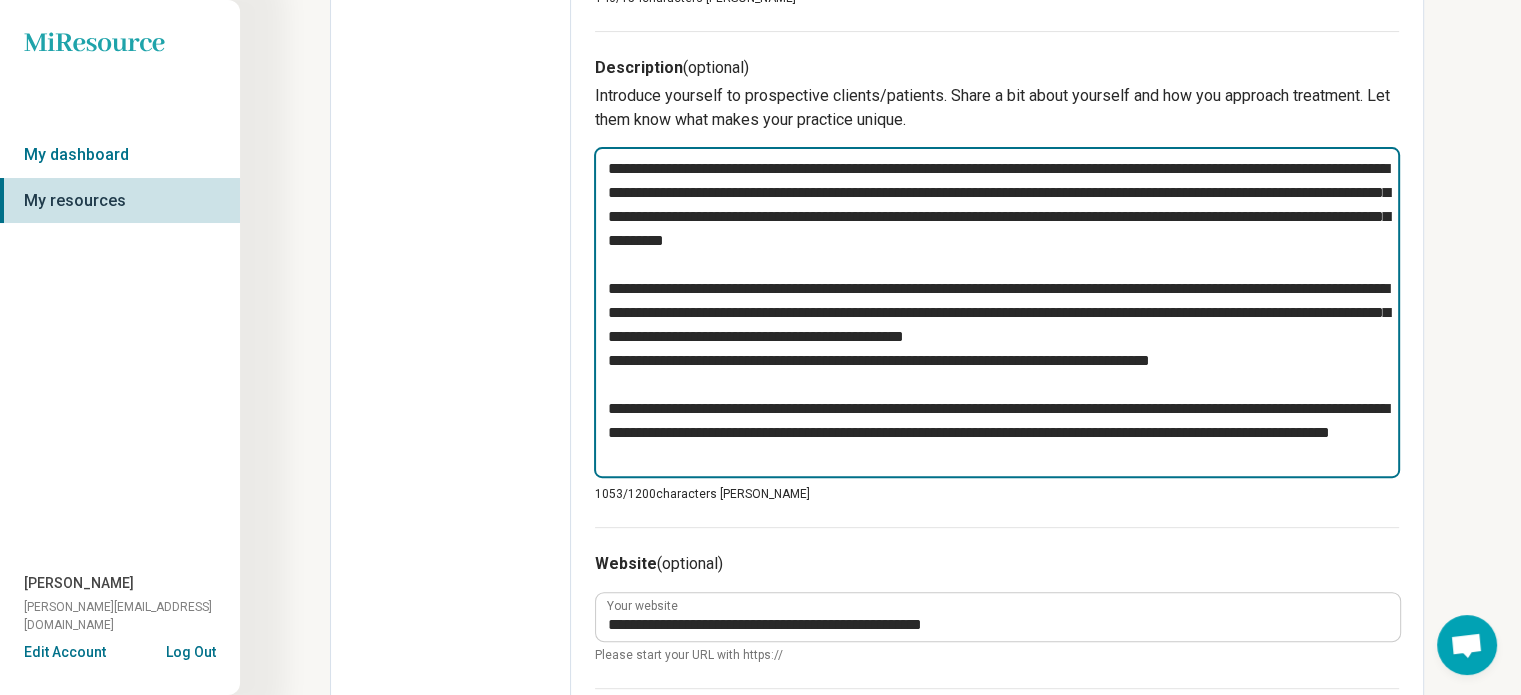 type on "*" 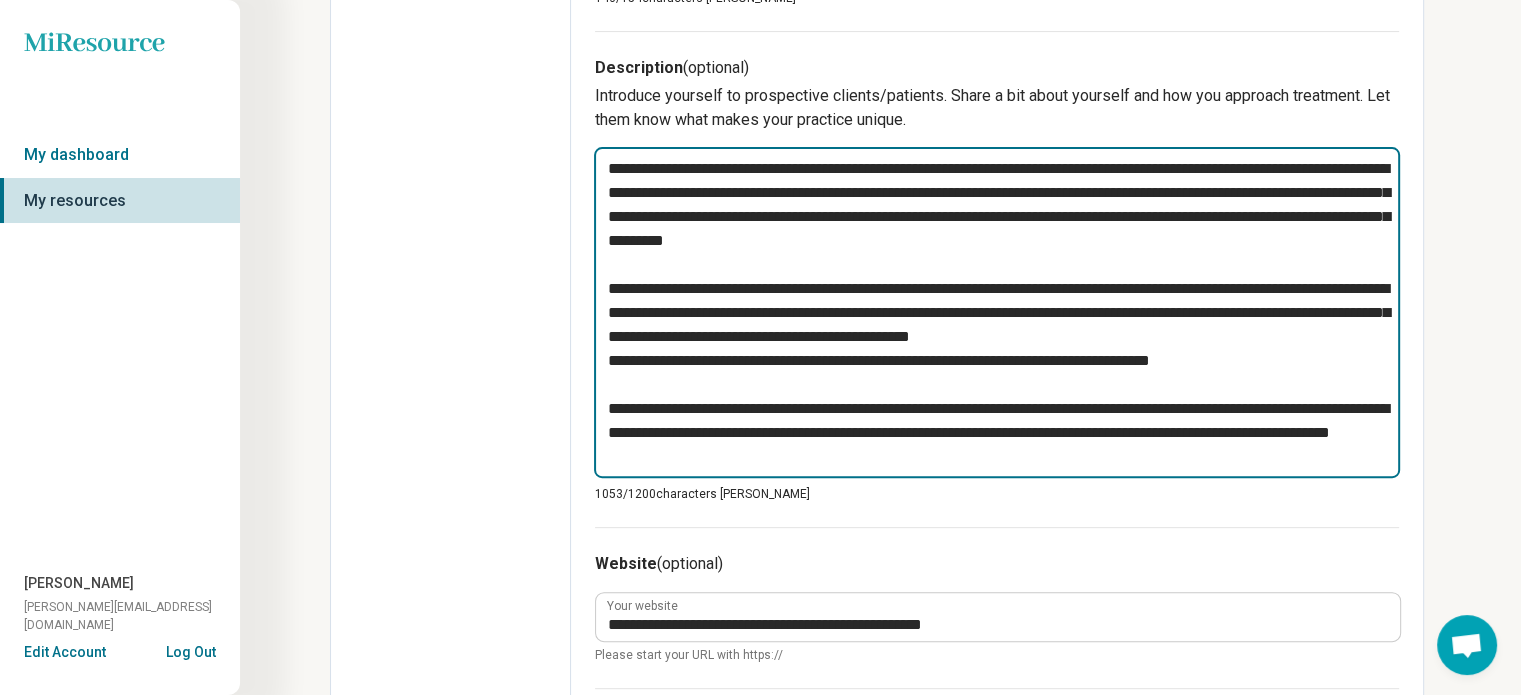 type on "*" 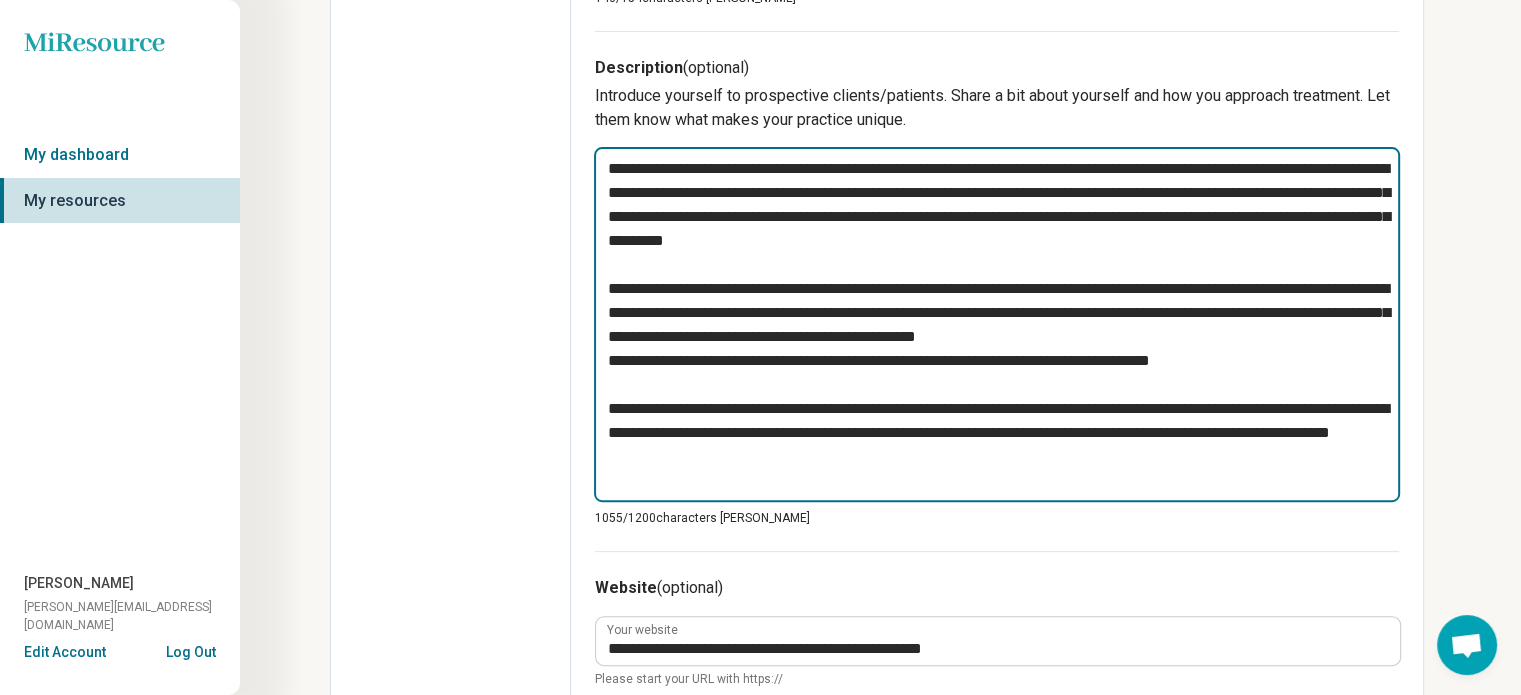 type on "*" 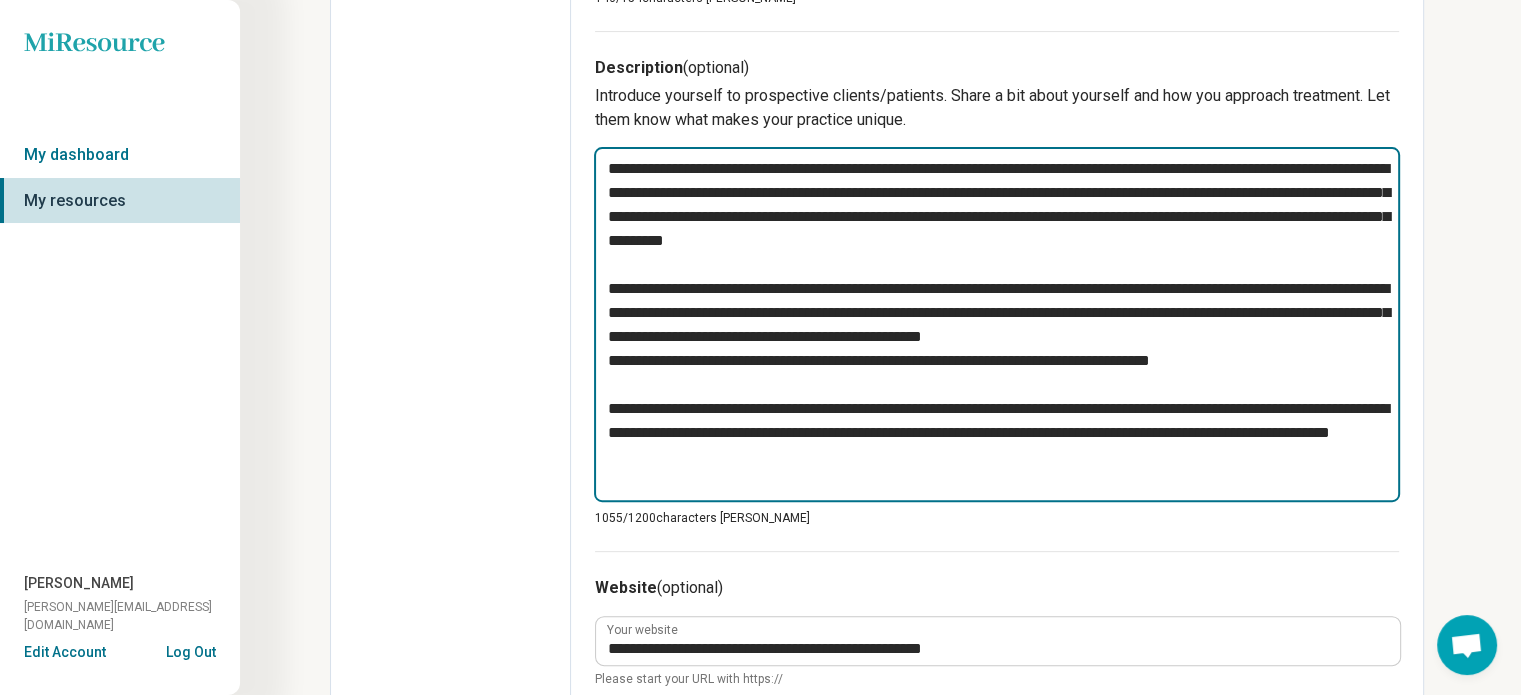 type on "*" 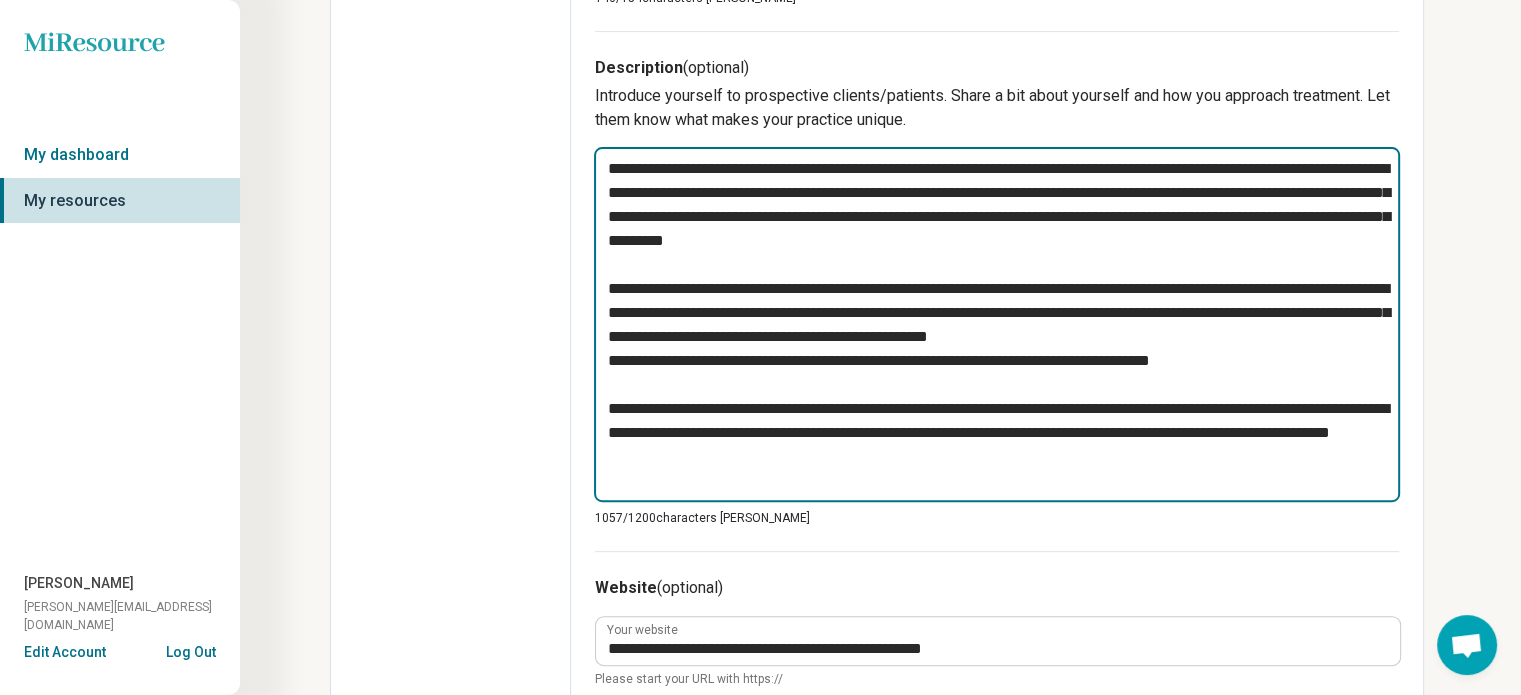 type on "*" 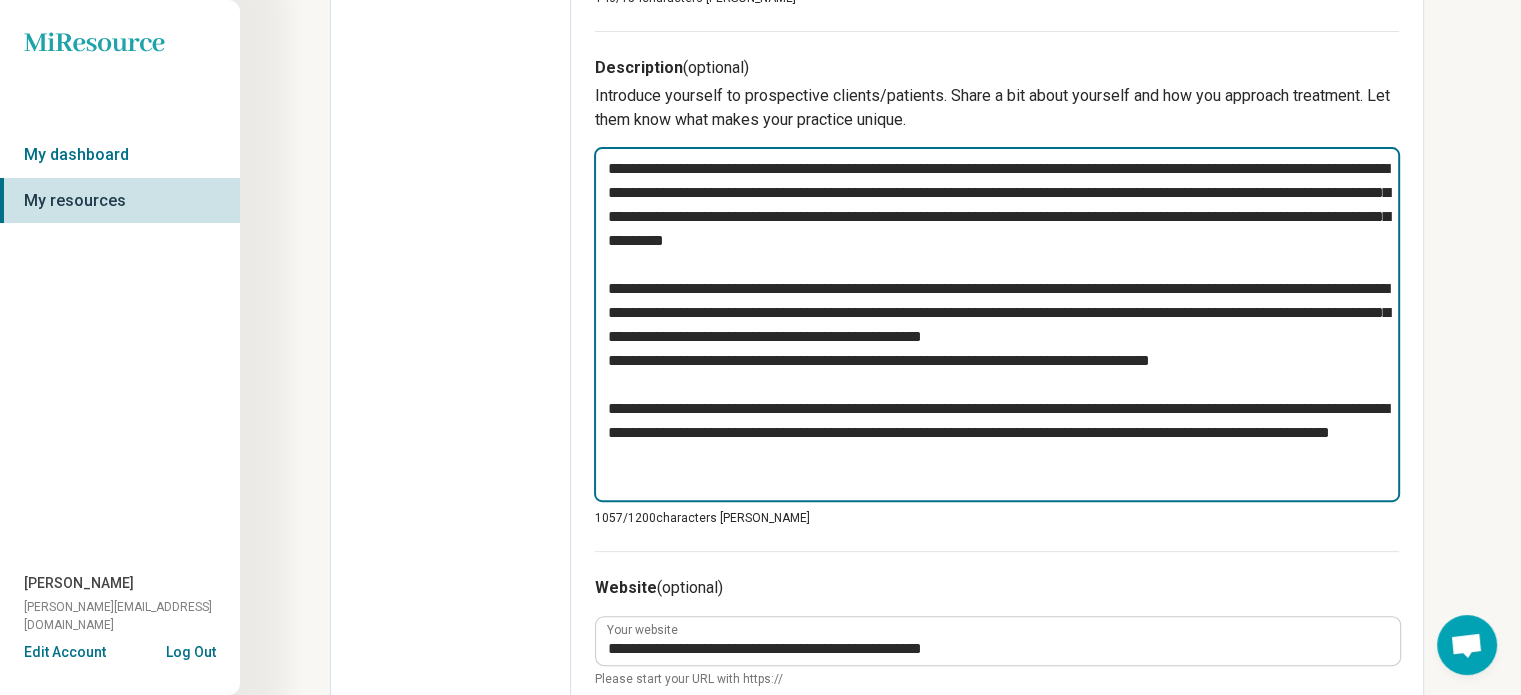 type on "*" 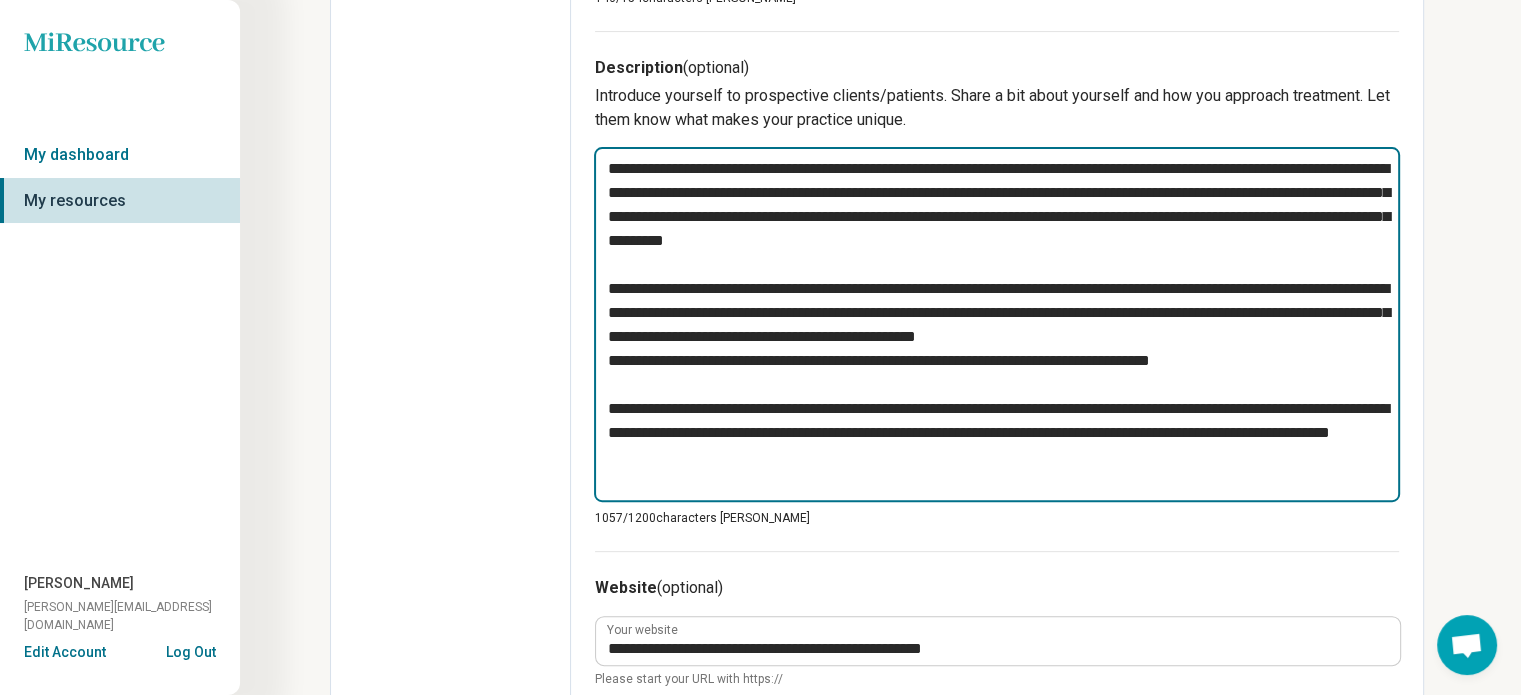 type on "*" 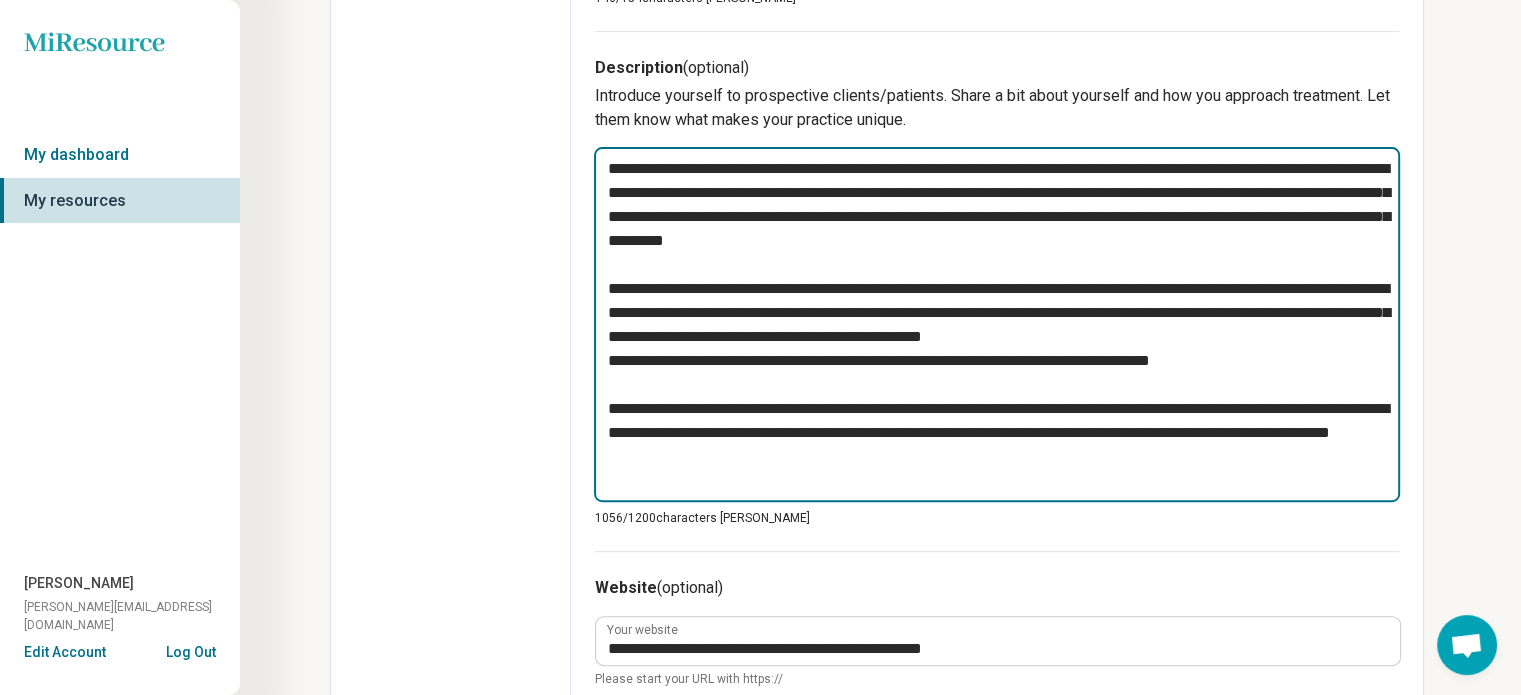 type on "*" 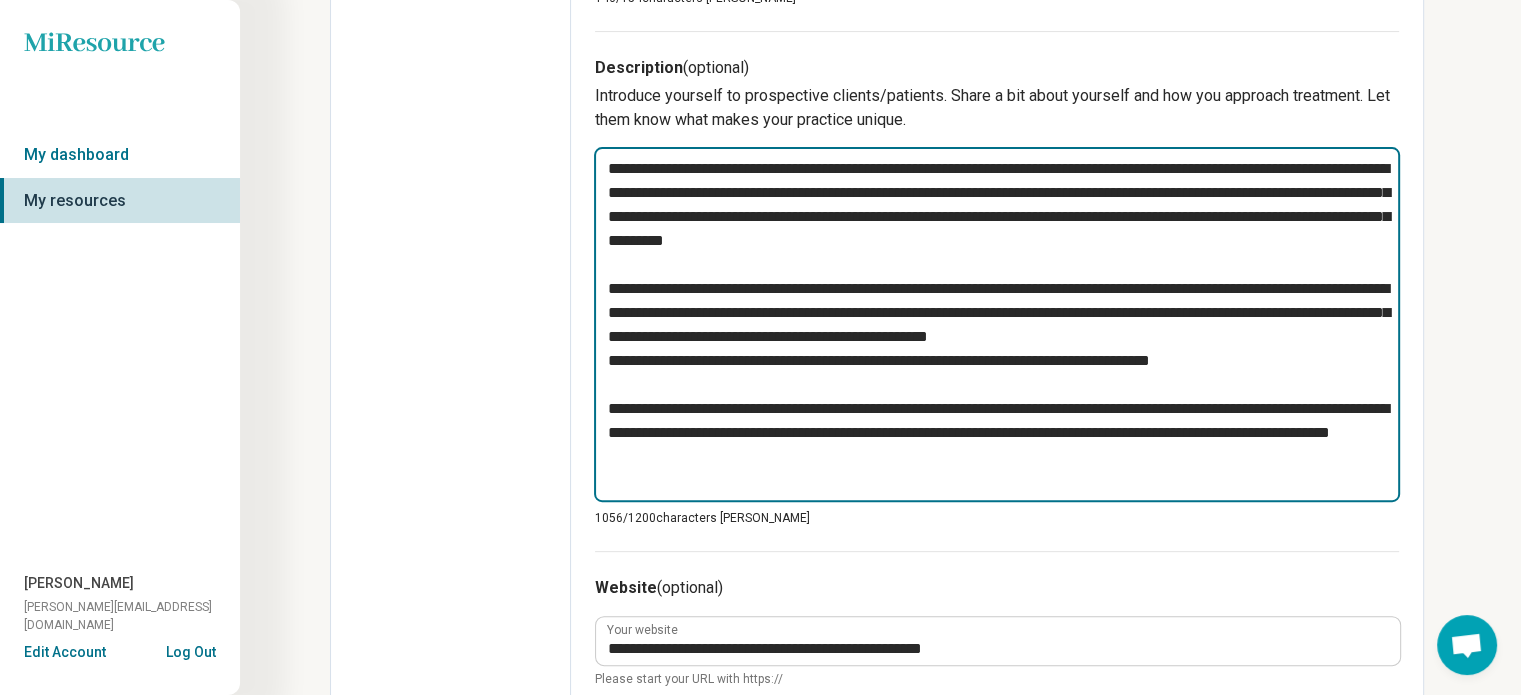 type on "*" 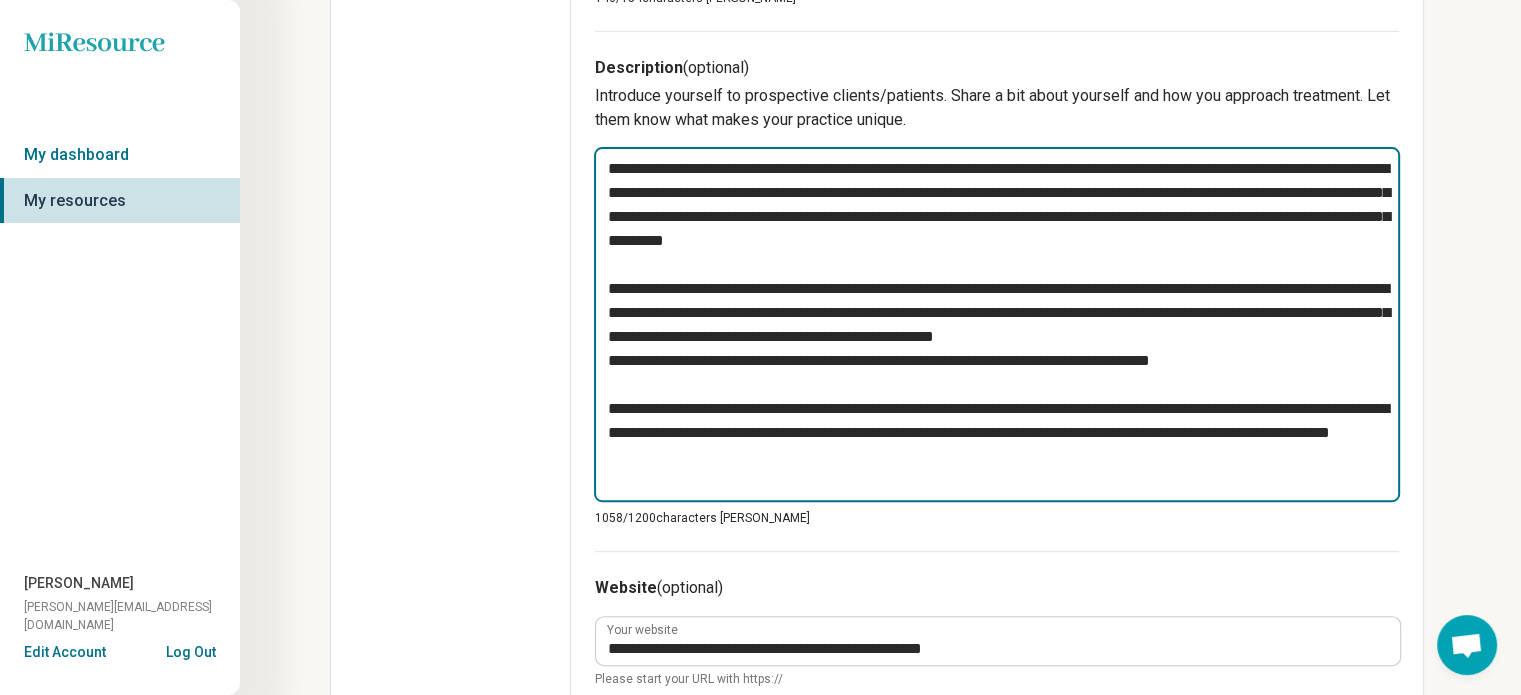 type on "*" 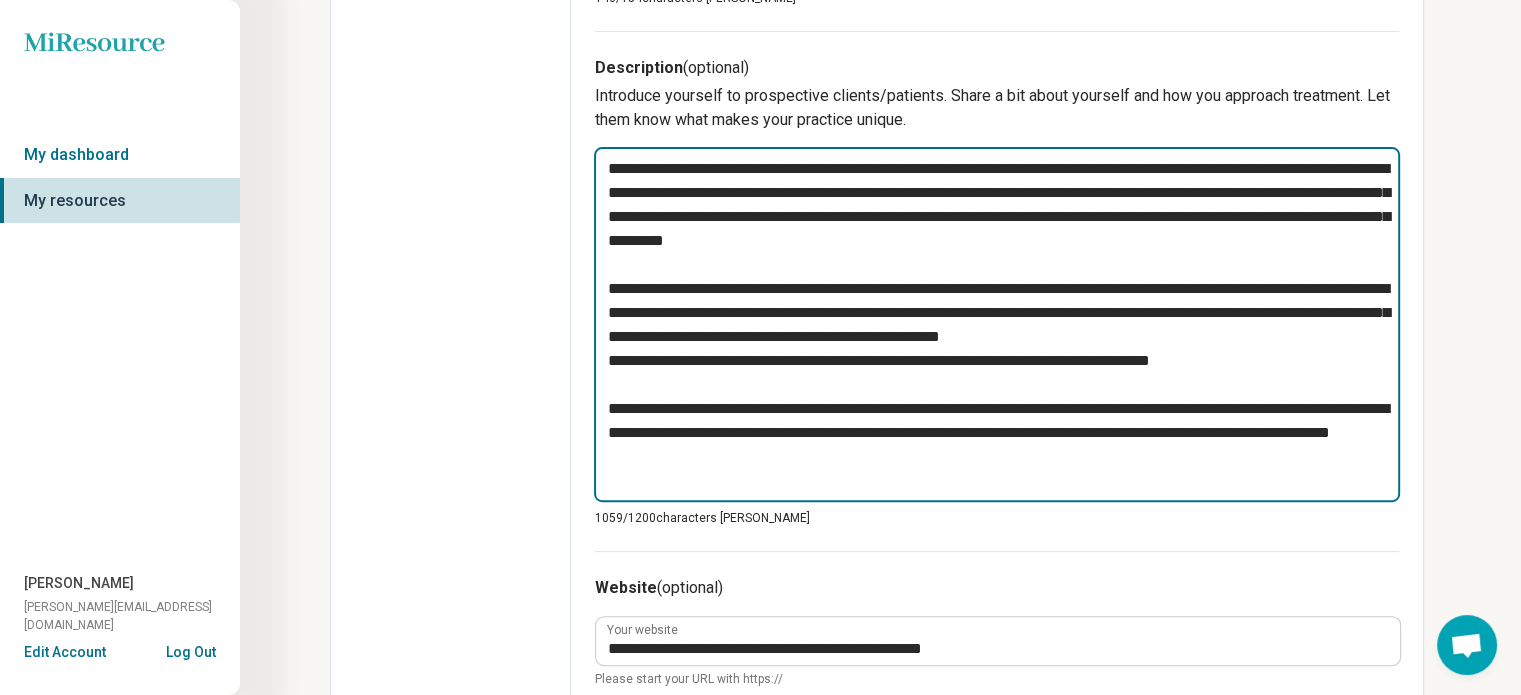 type on "*" 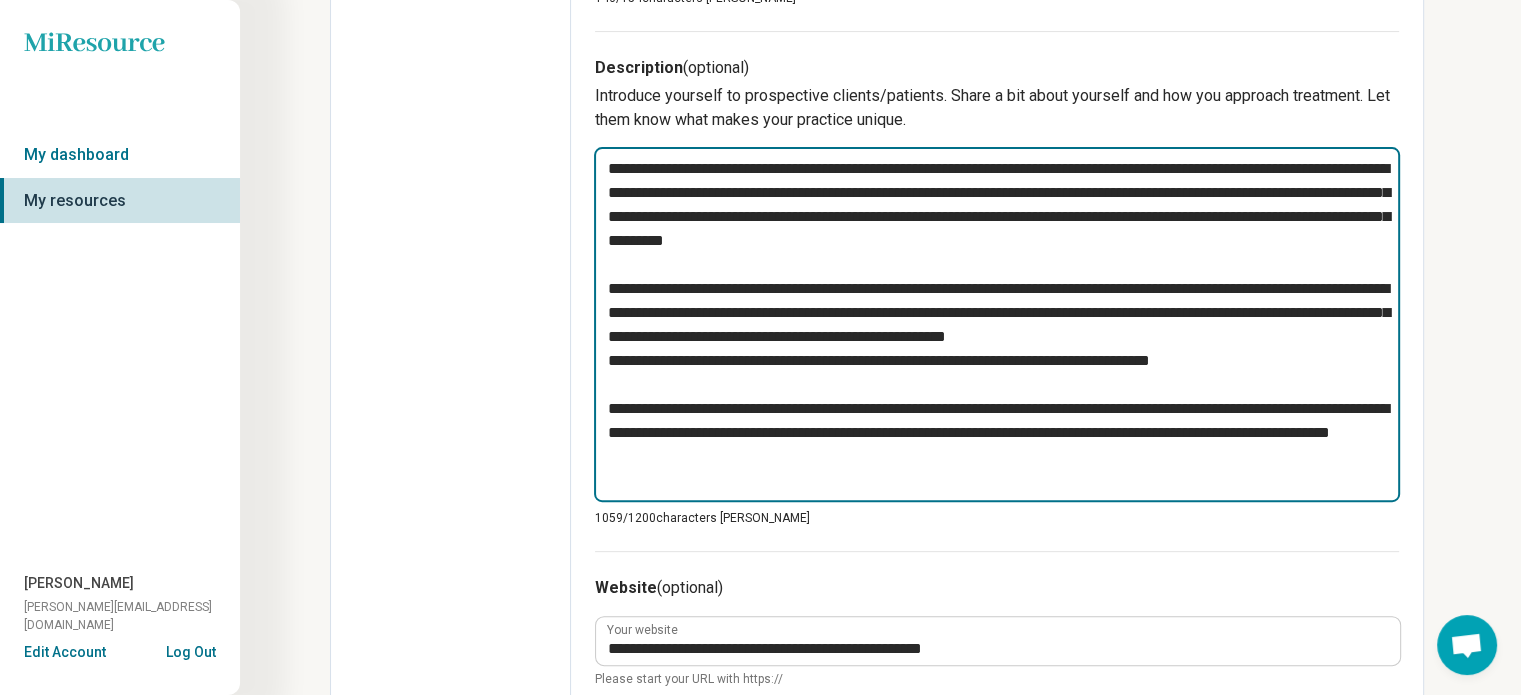 type on "*" 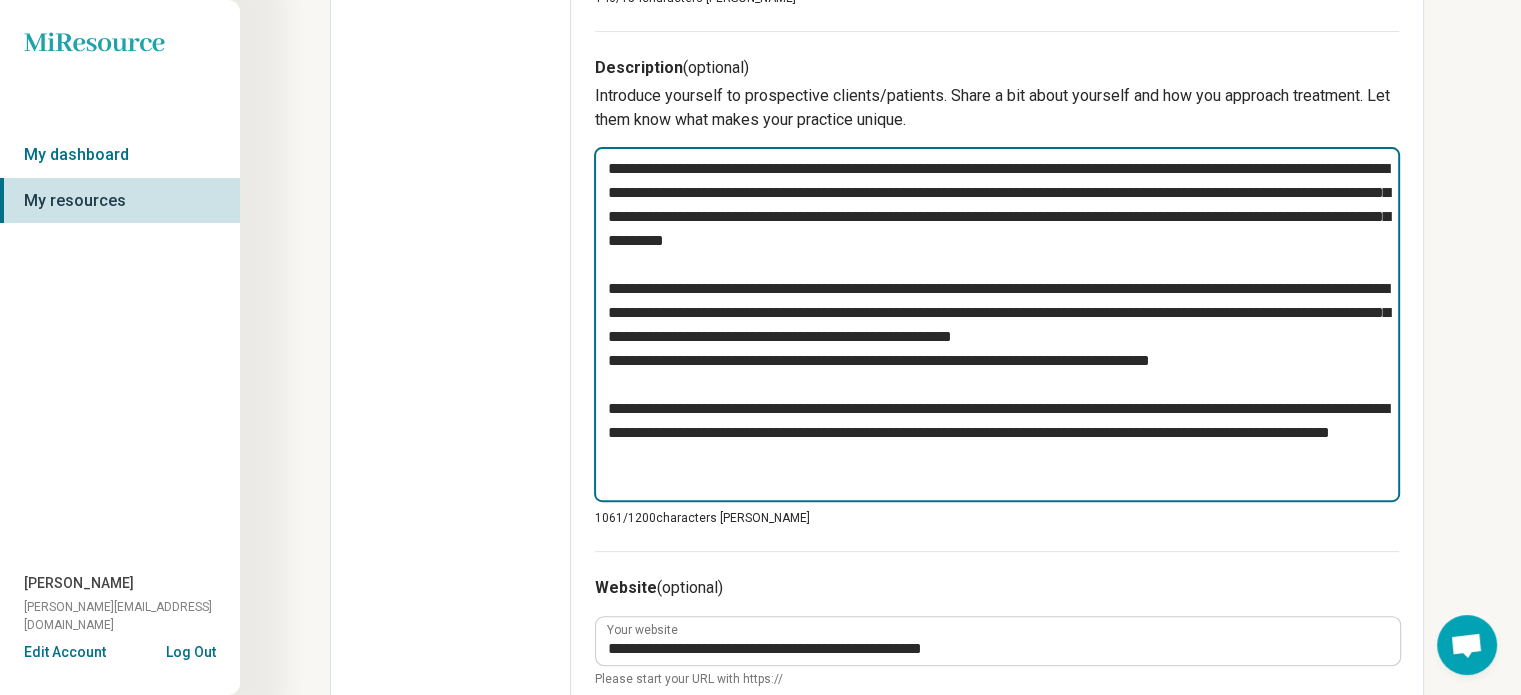 type on "*" 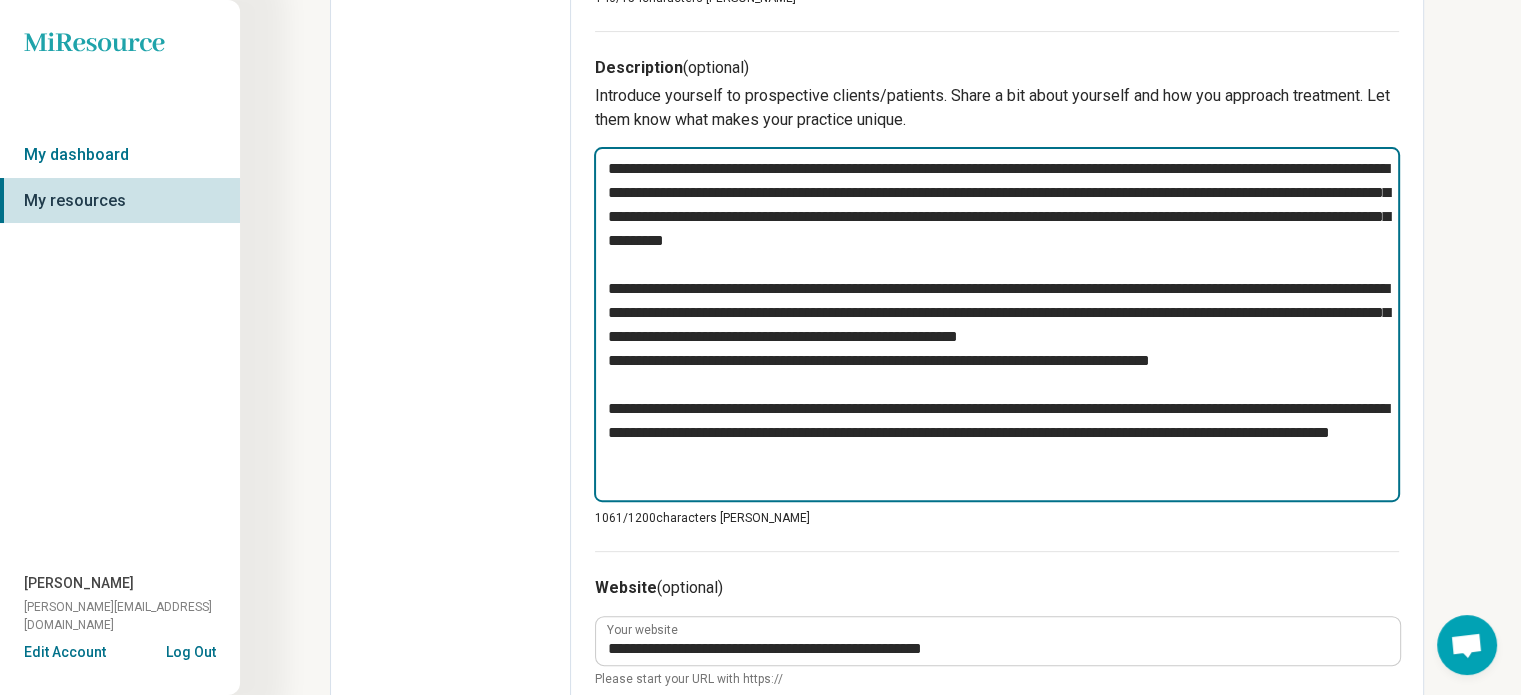 type on "*" 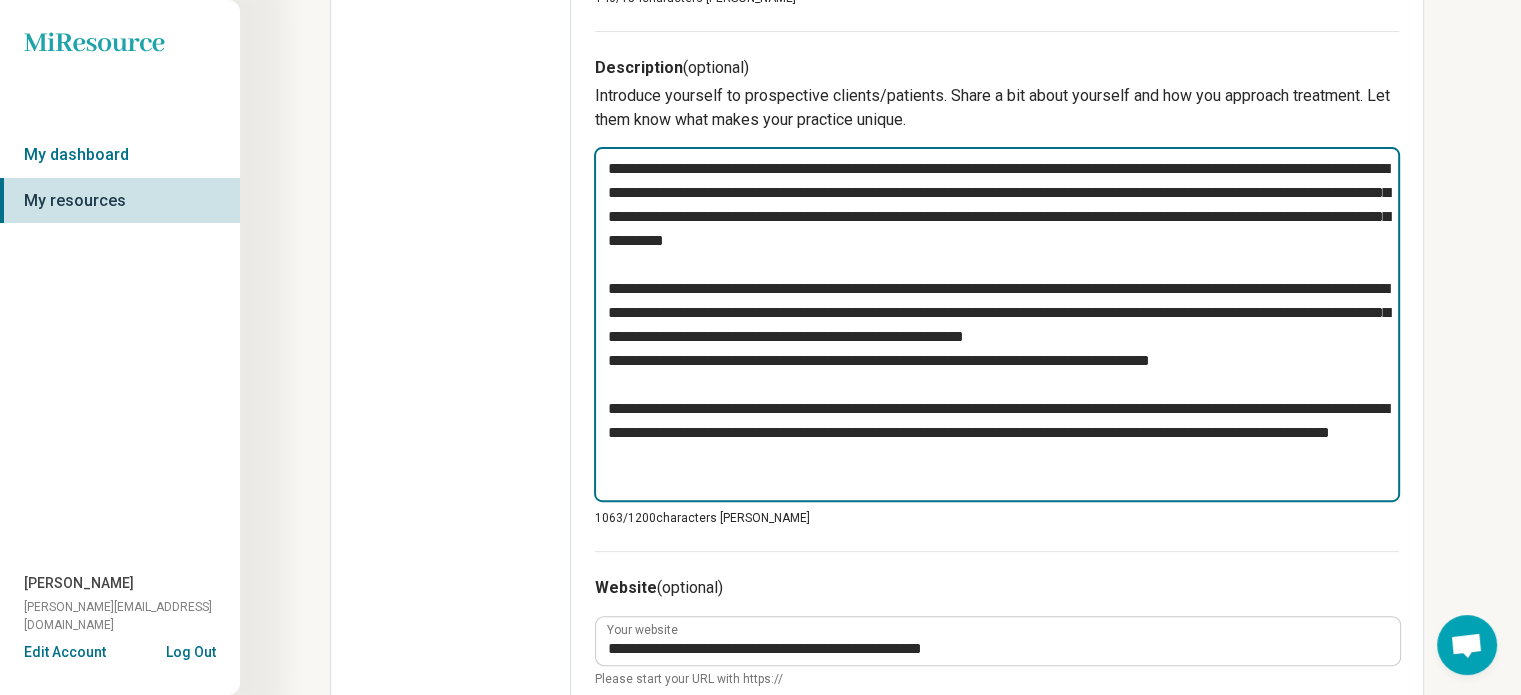 type on "*" 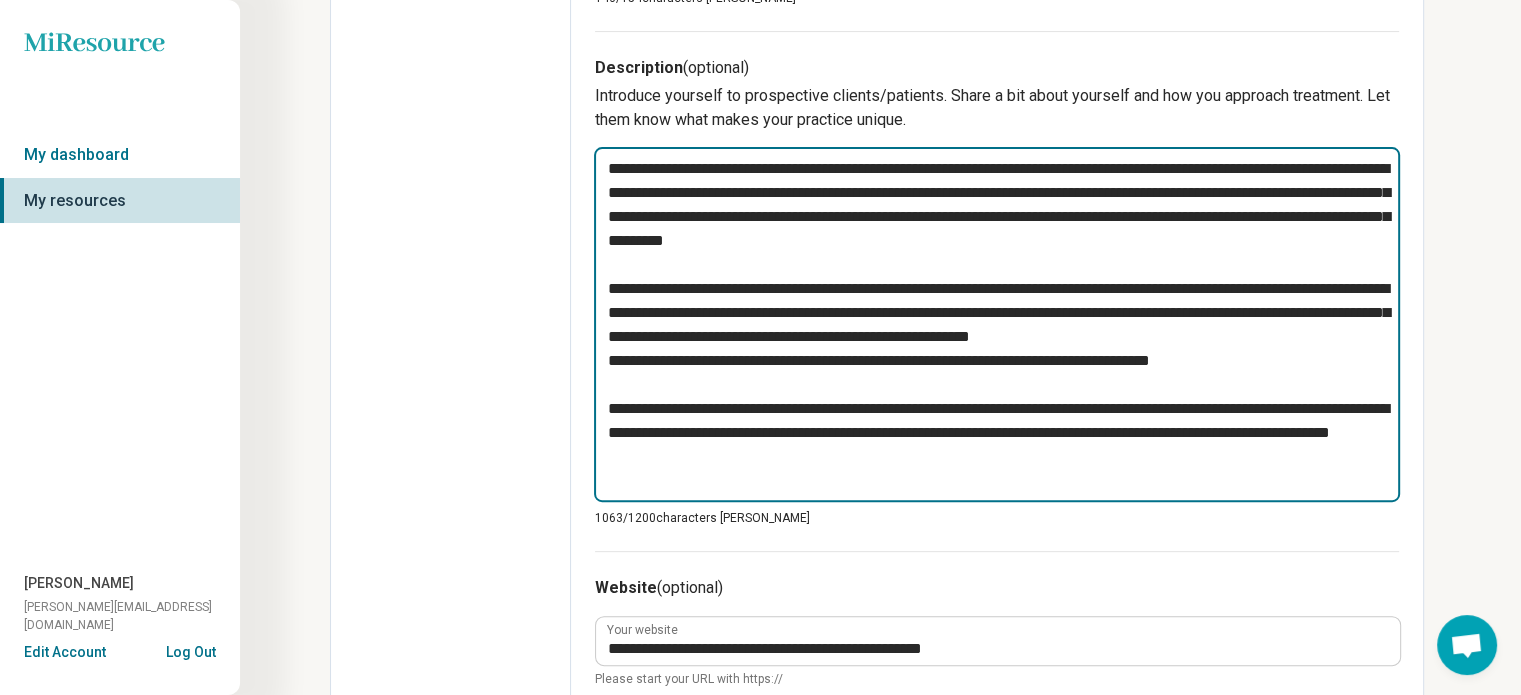 type on "*" 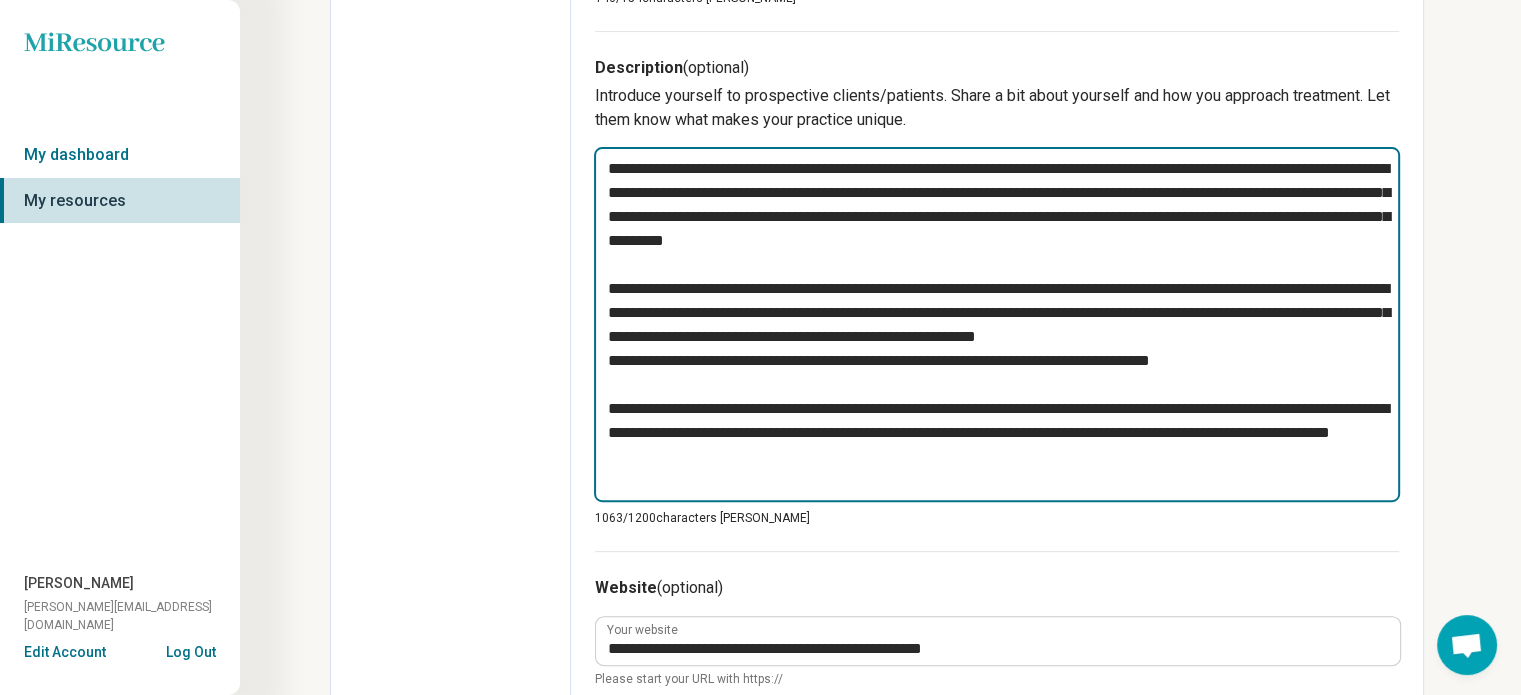 type on "*" 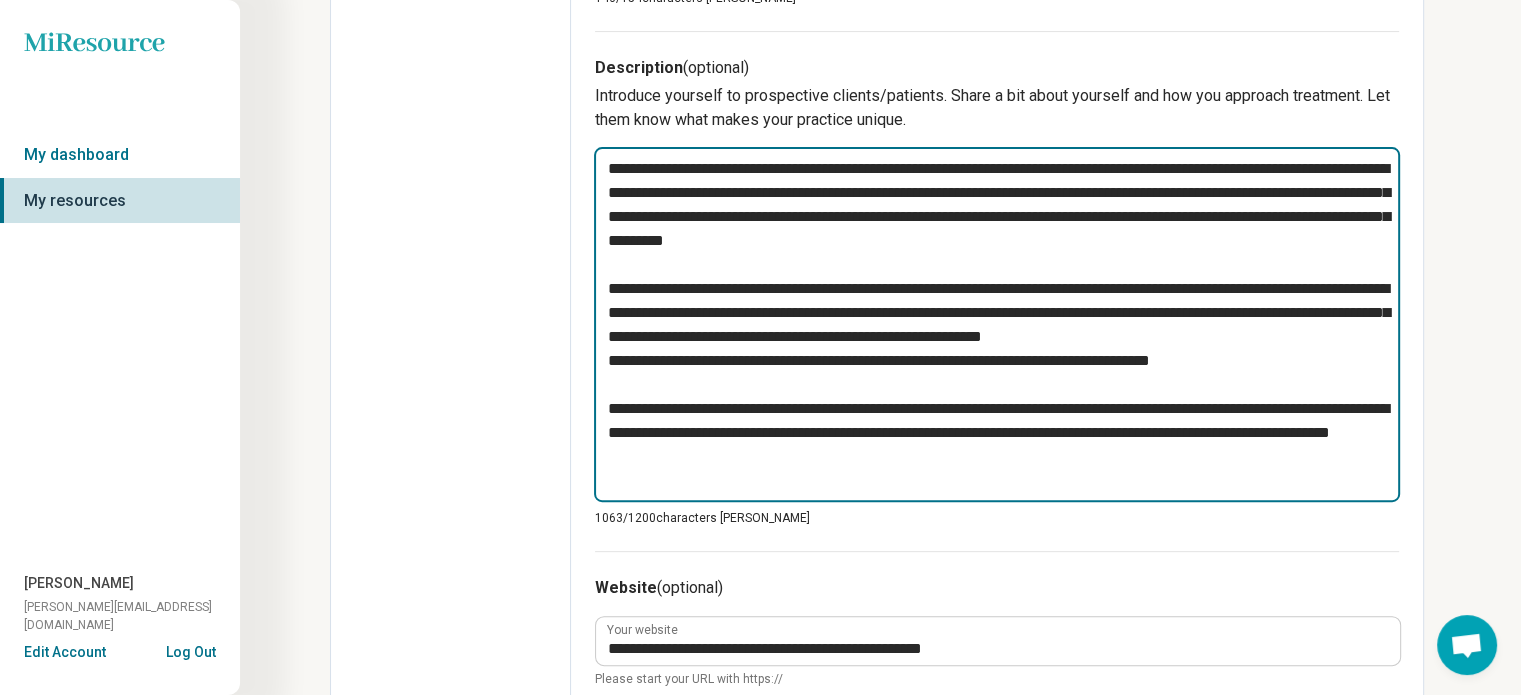 type on "*" 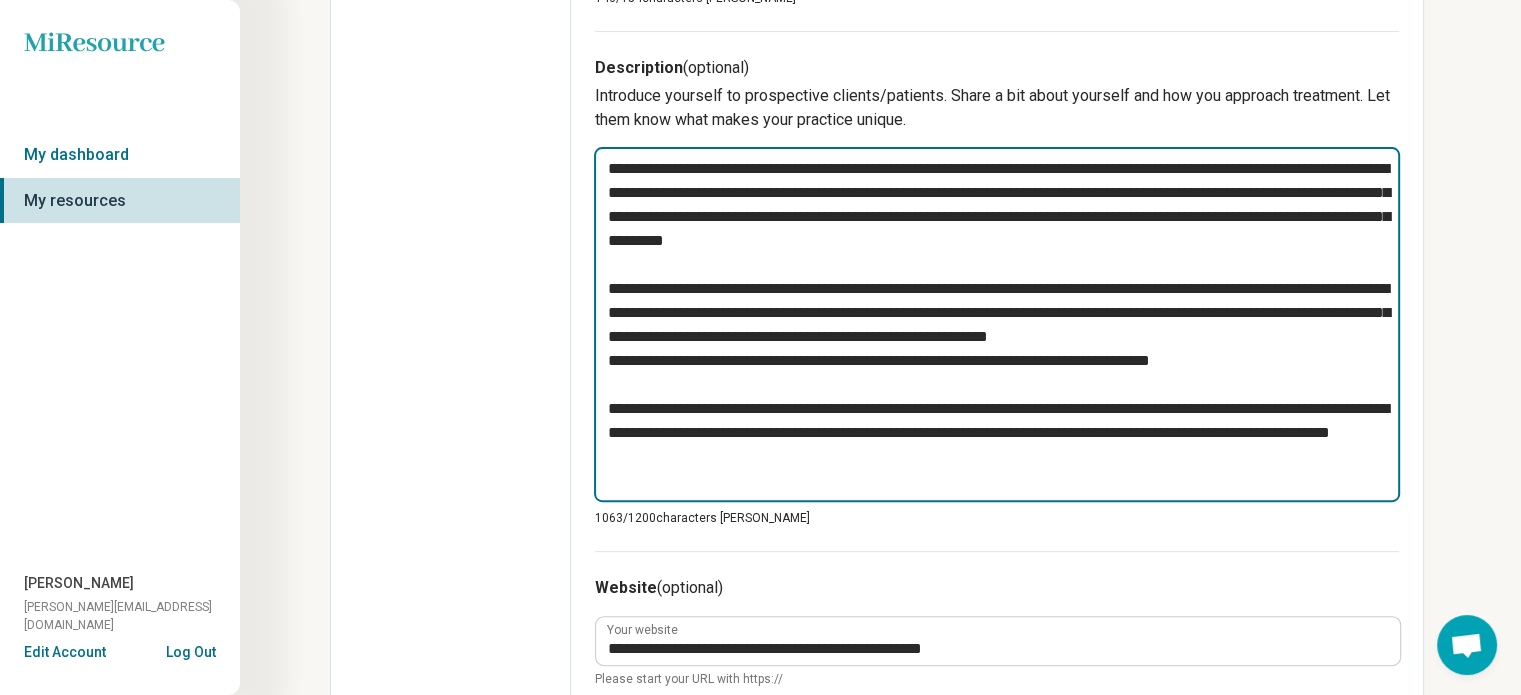 type on "**********" 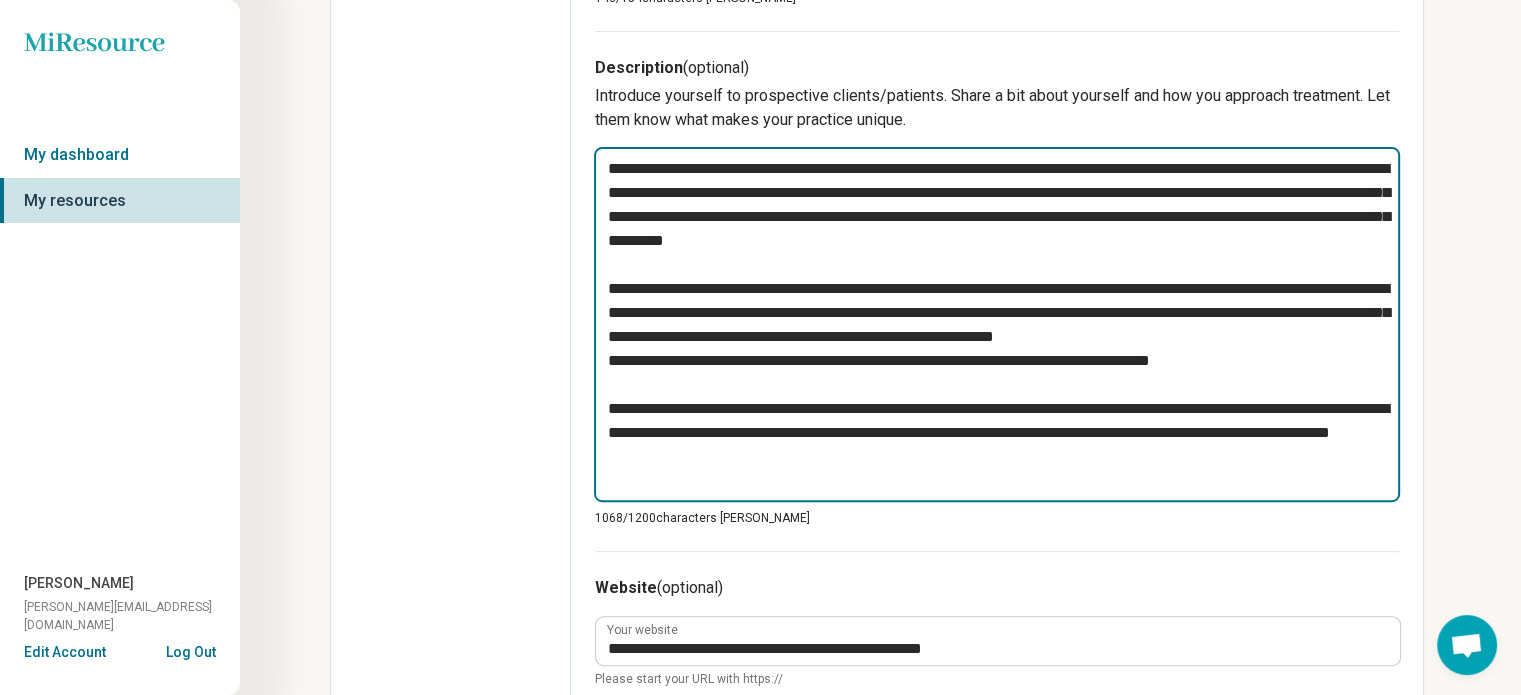type on "*" 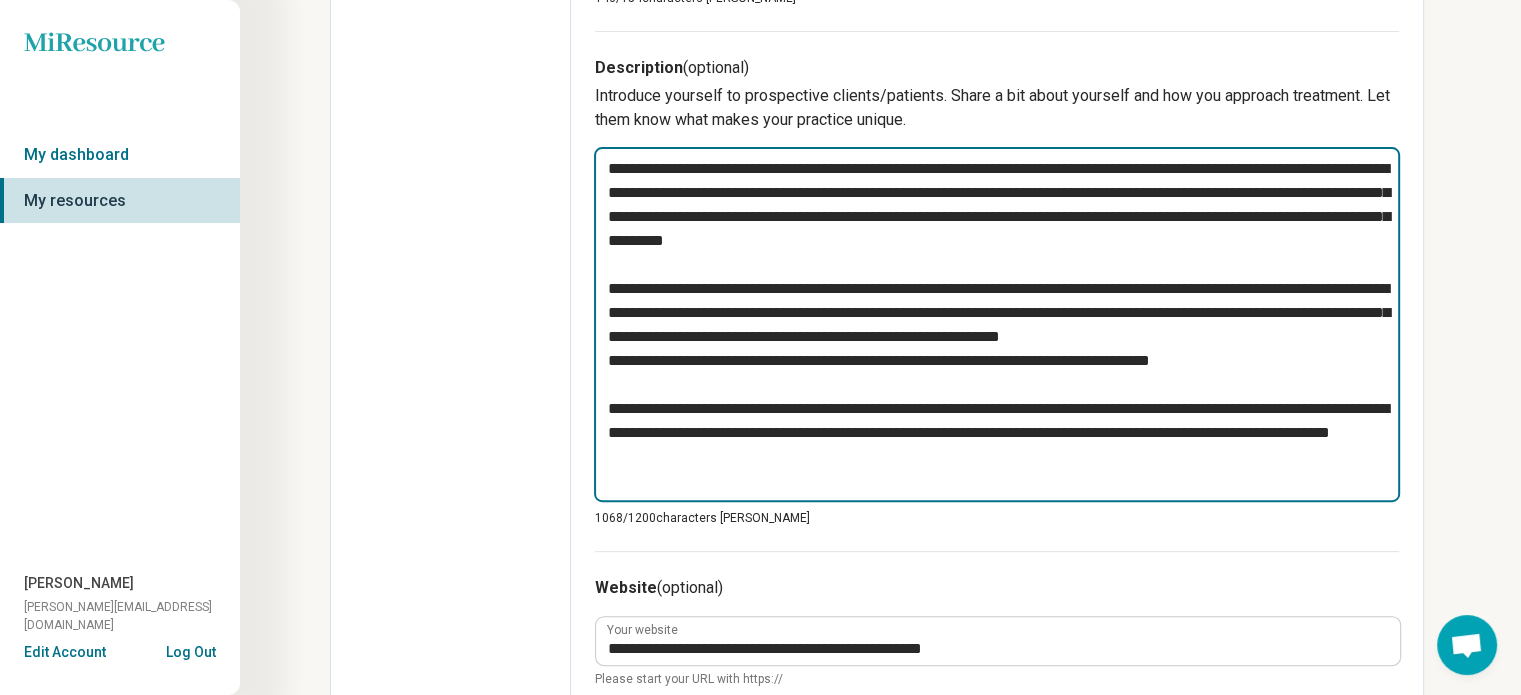 type on "**********" 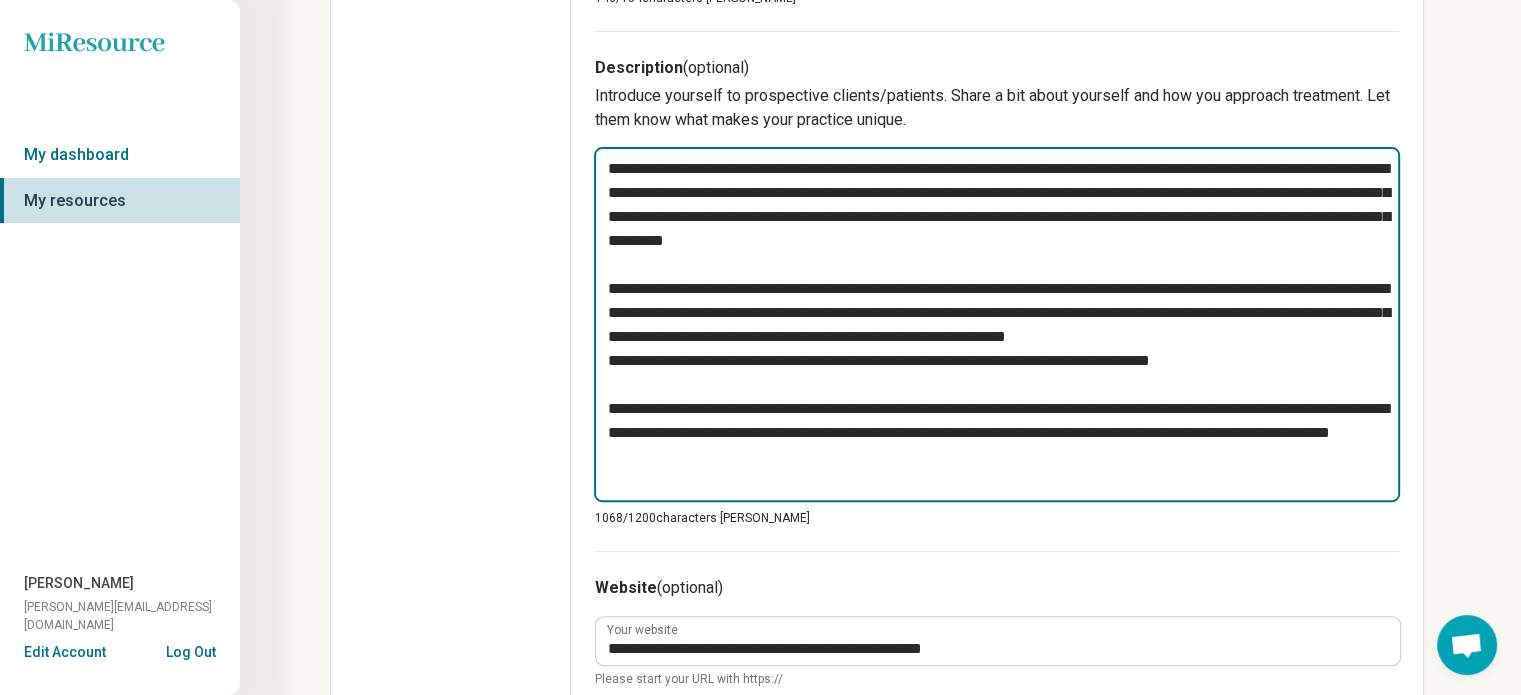 type on "*" 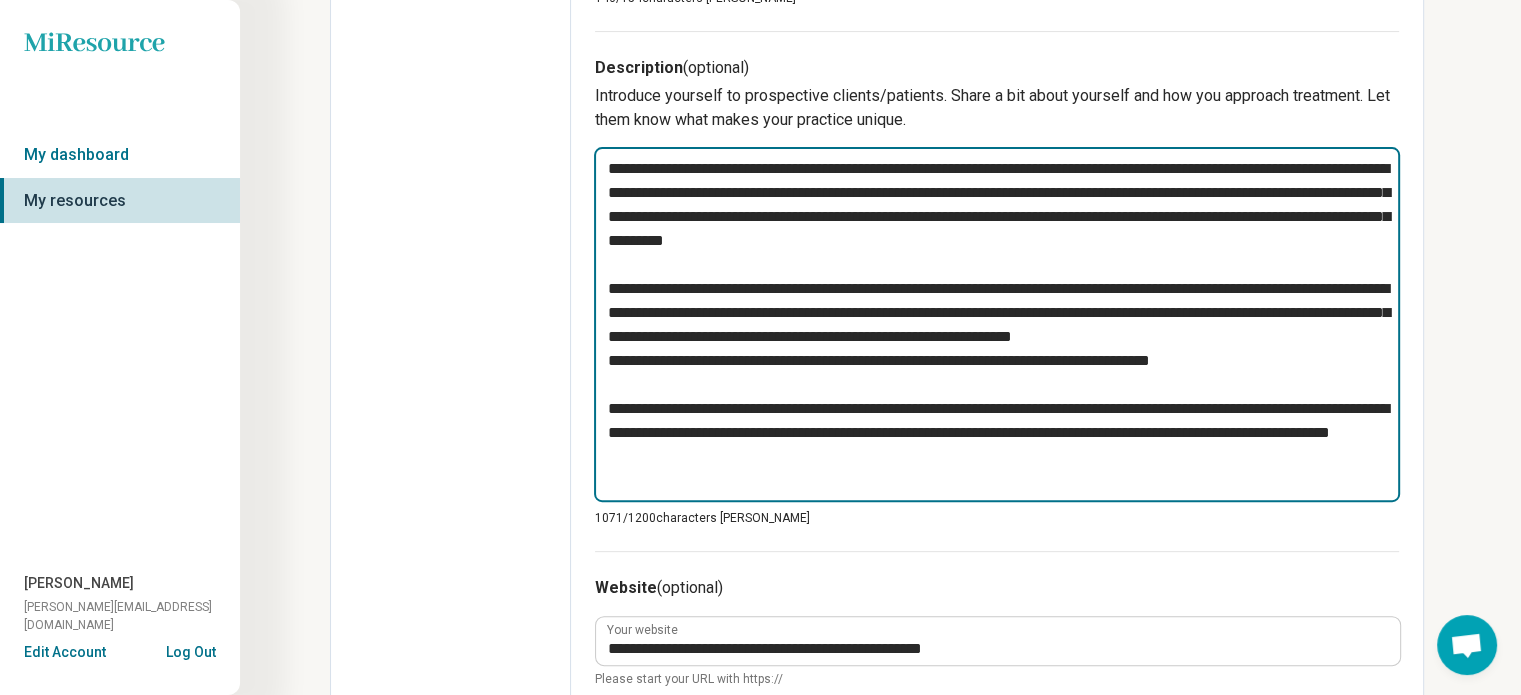 type on "*" 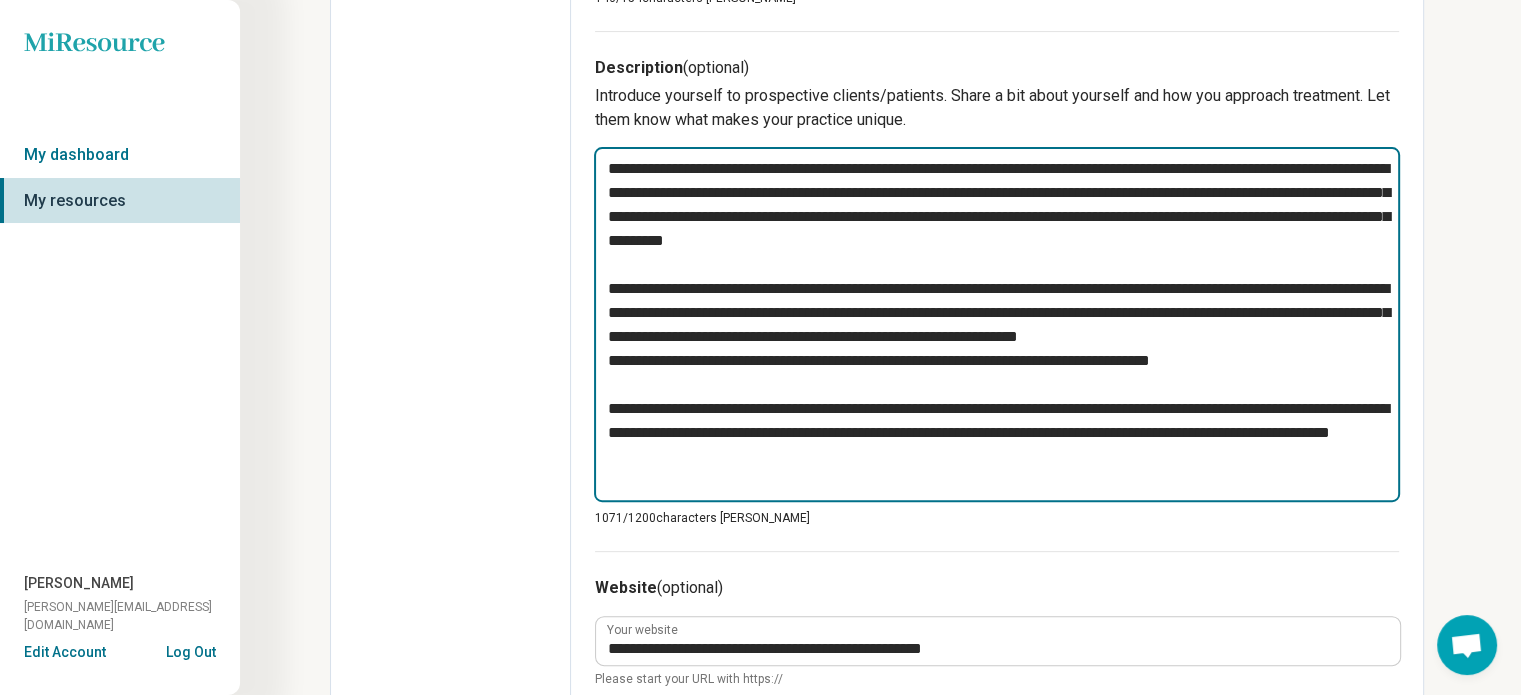 type on "*" 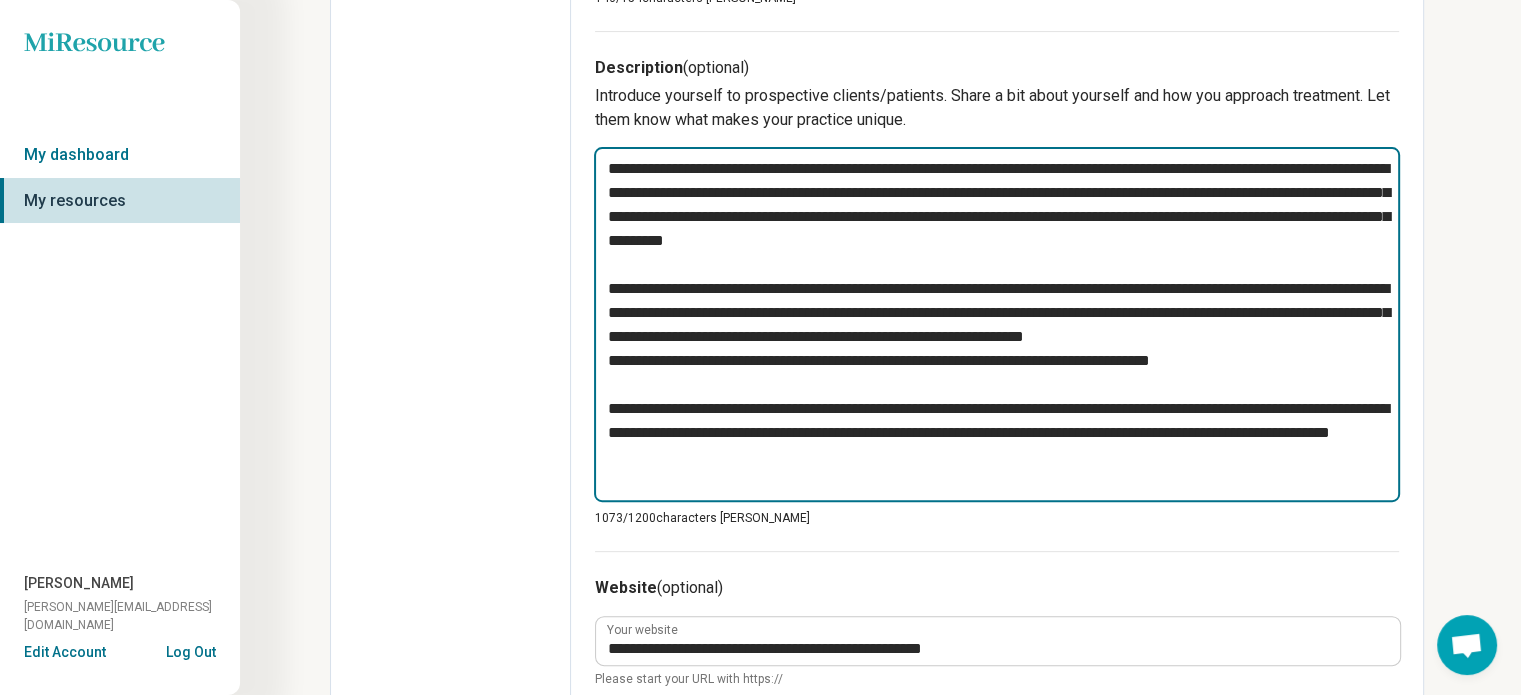 type on "*" 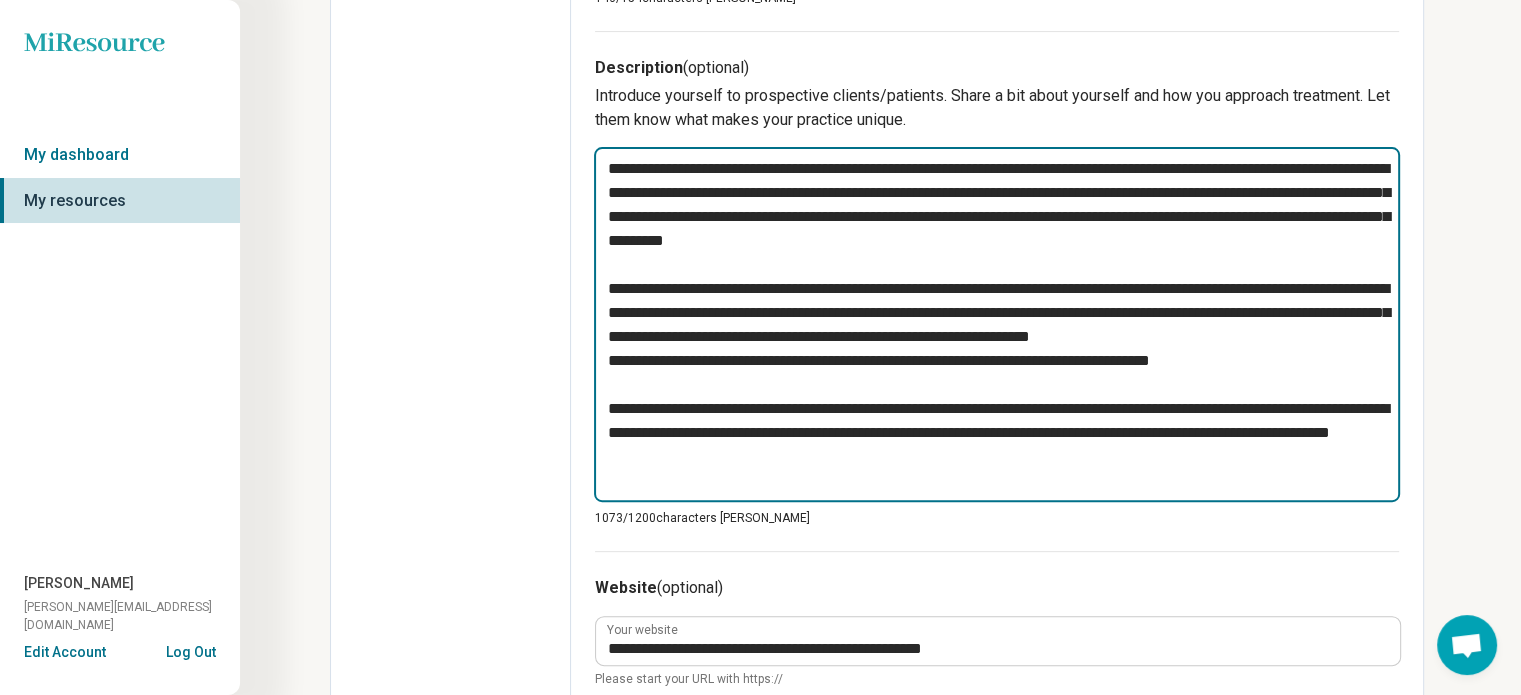 type on "**********" 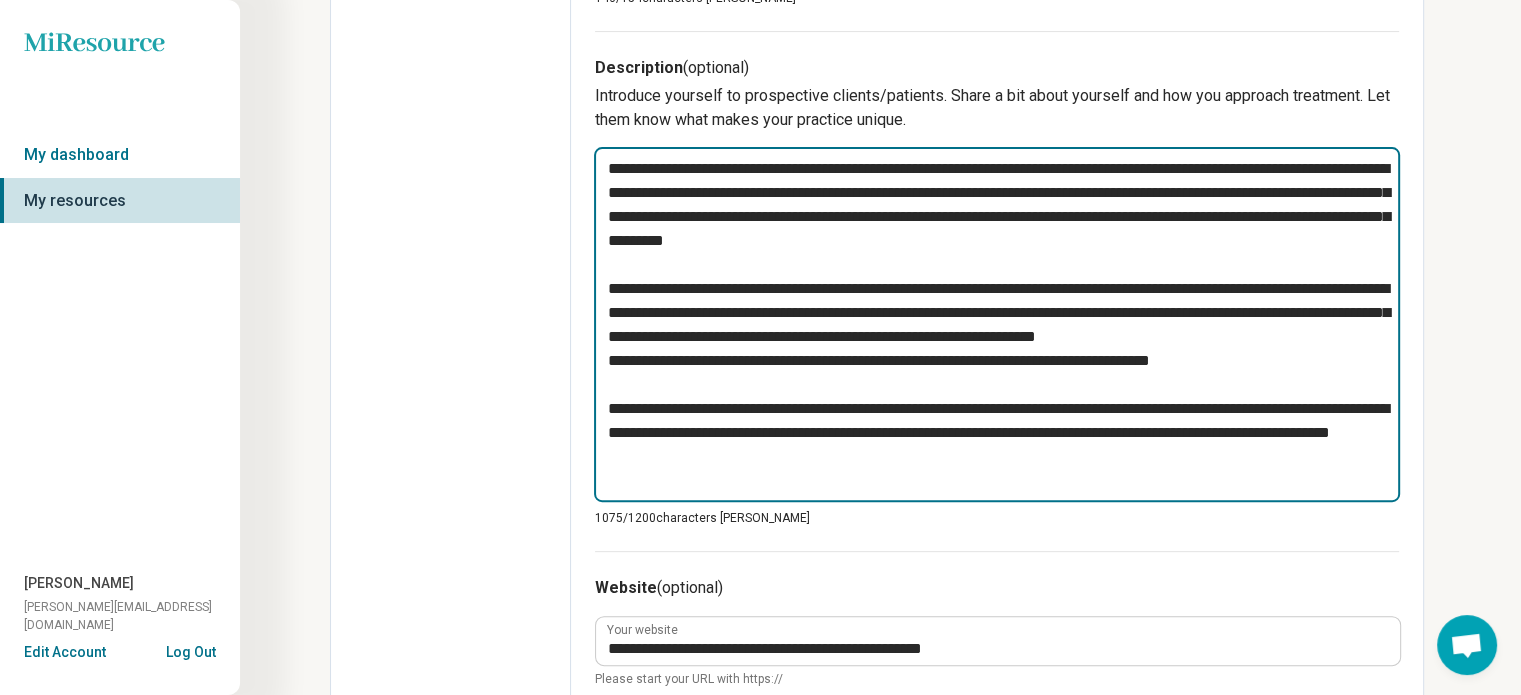 type on "*" 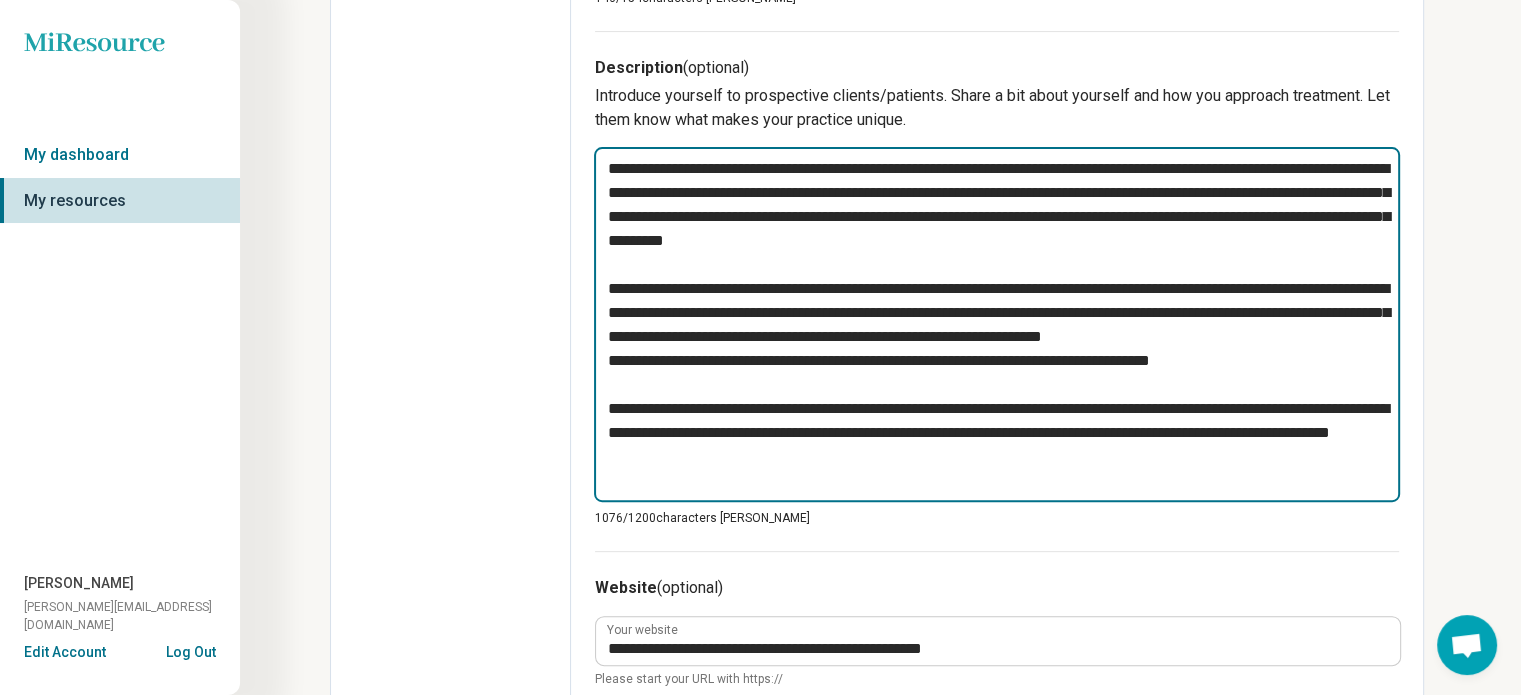 type on "*" 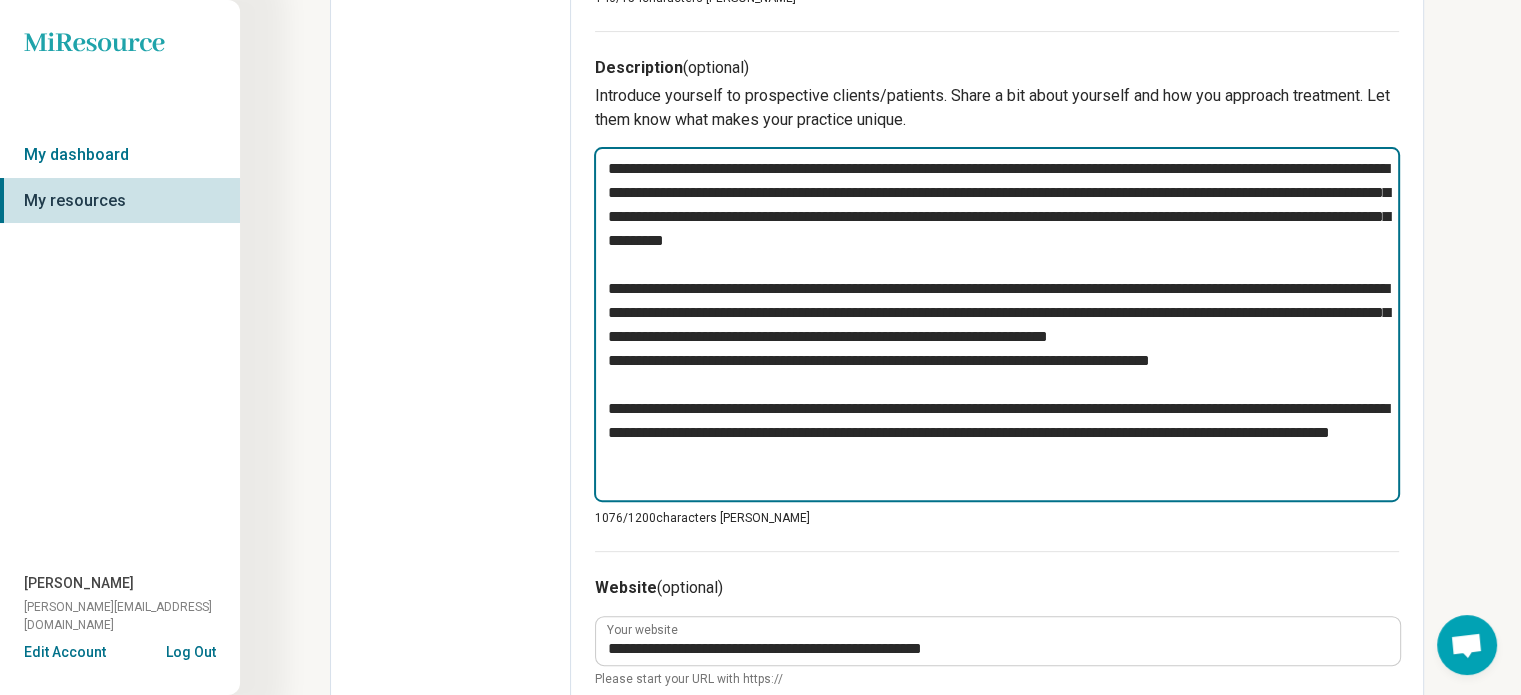 type on "*" 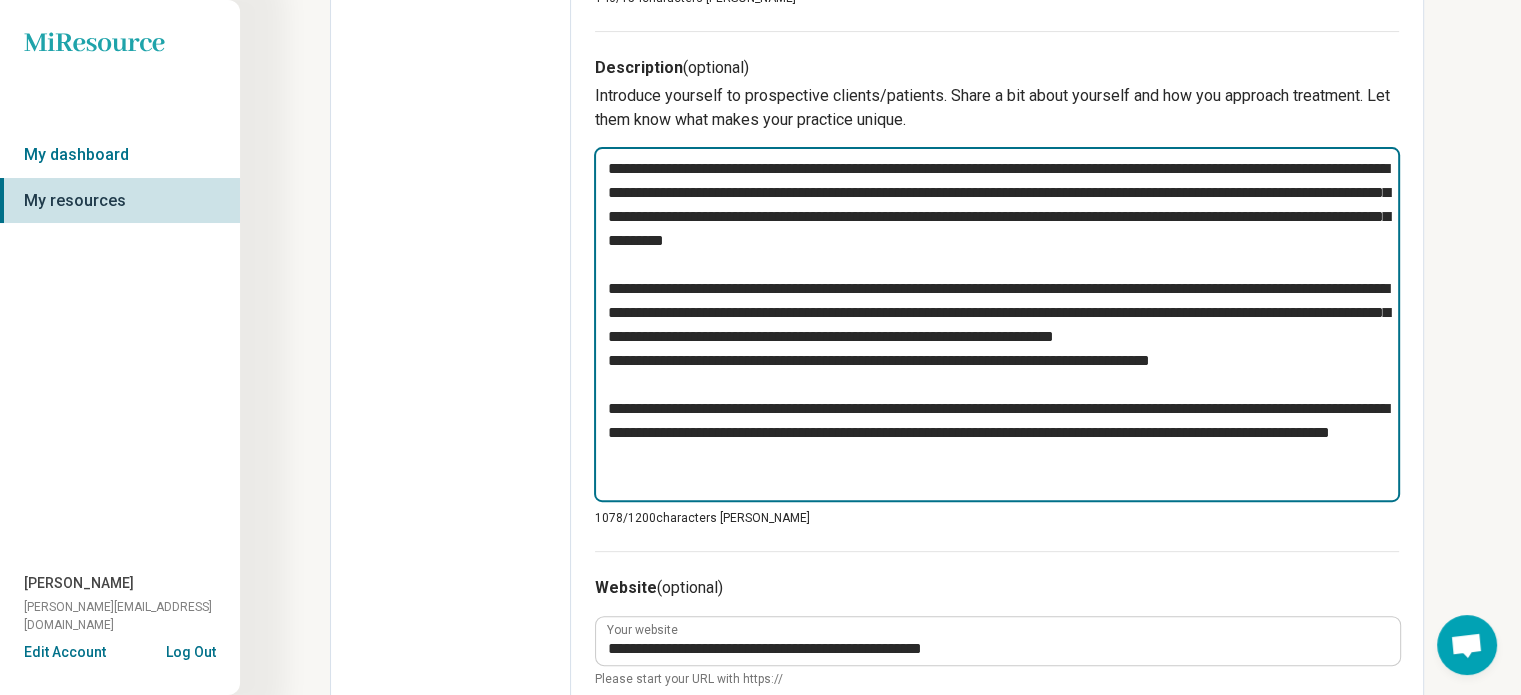 type on "*" 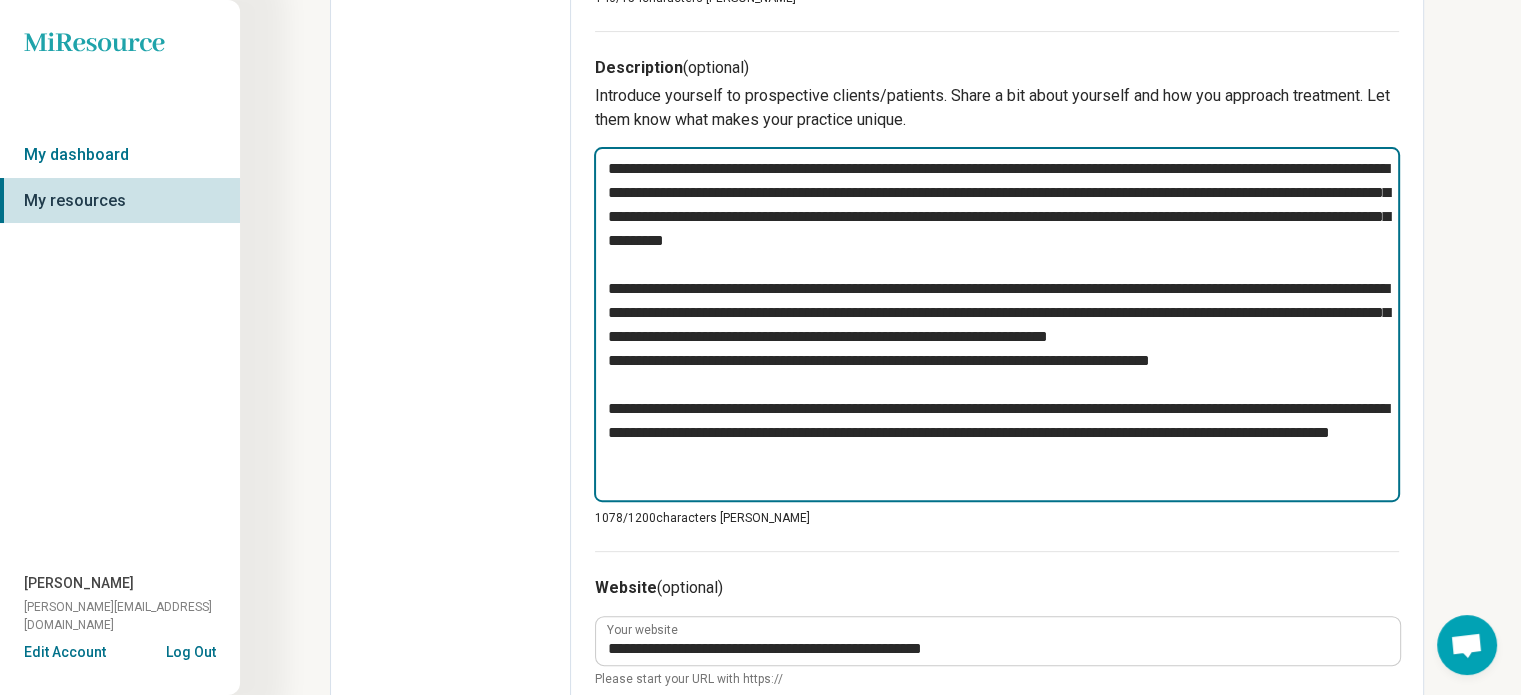 type on "*" 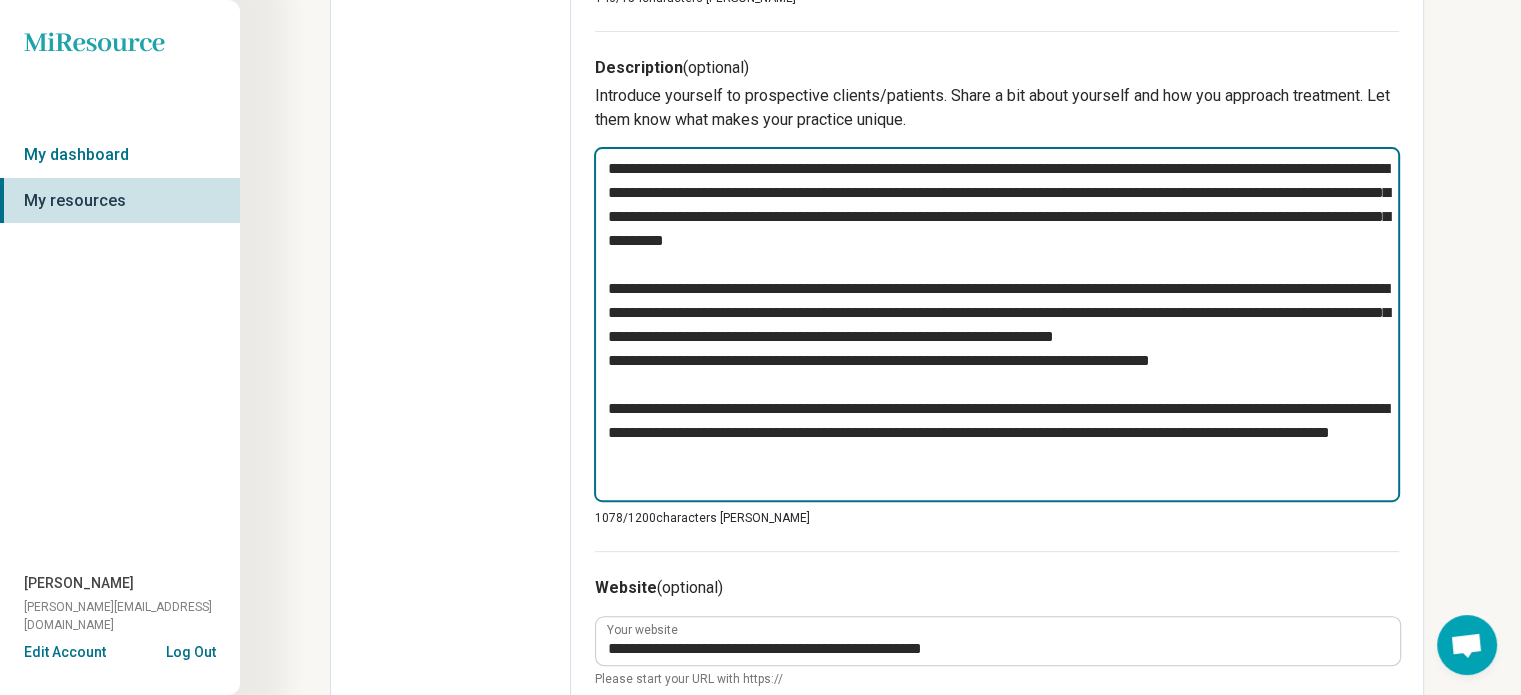 type on "*" 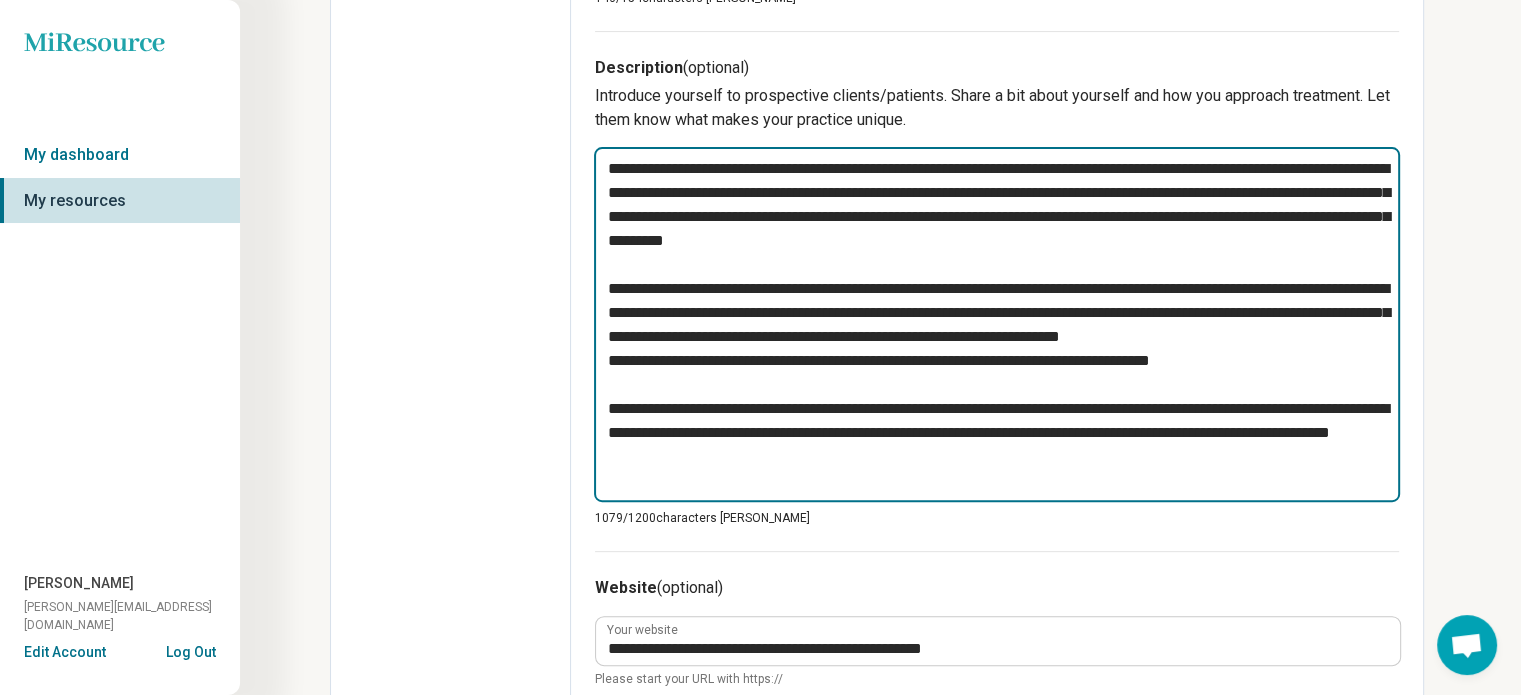 type on "*" 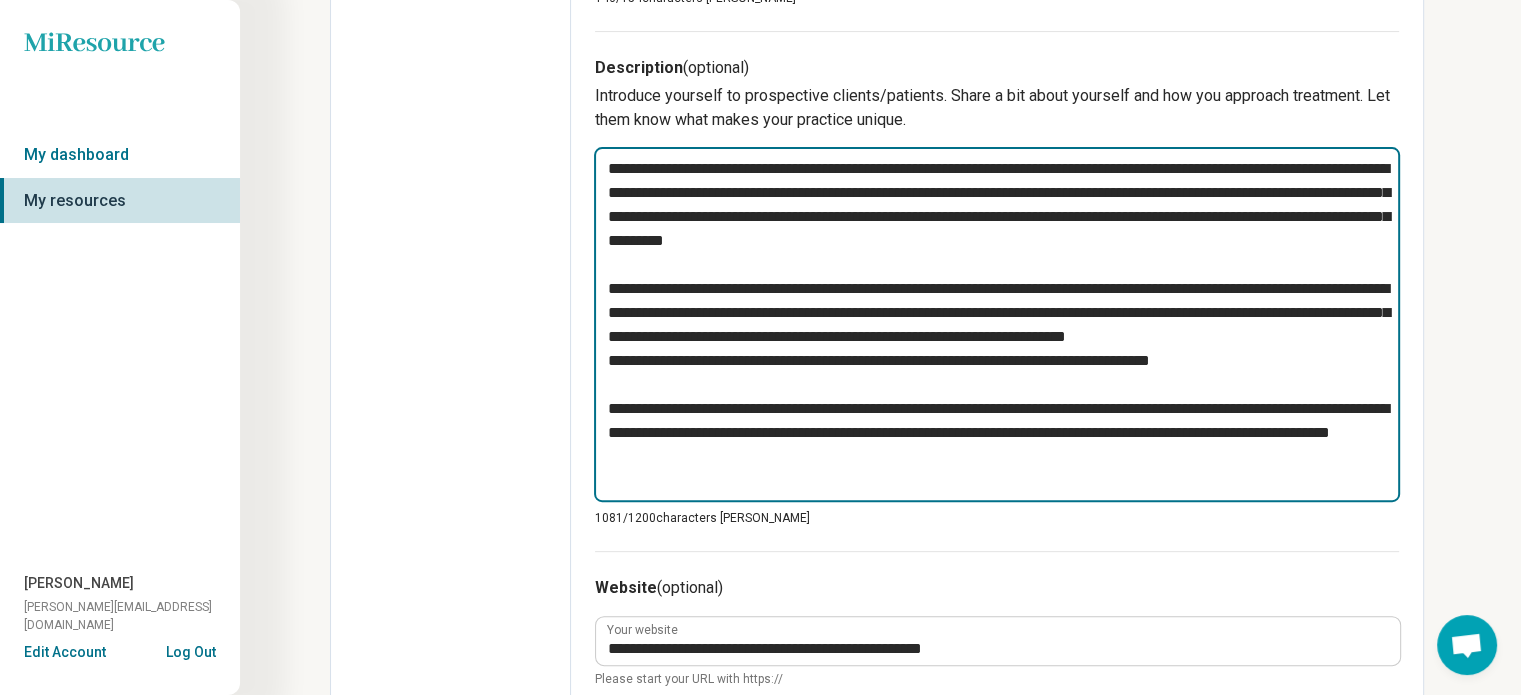 type on "*" 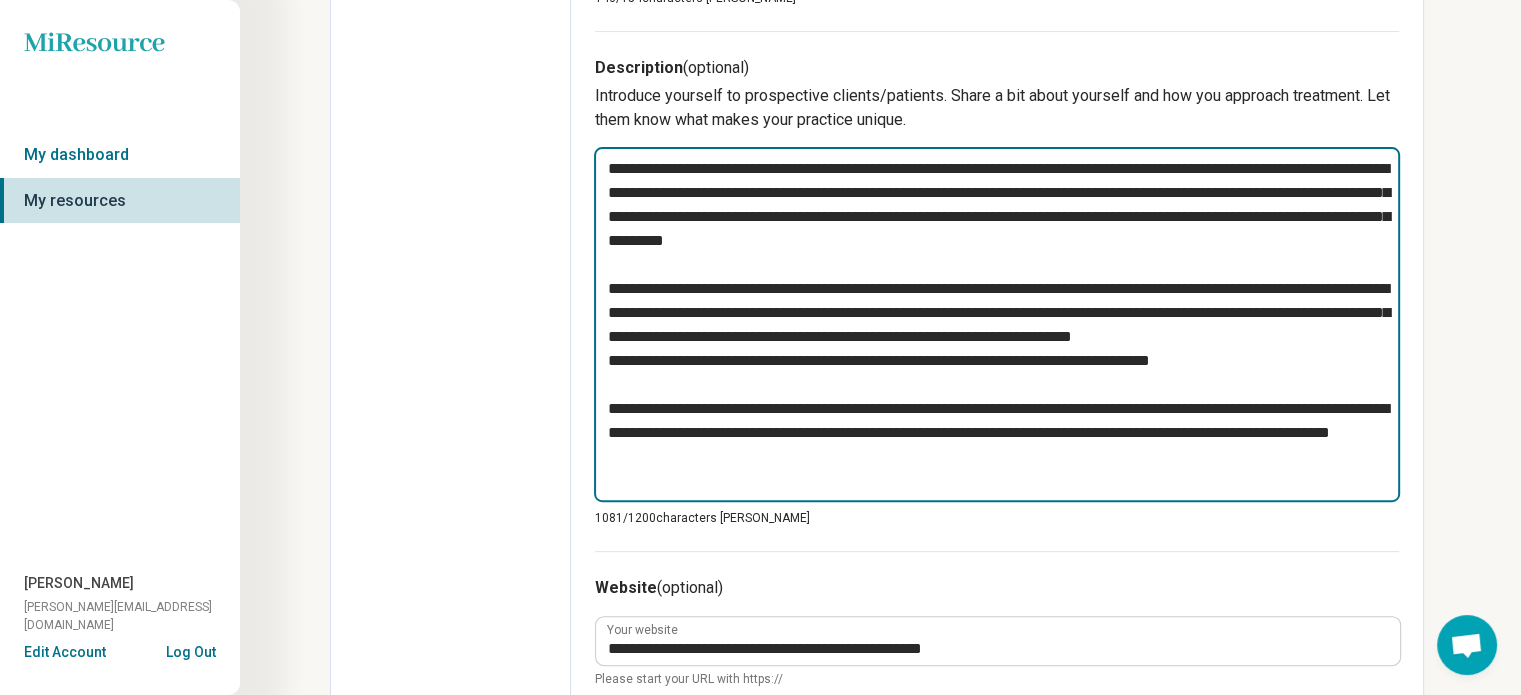 type on "*" 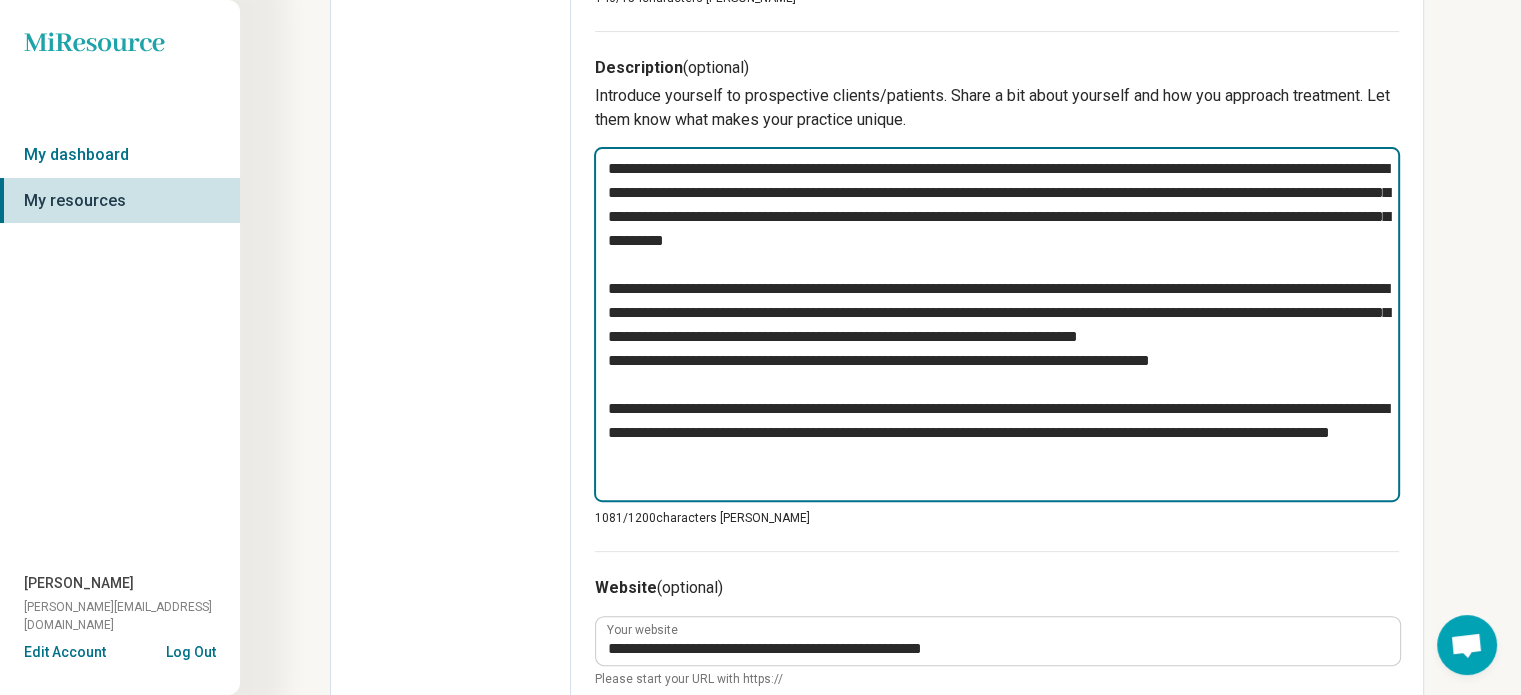 type on "*" 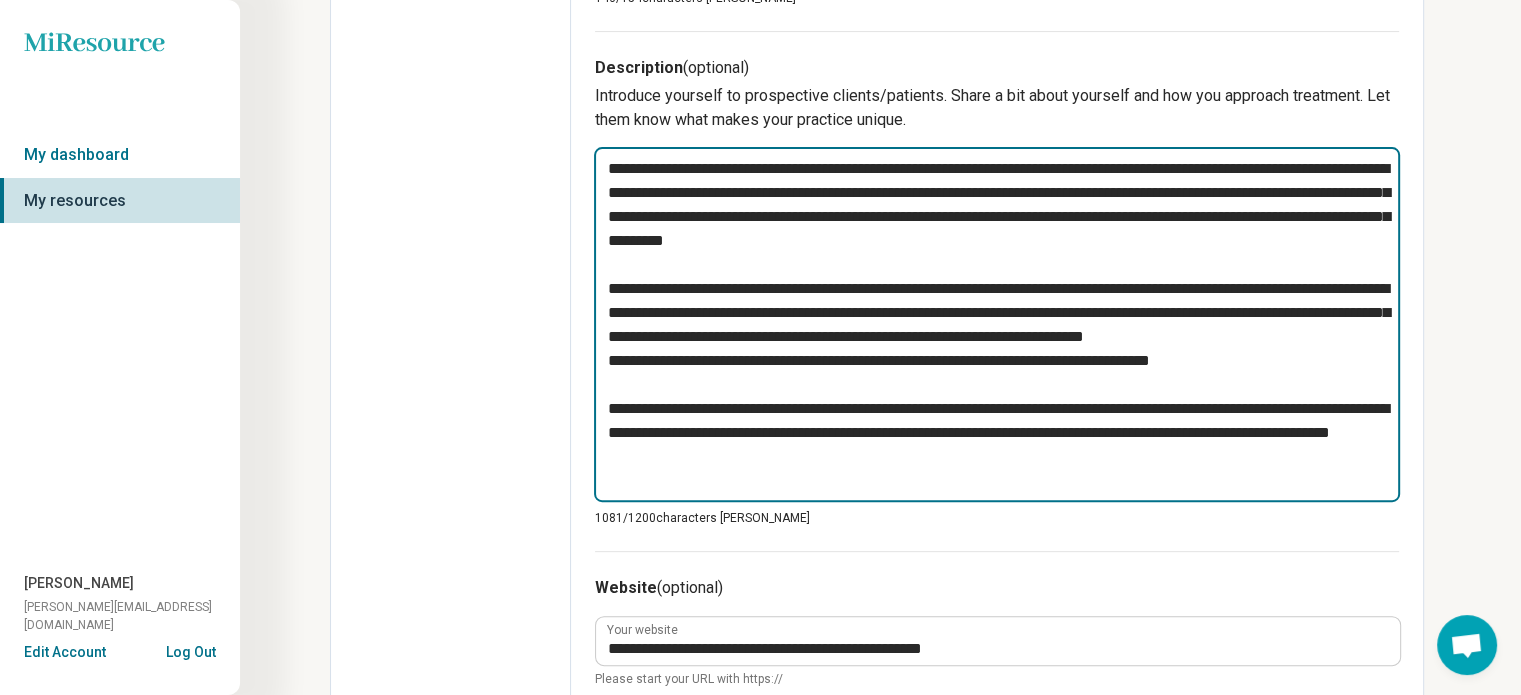 type on "*" 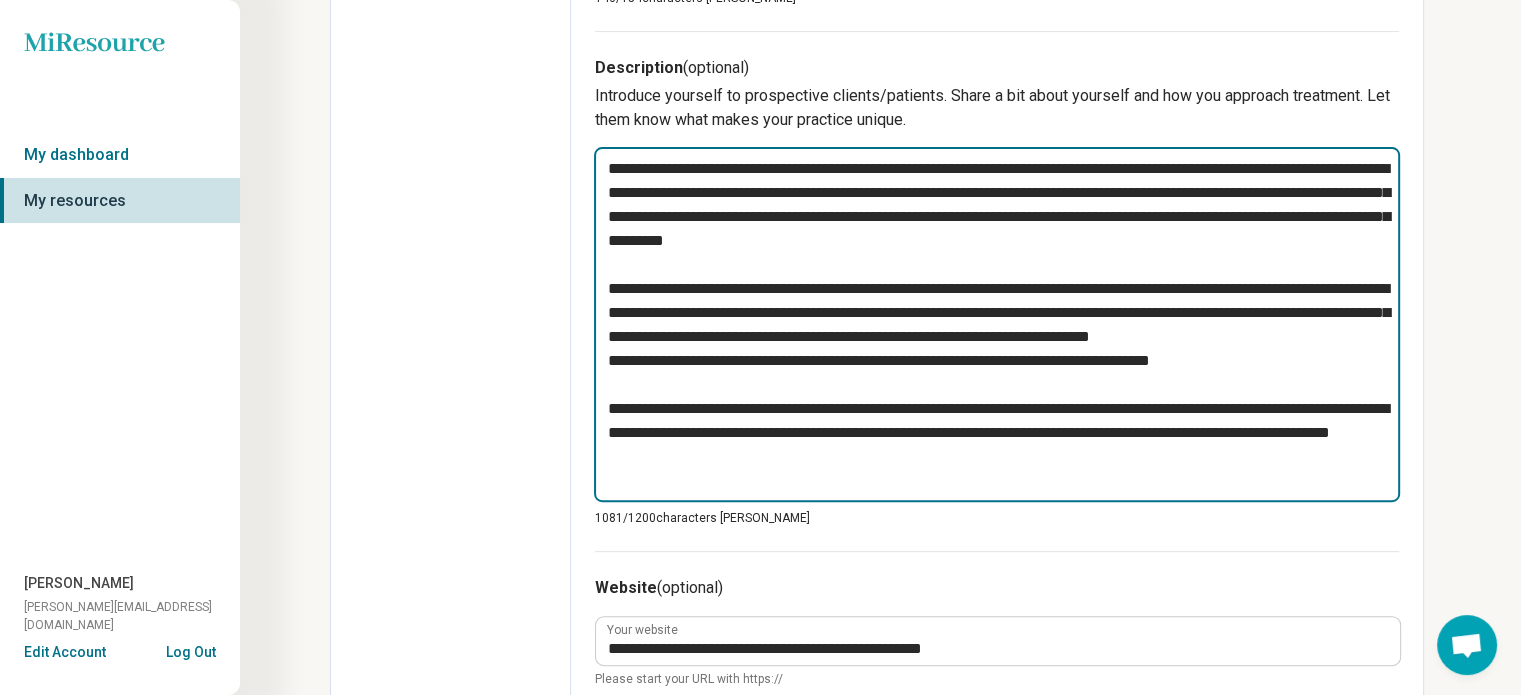 type on "**********" 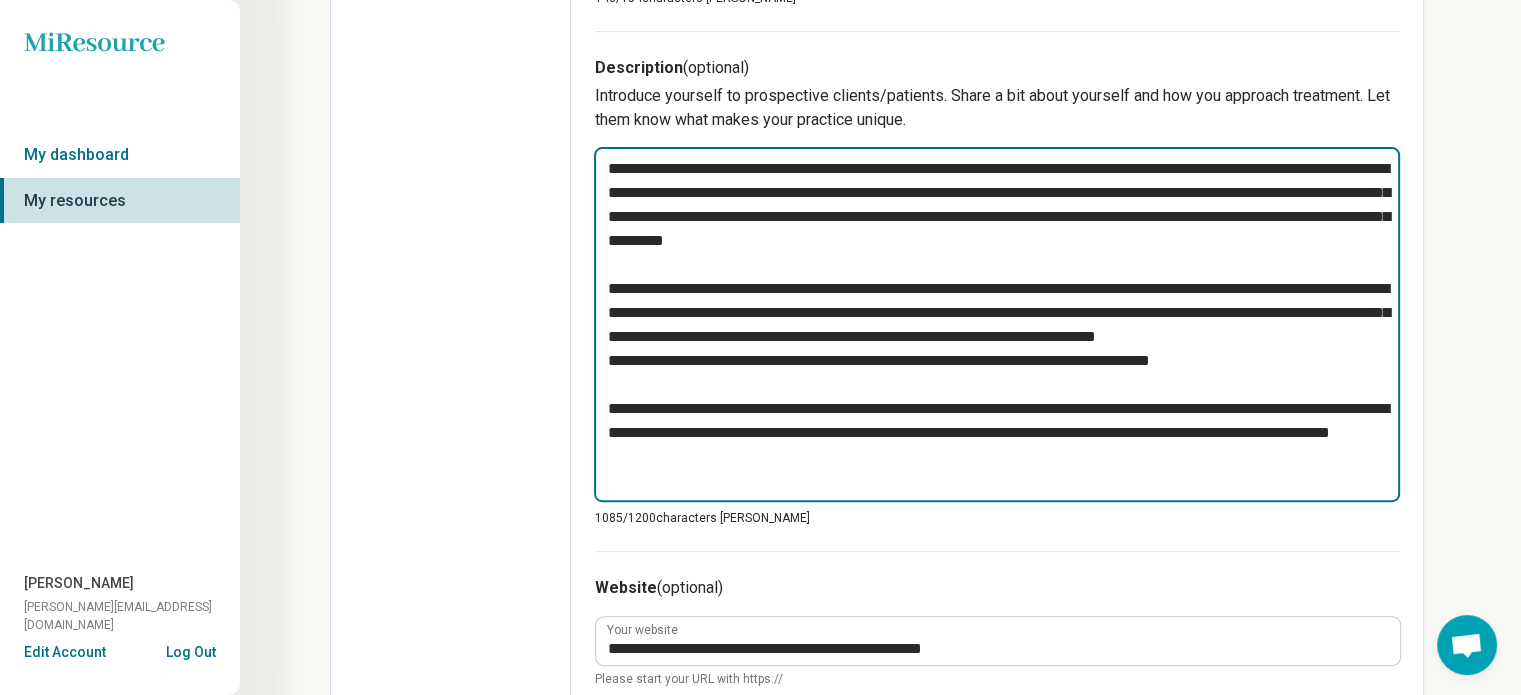 type on "*" 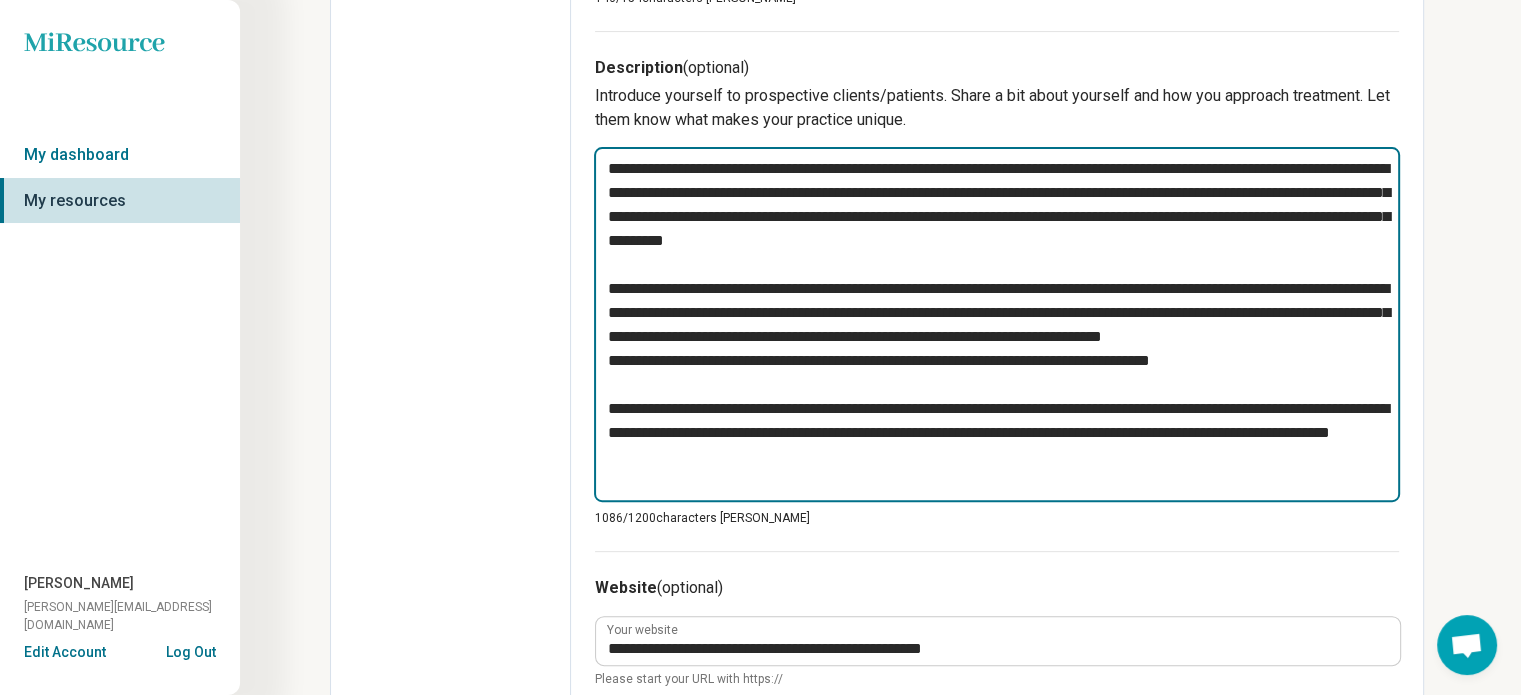 type on "*" 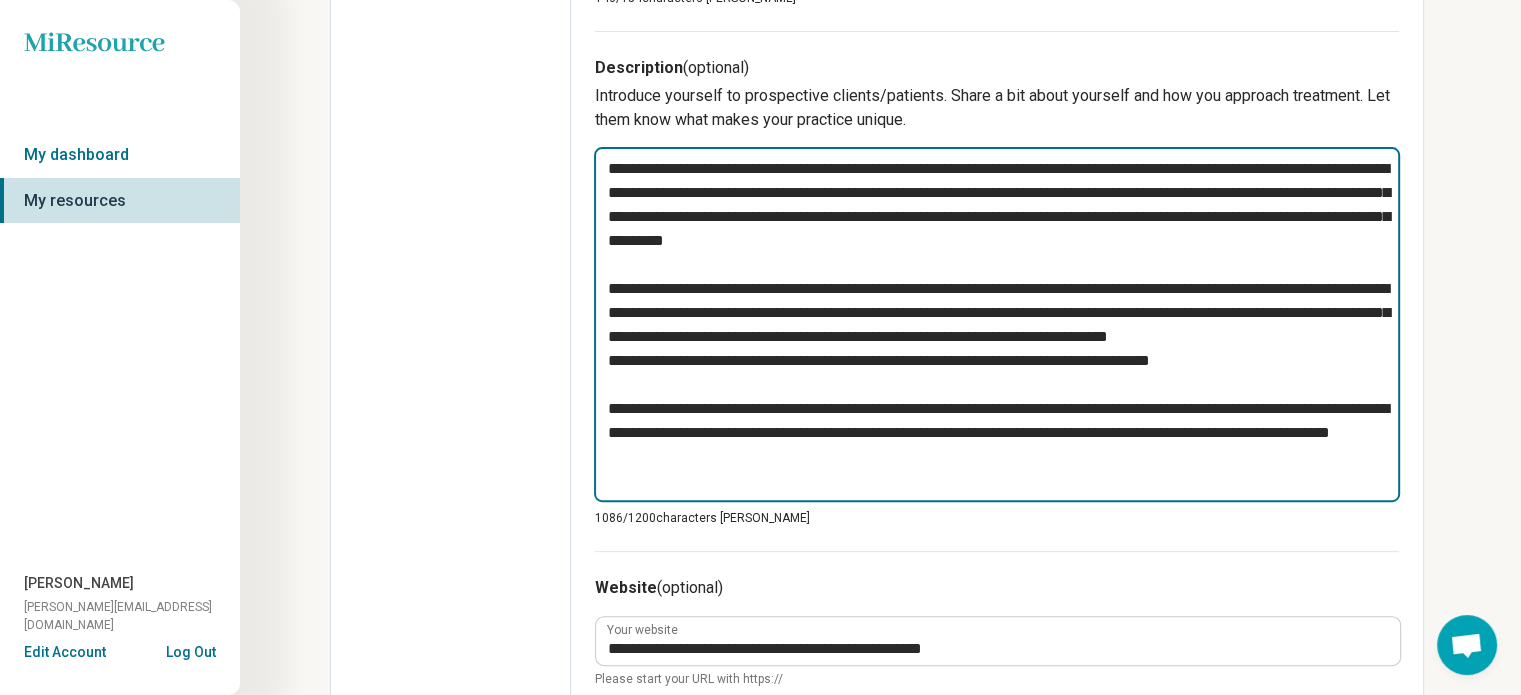 type on "*" 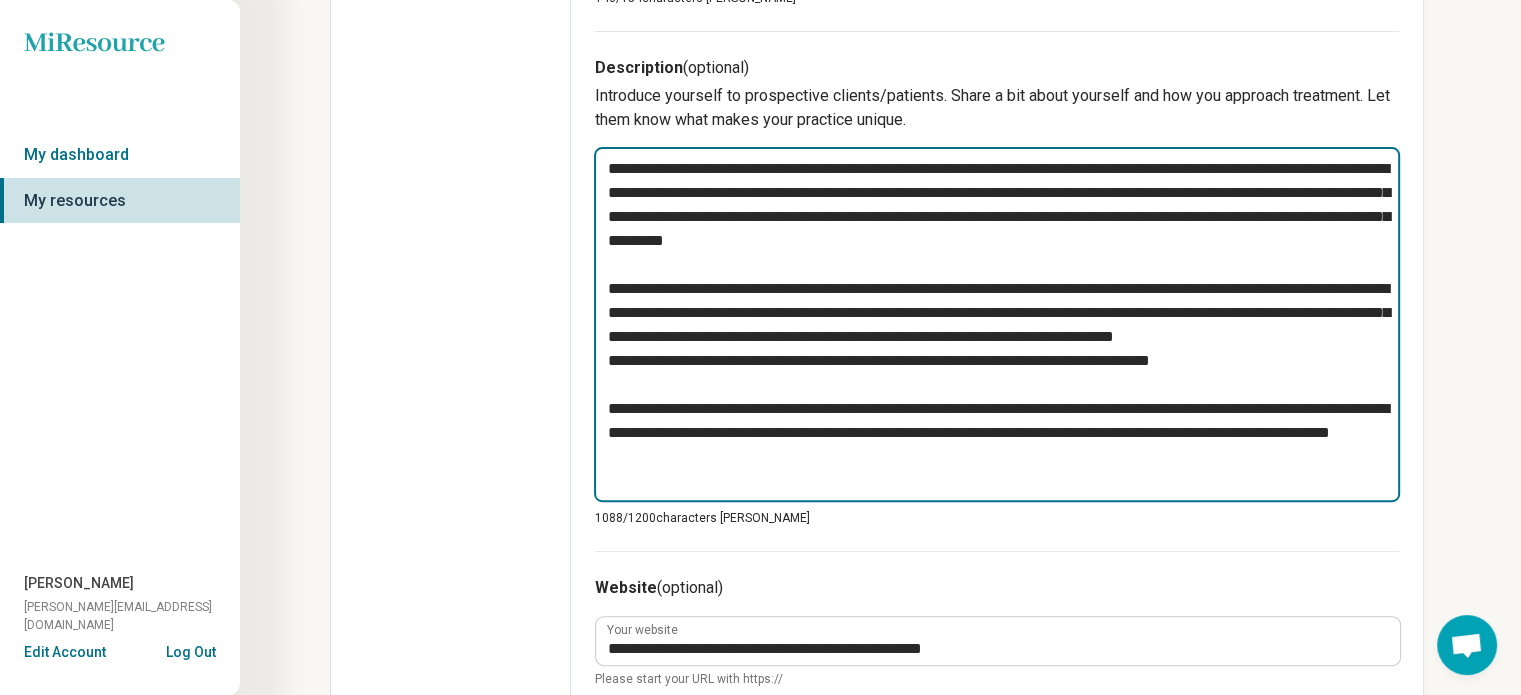 type on "*" 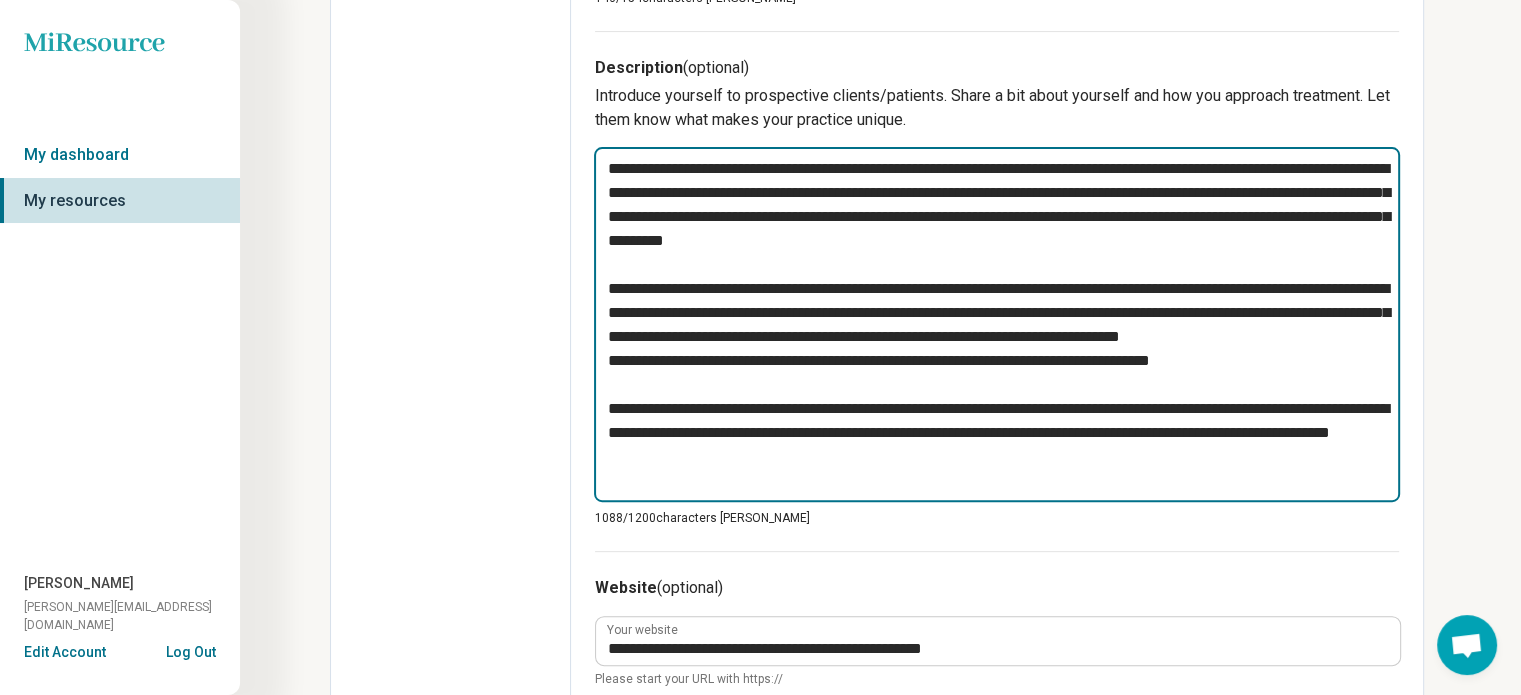 type on "*" 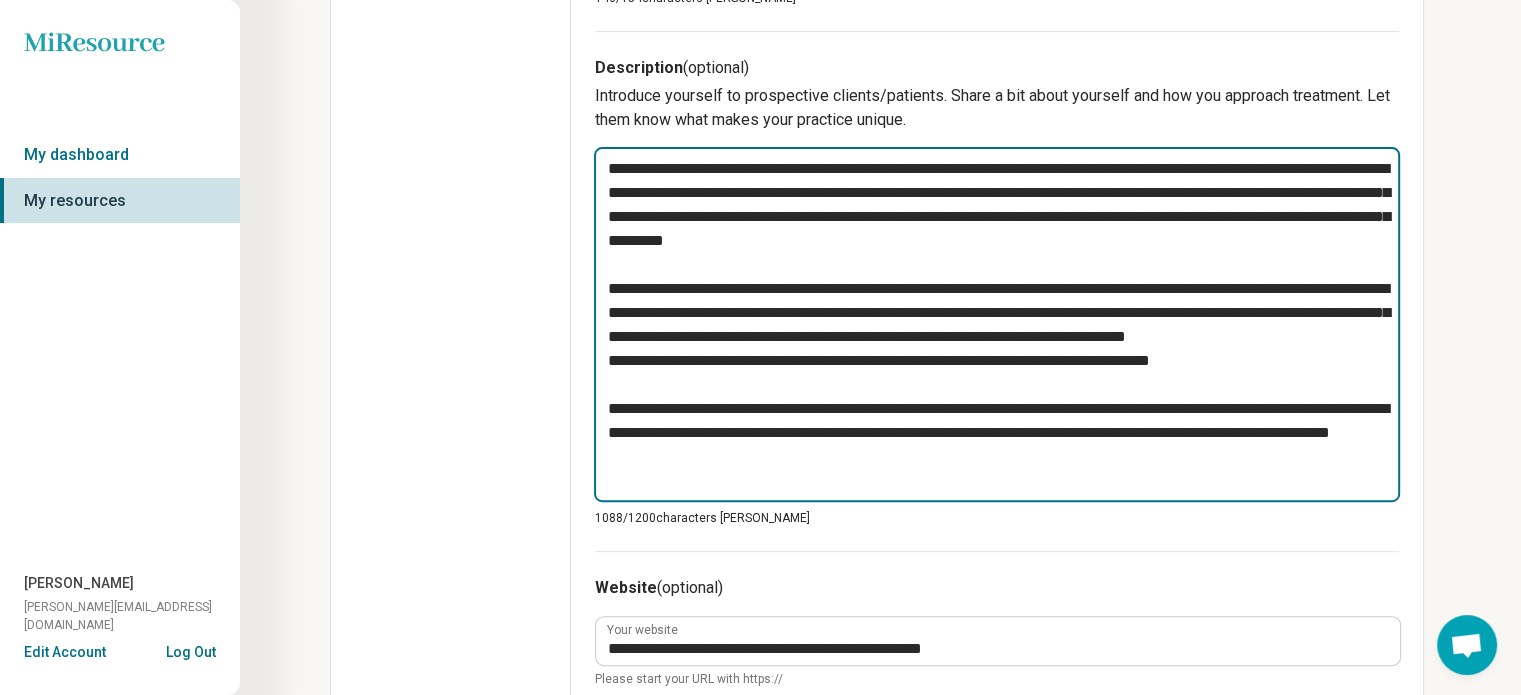 type on "**********" 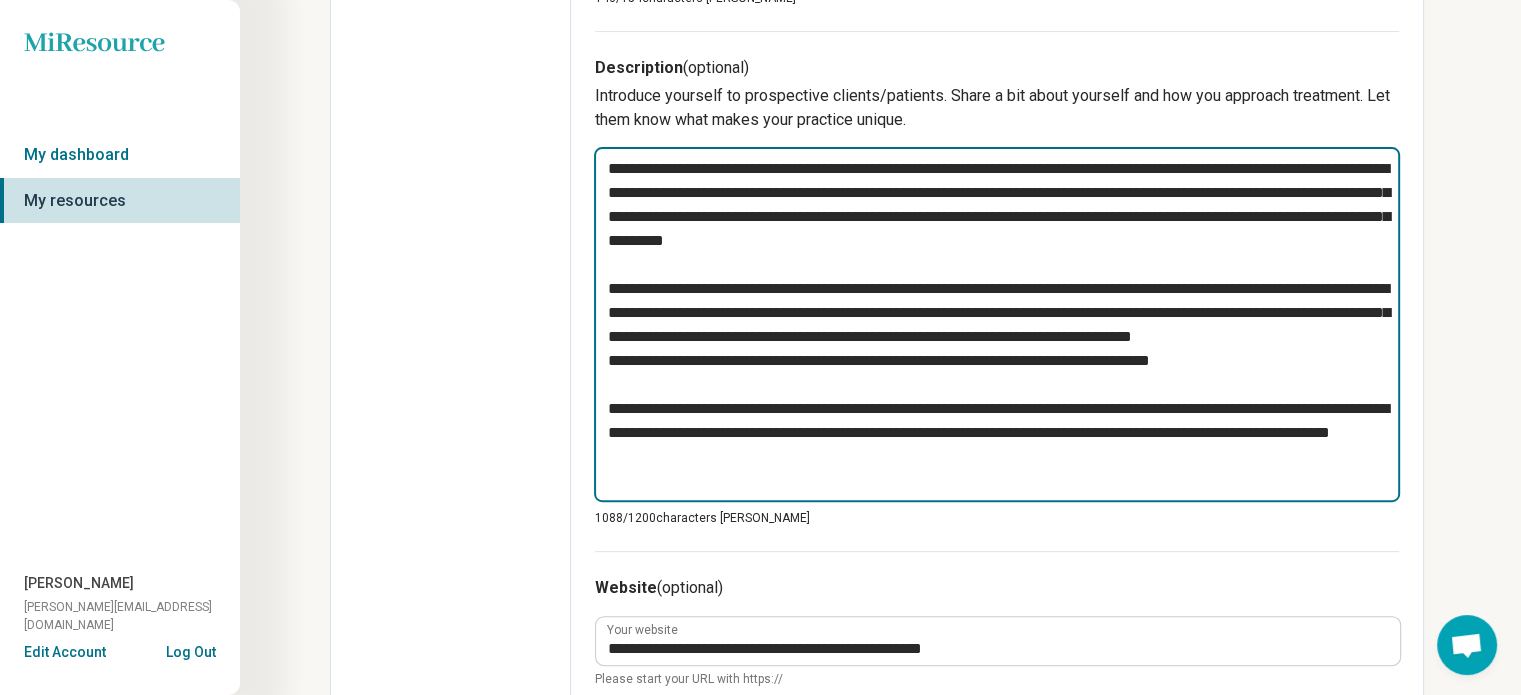 type on "*" 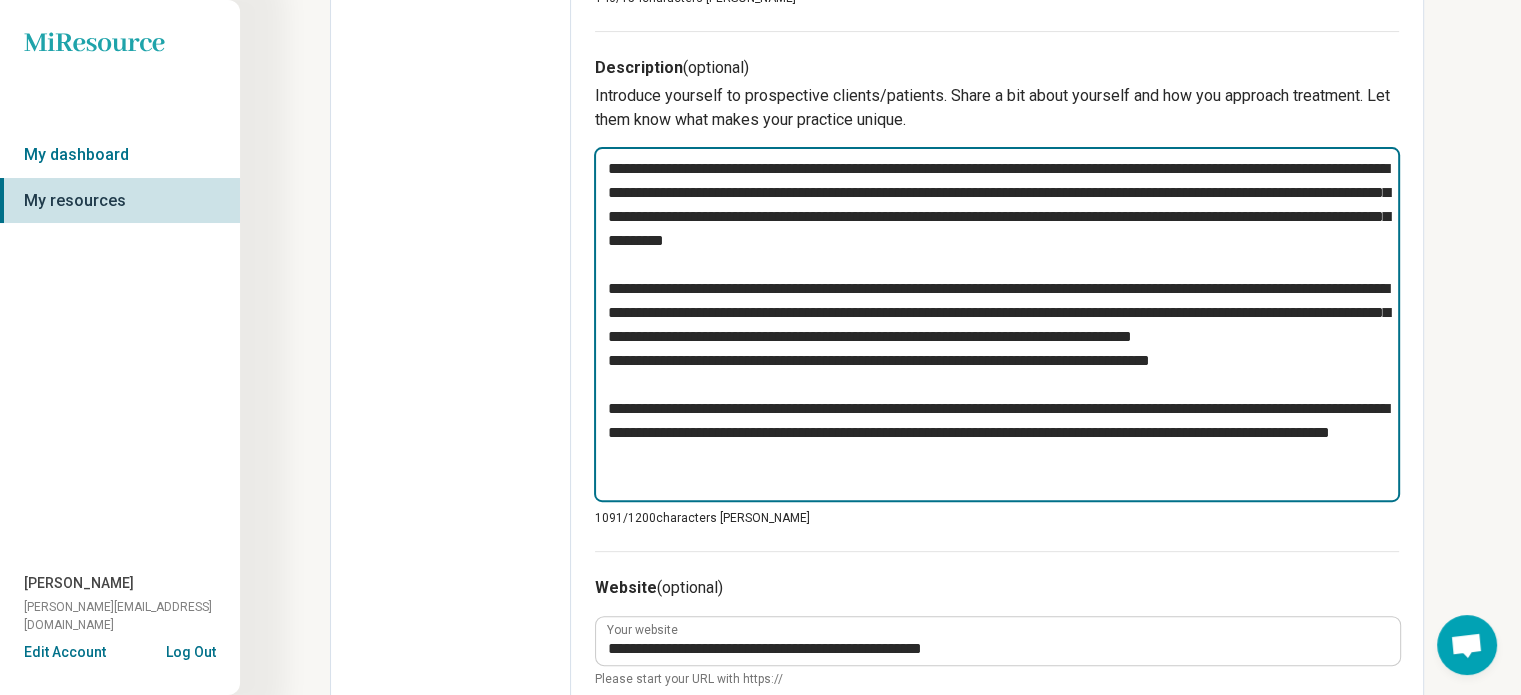 type on "**********" 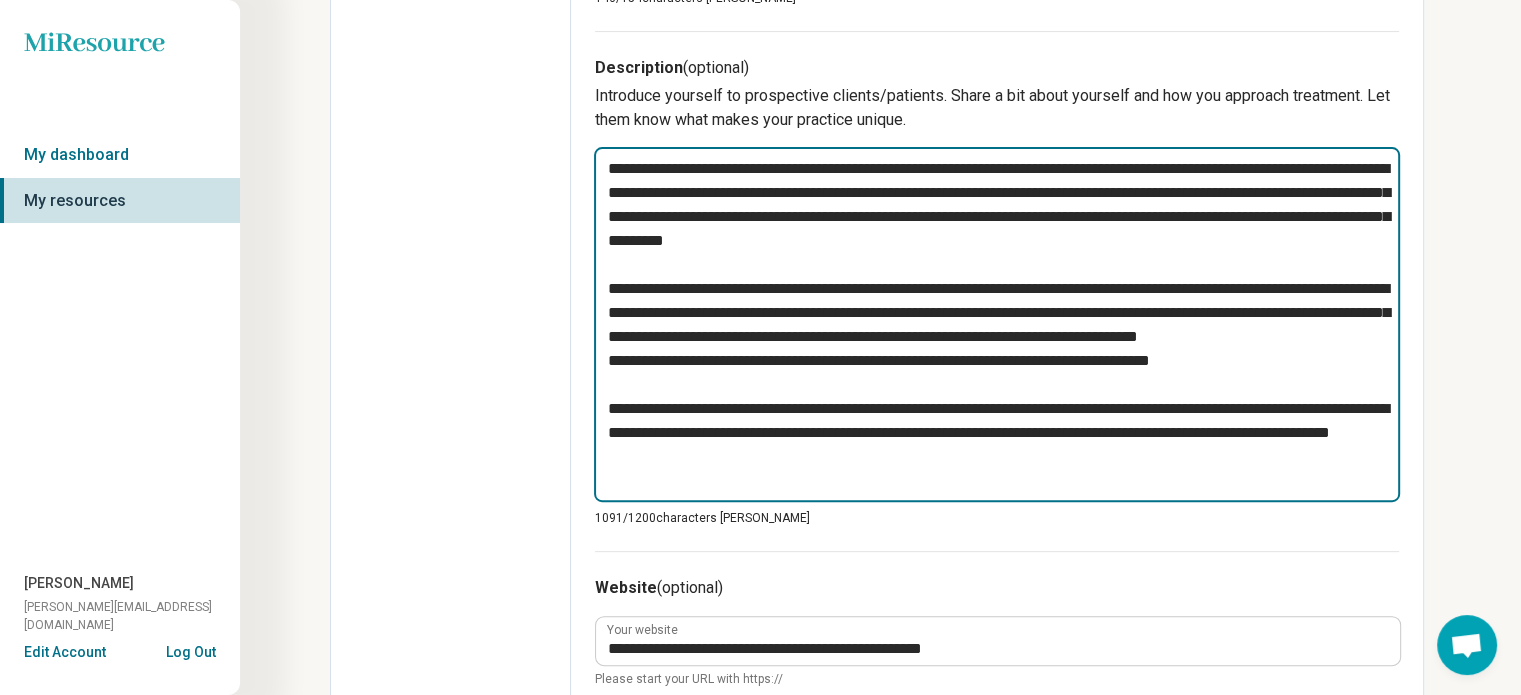 type on "*" 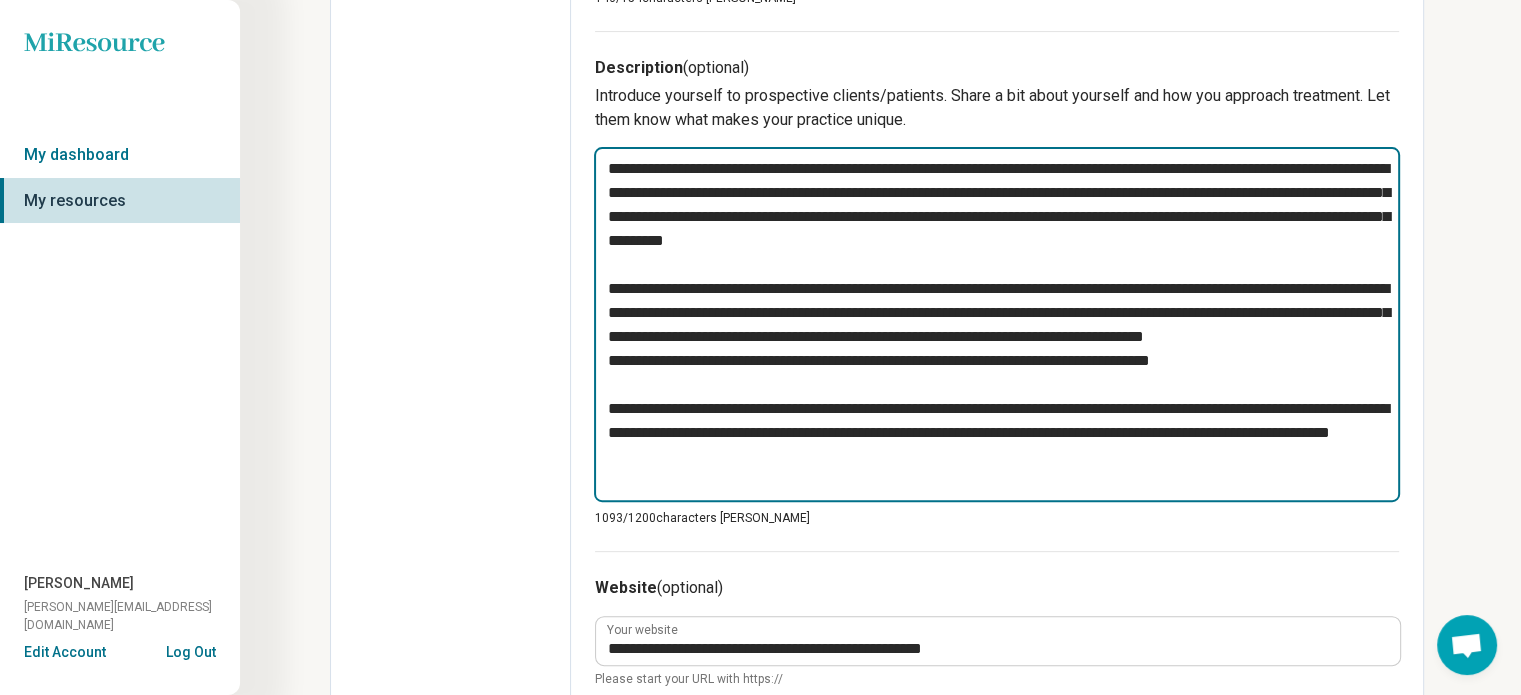 click at bounding box center (997, 324) 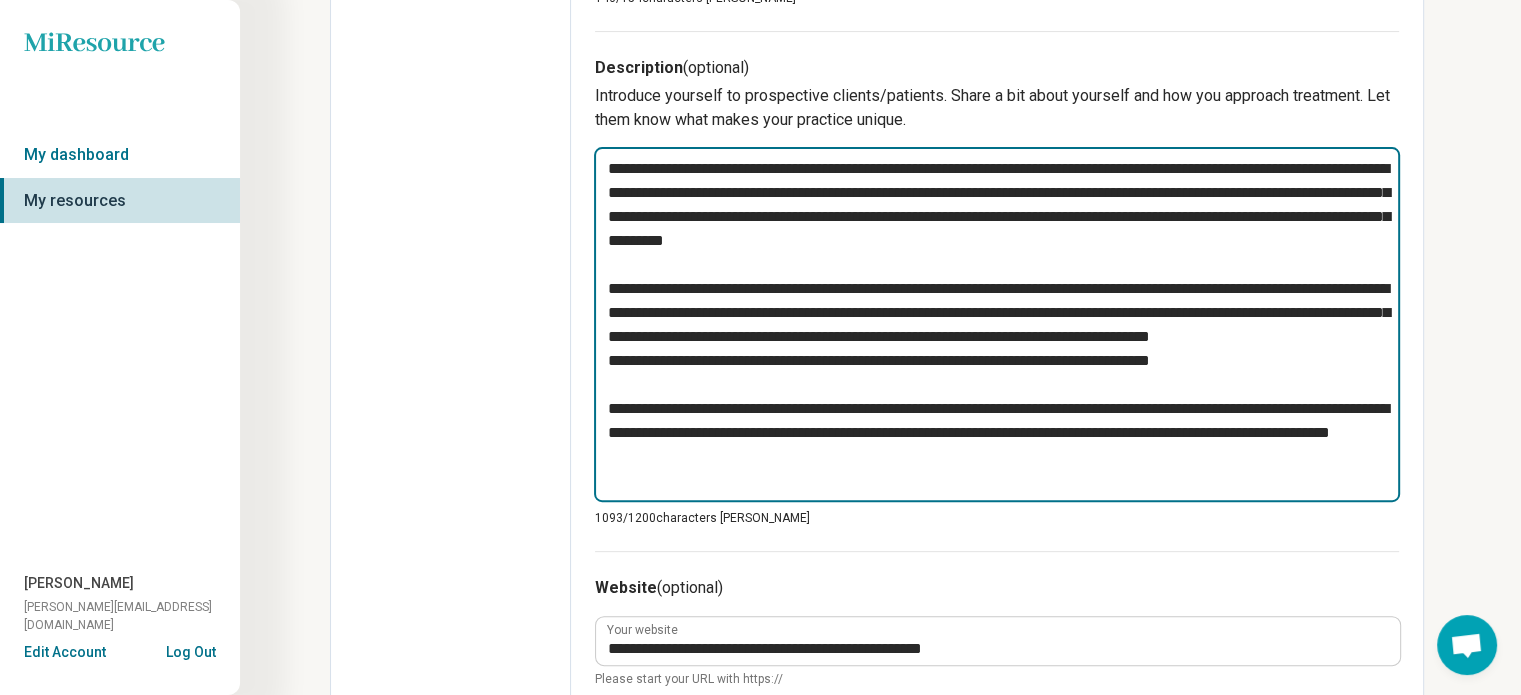 type on "*" 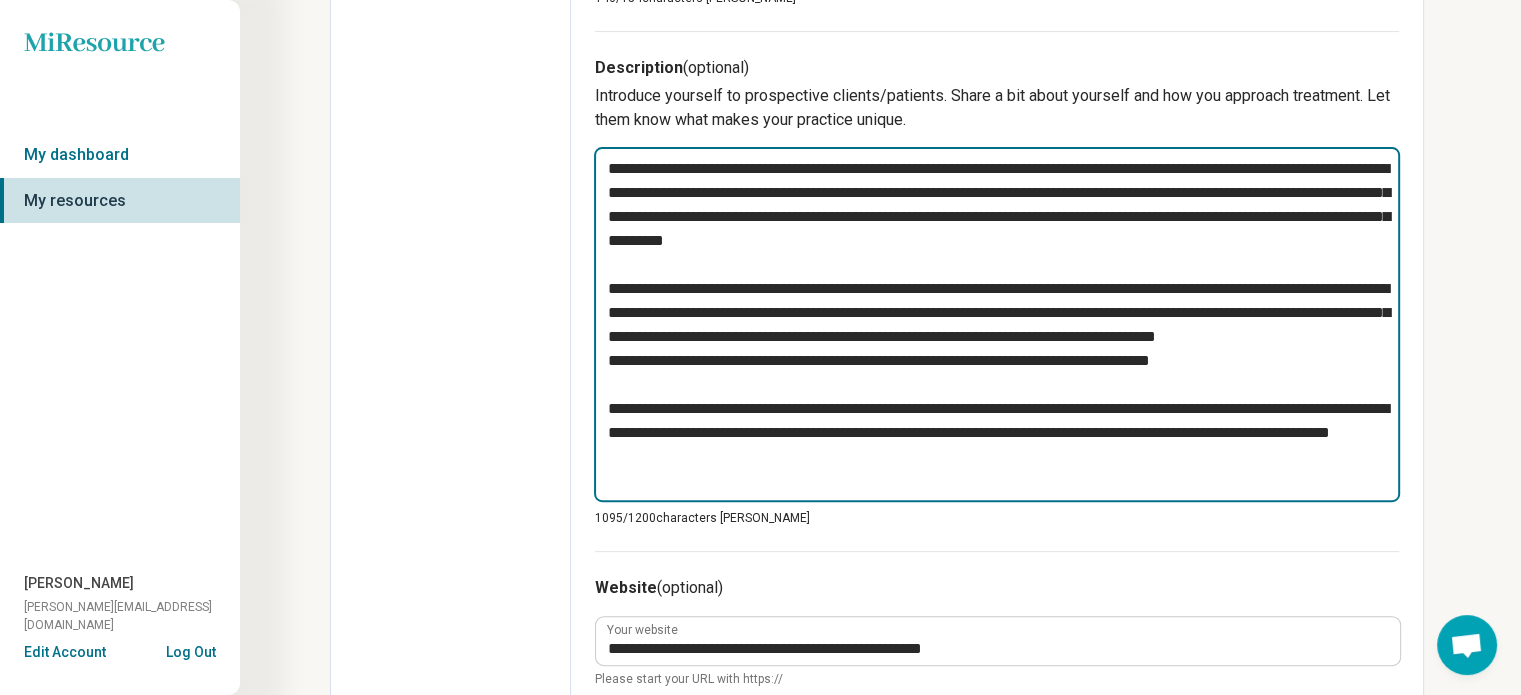 type on "*" 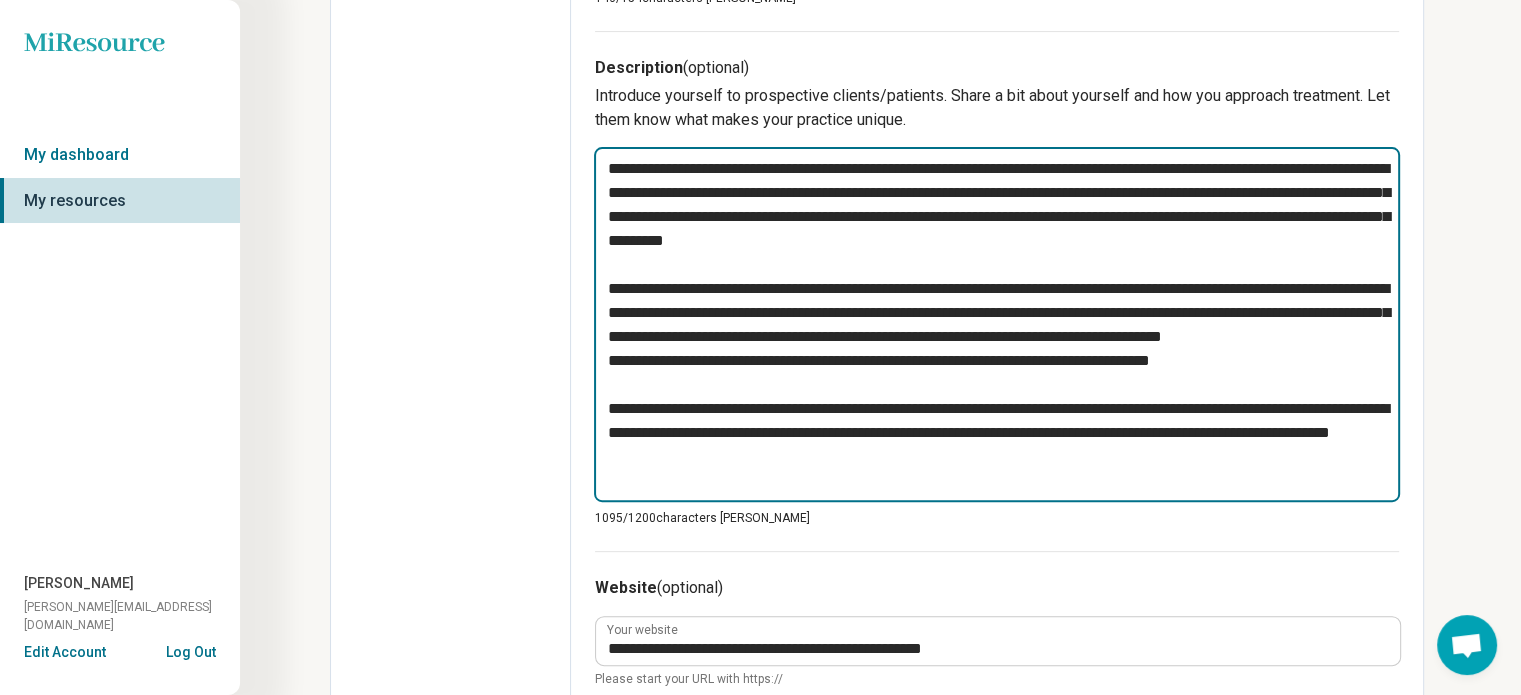 type on "*" 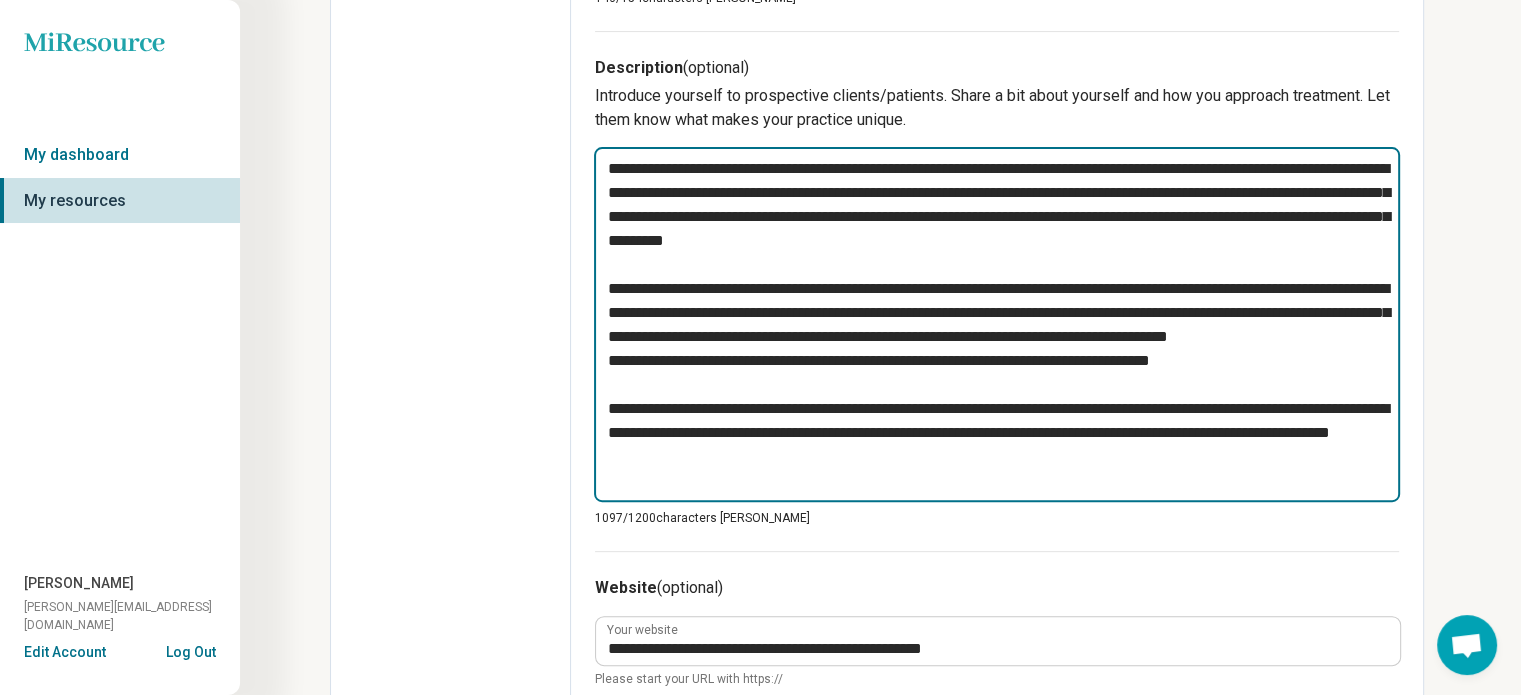 type on "**********" 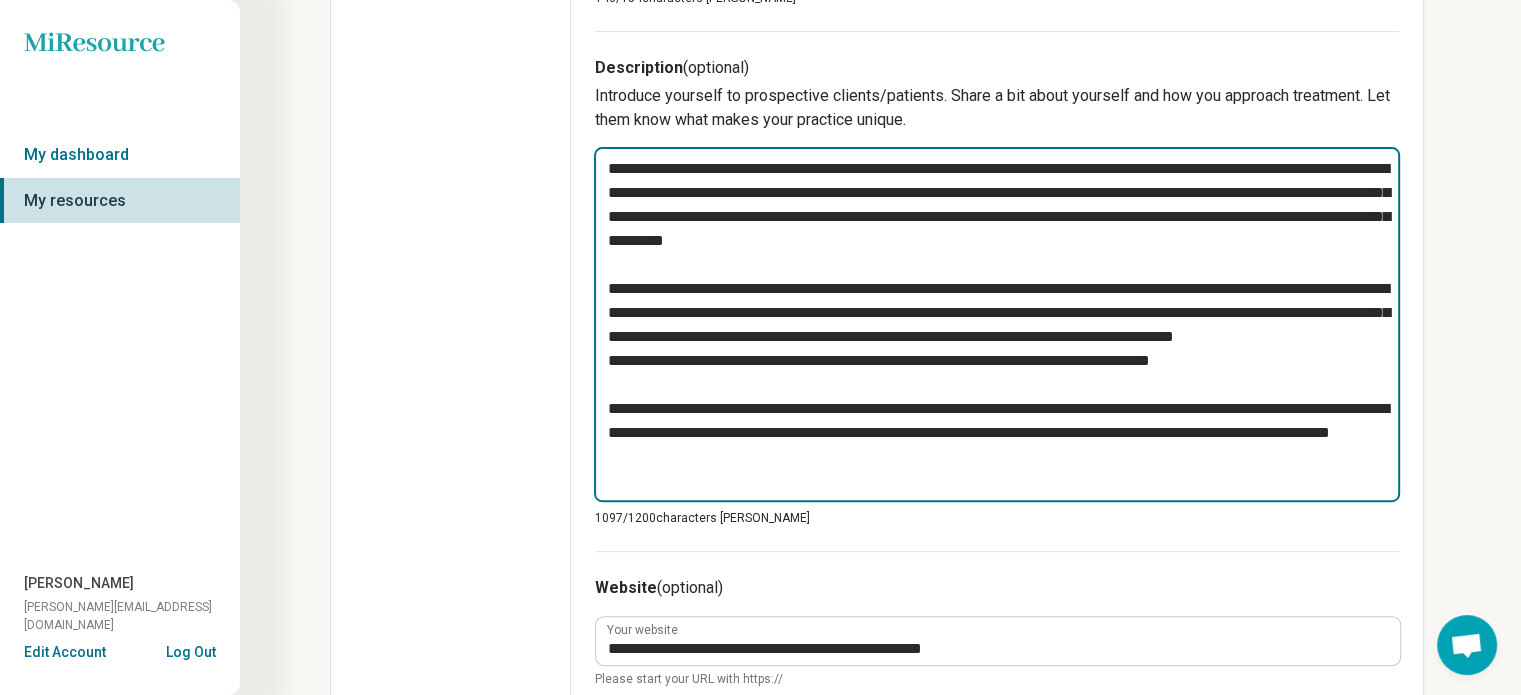 type on "*" 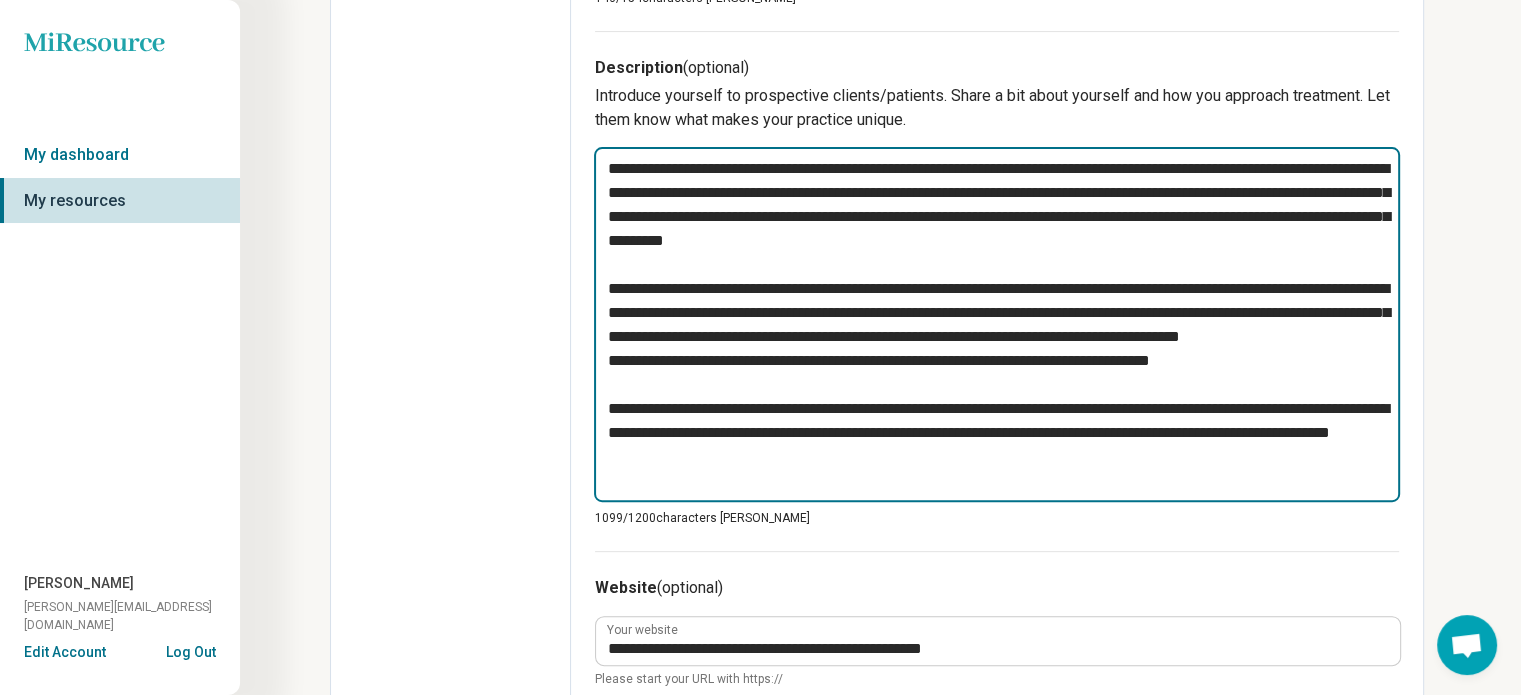 type on "*" 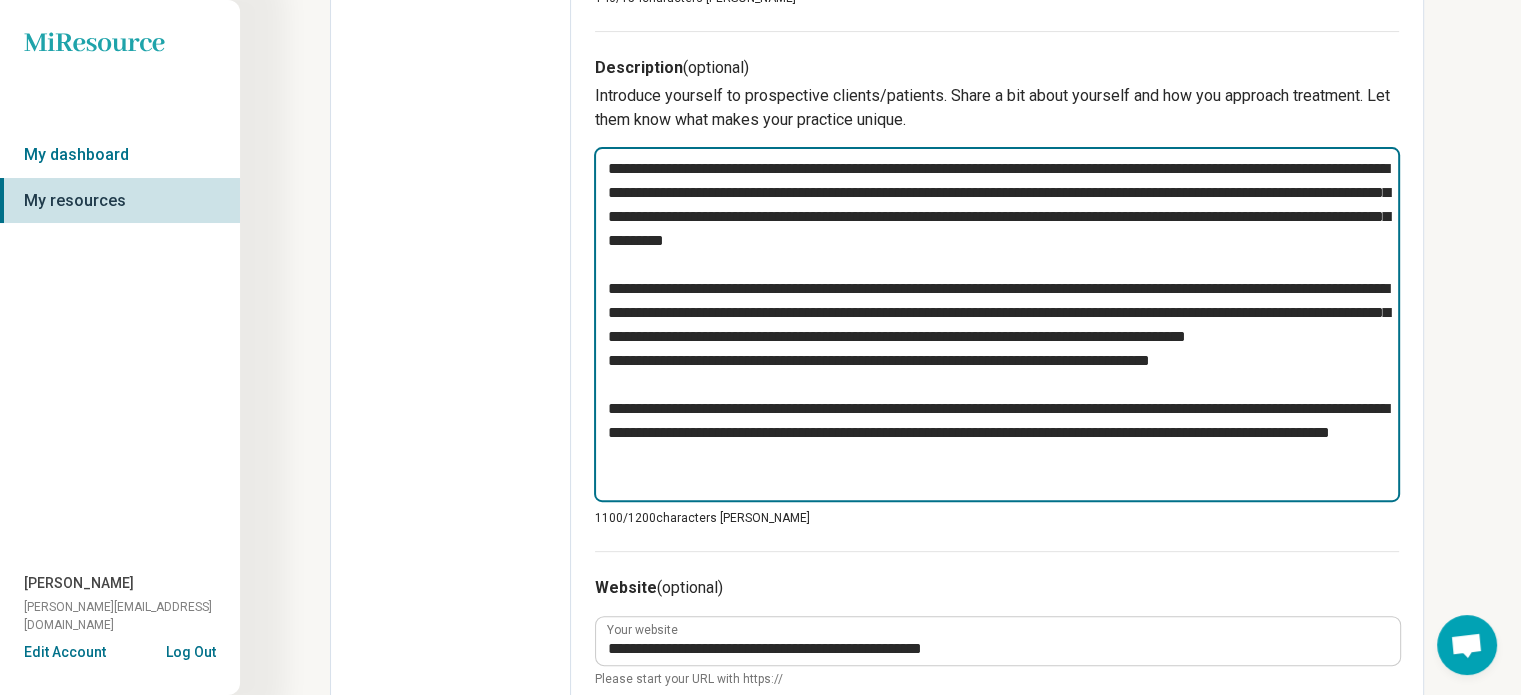 type on "*" 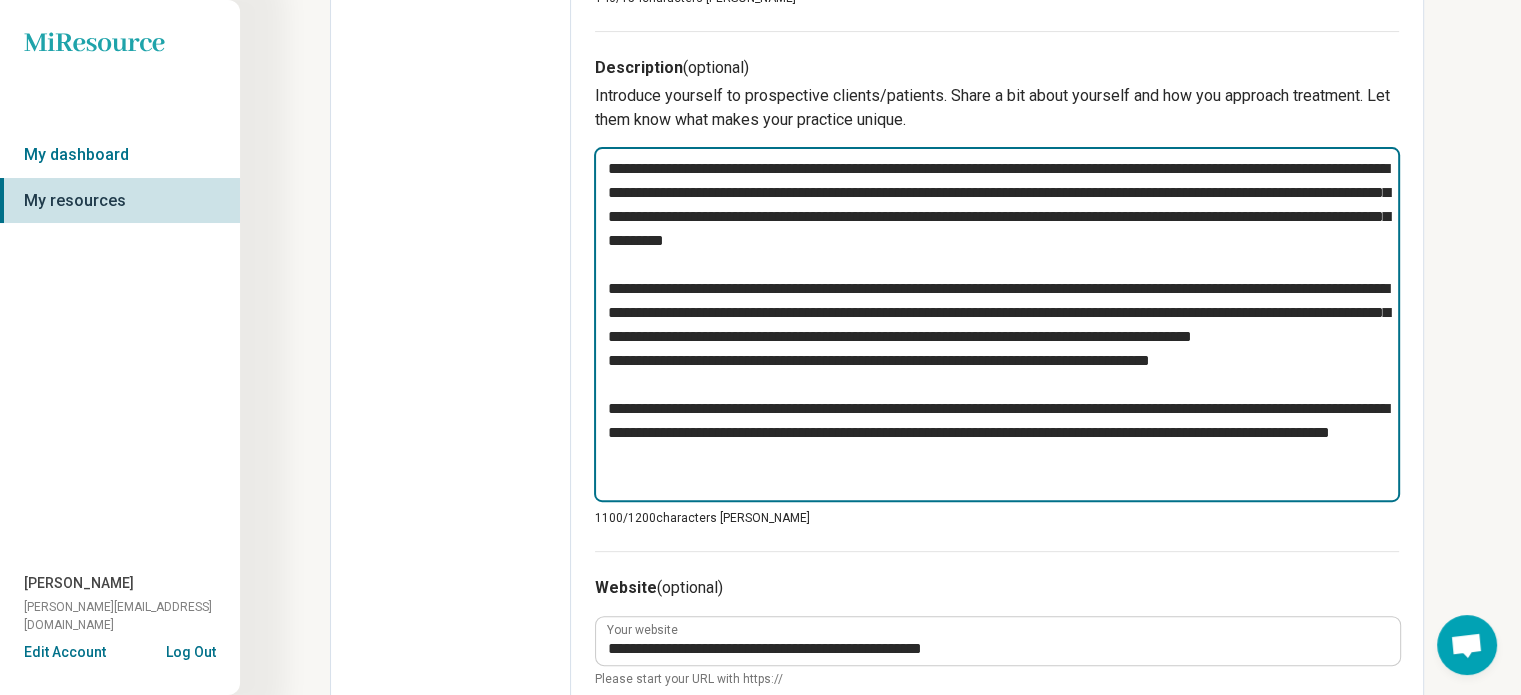 type on "*" 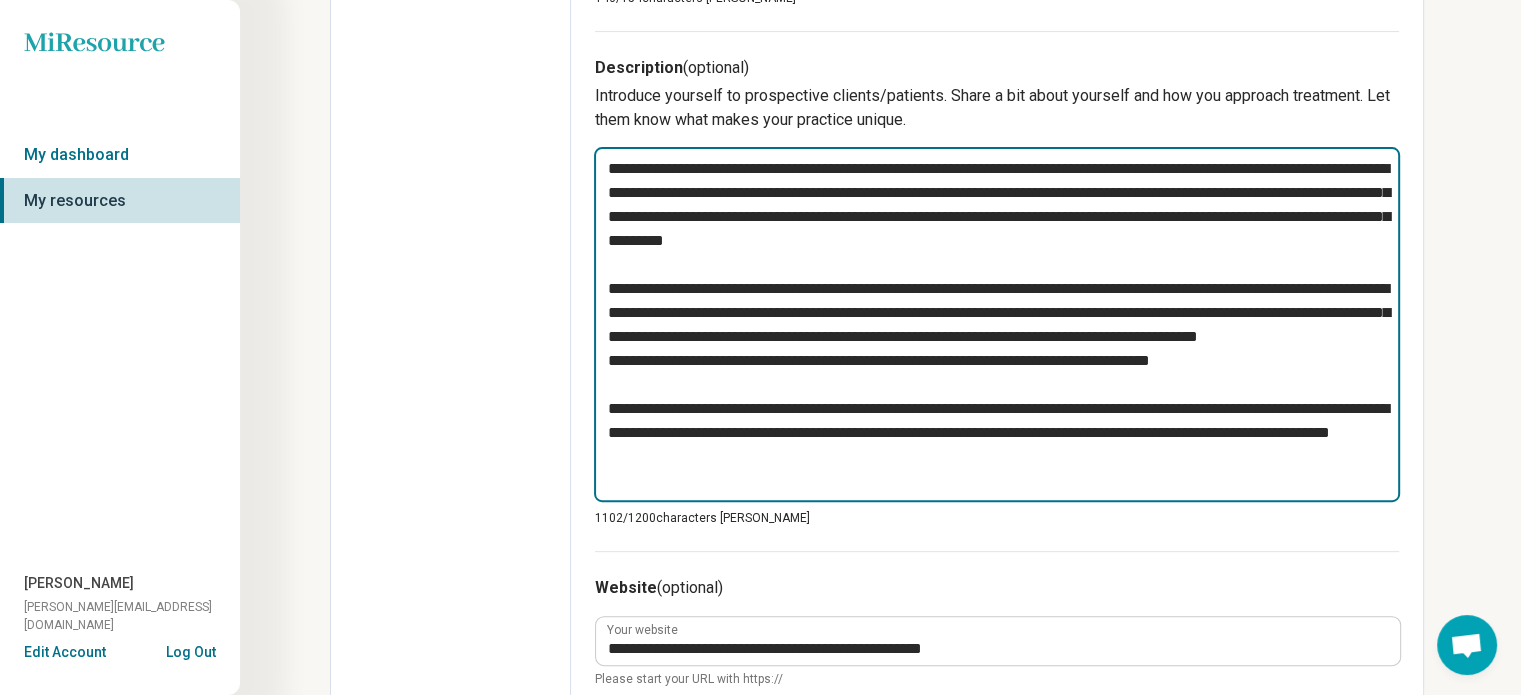 type on "*" 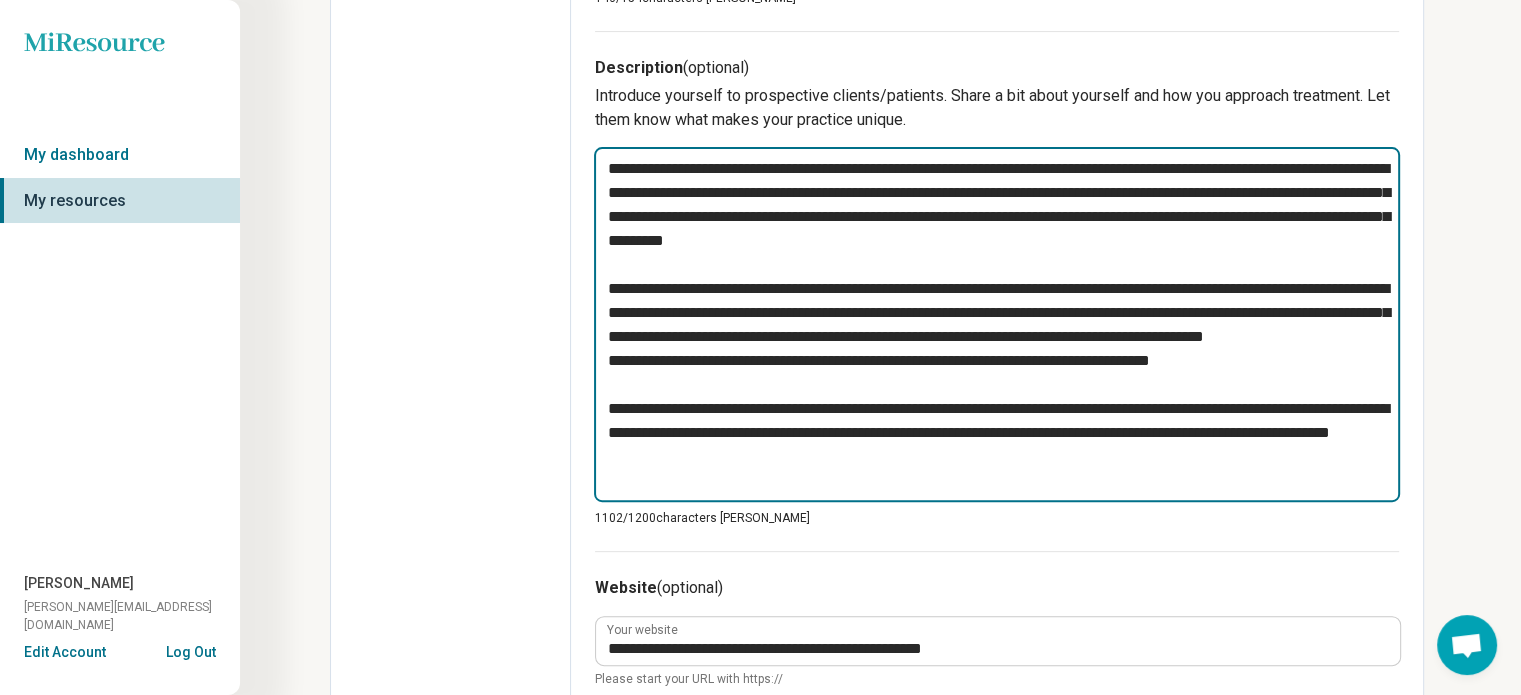 type on "*" 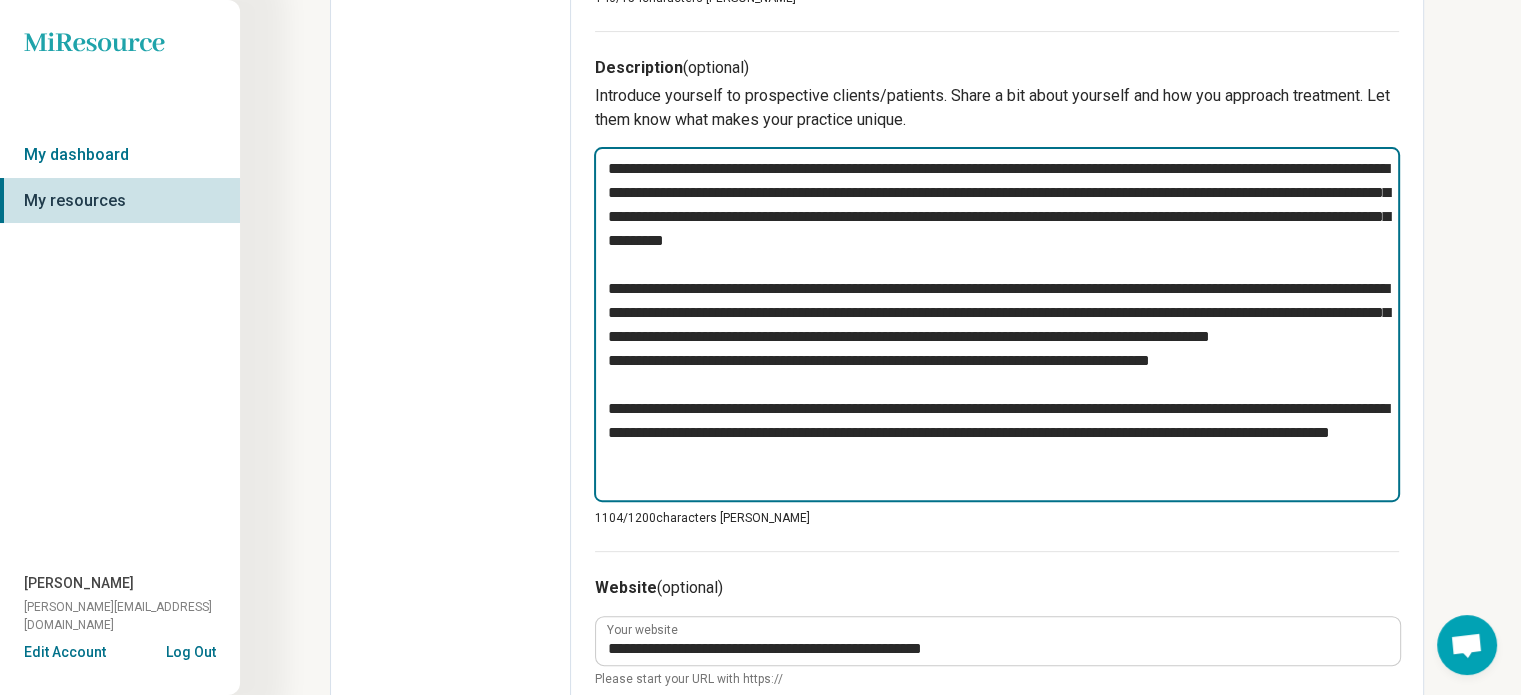 type on "*" 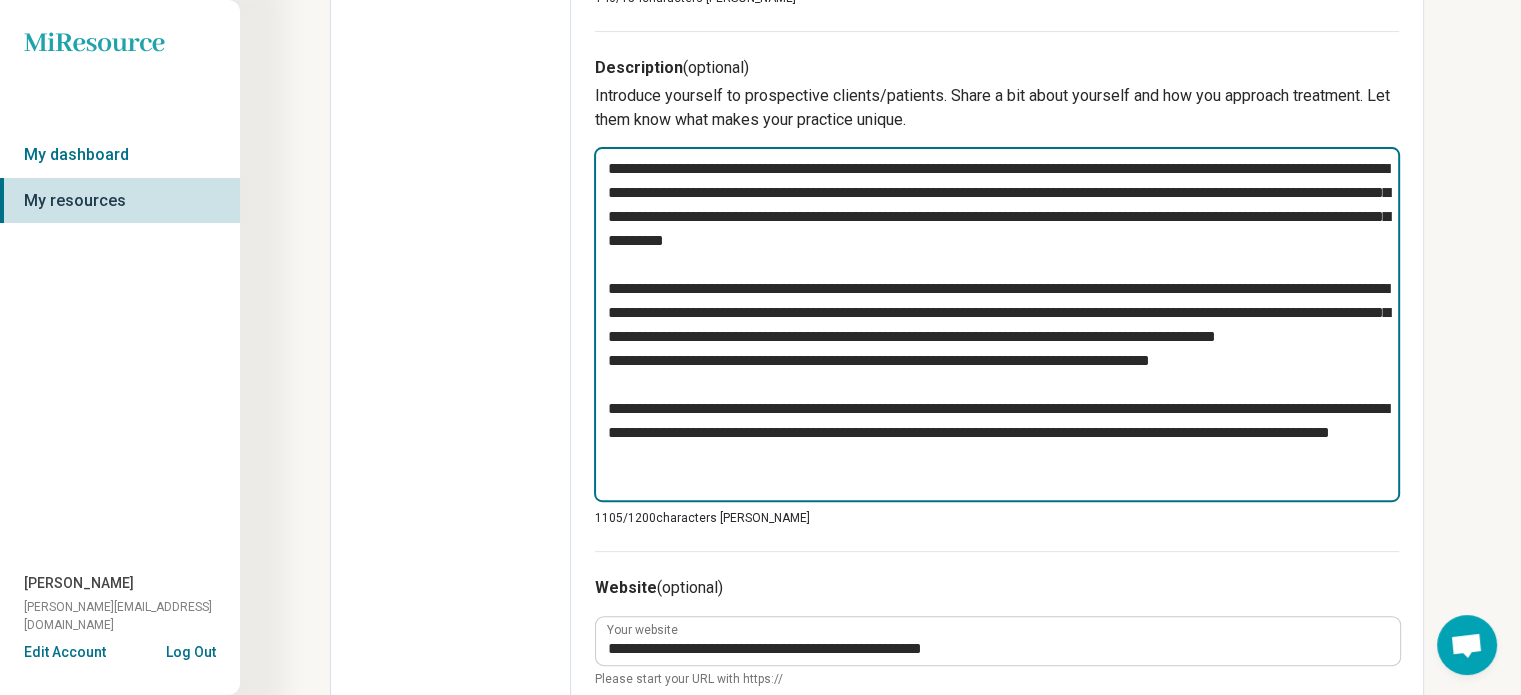 type on "*" 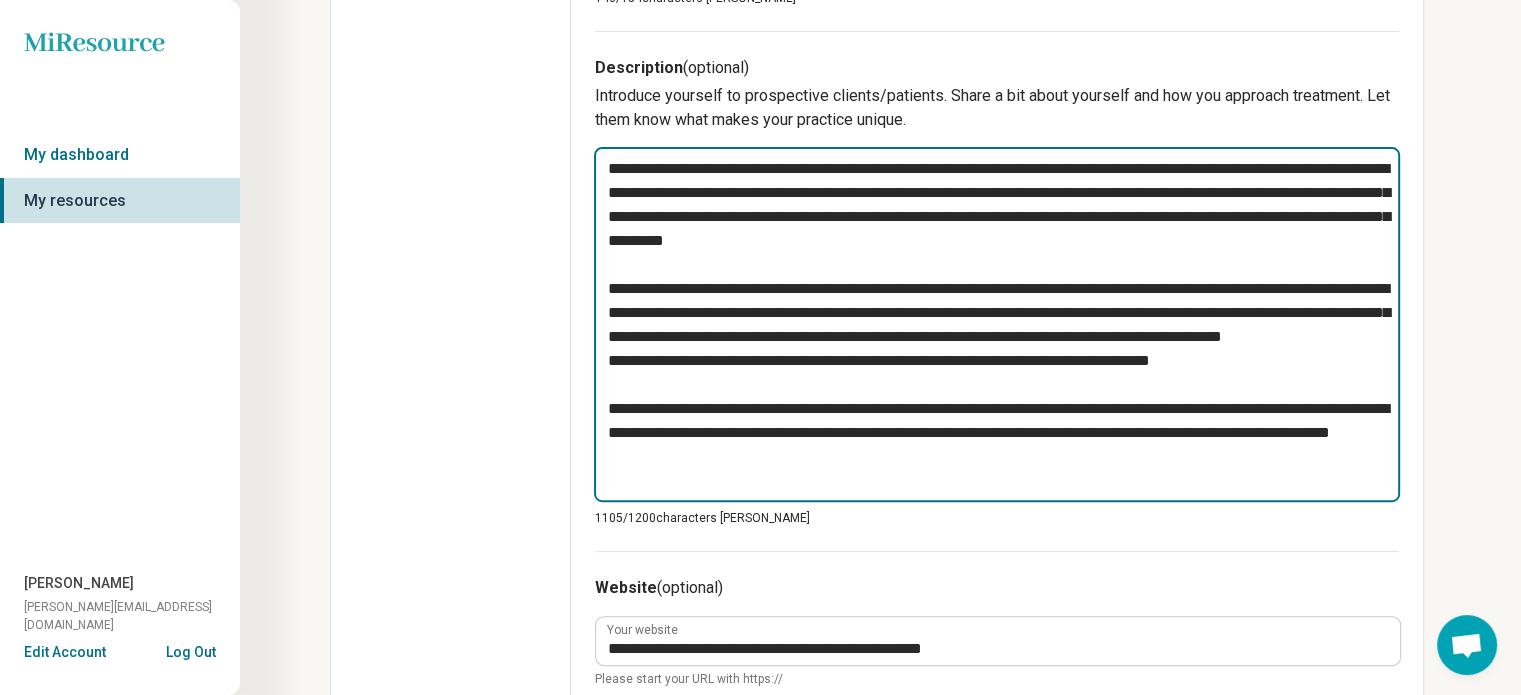 type on "**********" 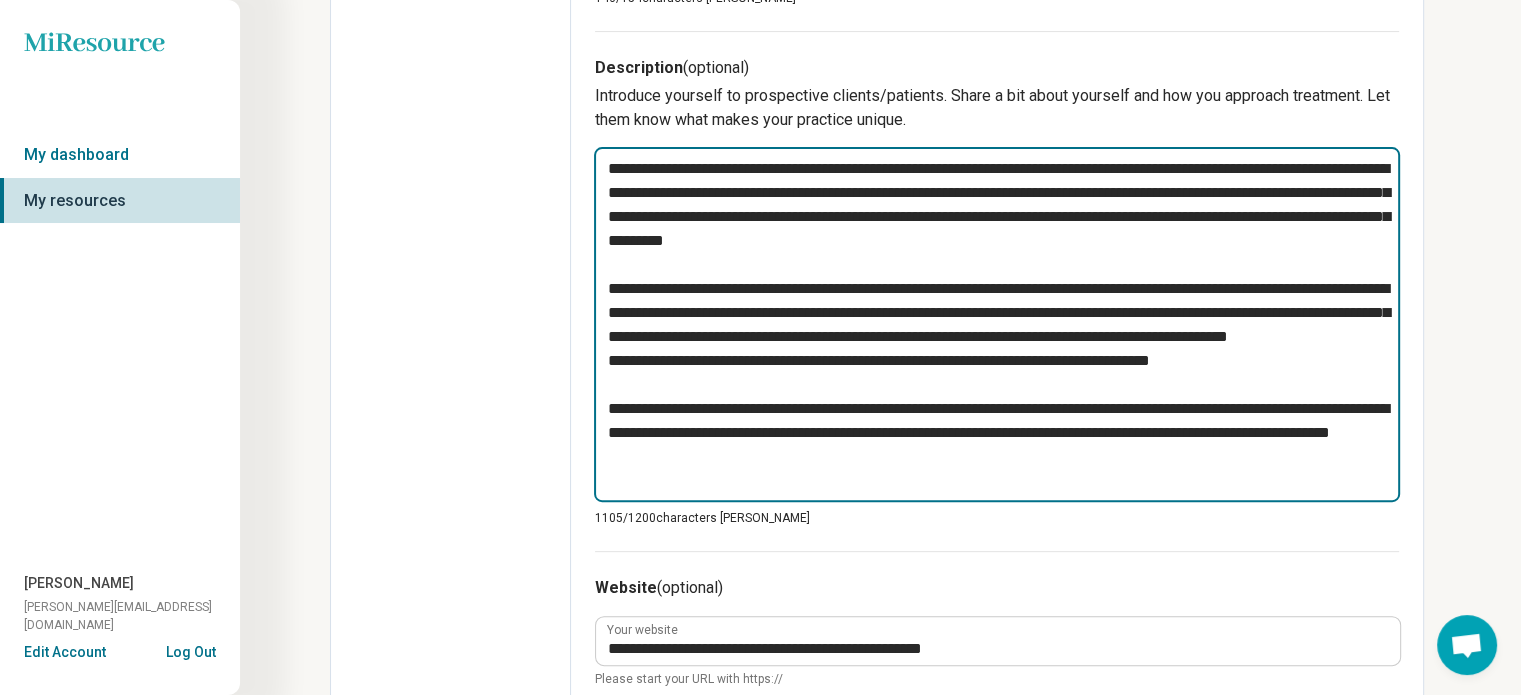 type on "*" 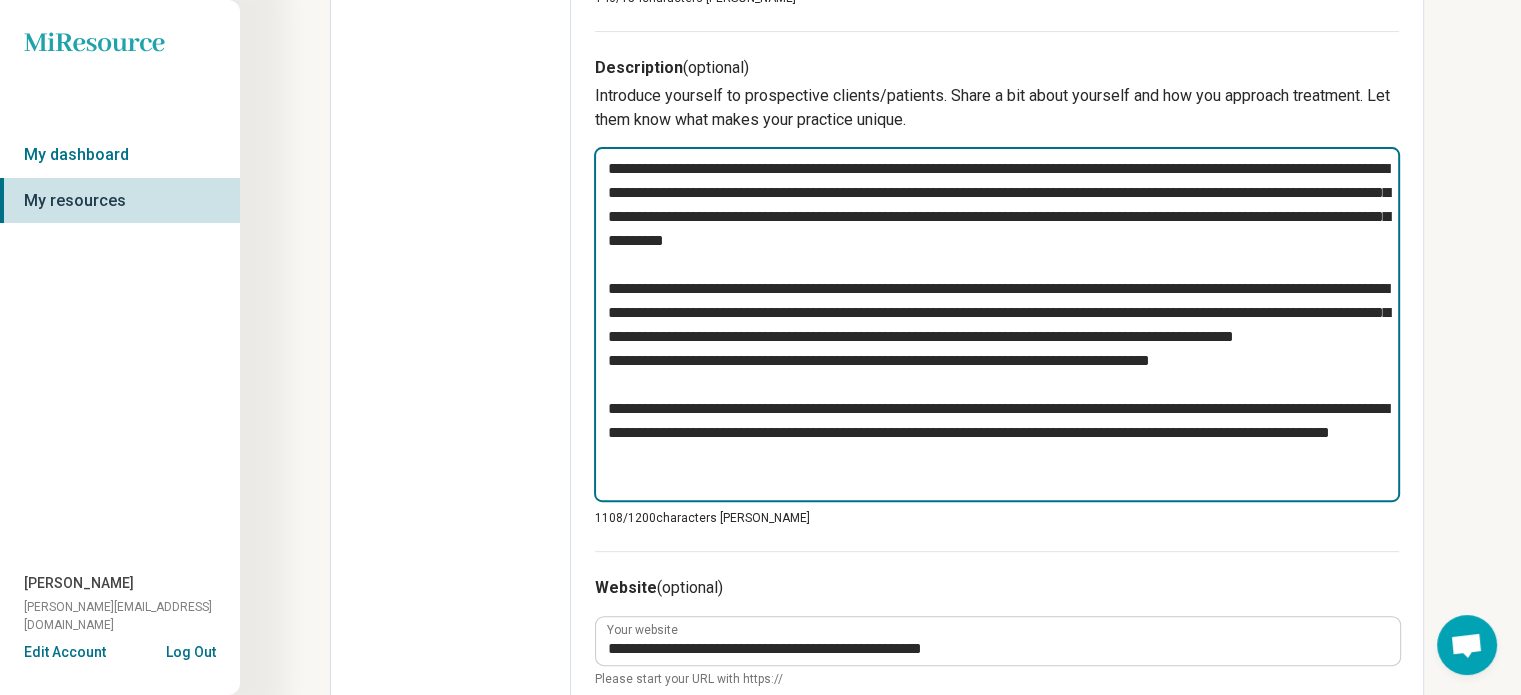 type on "*" 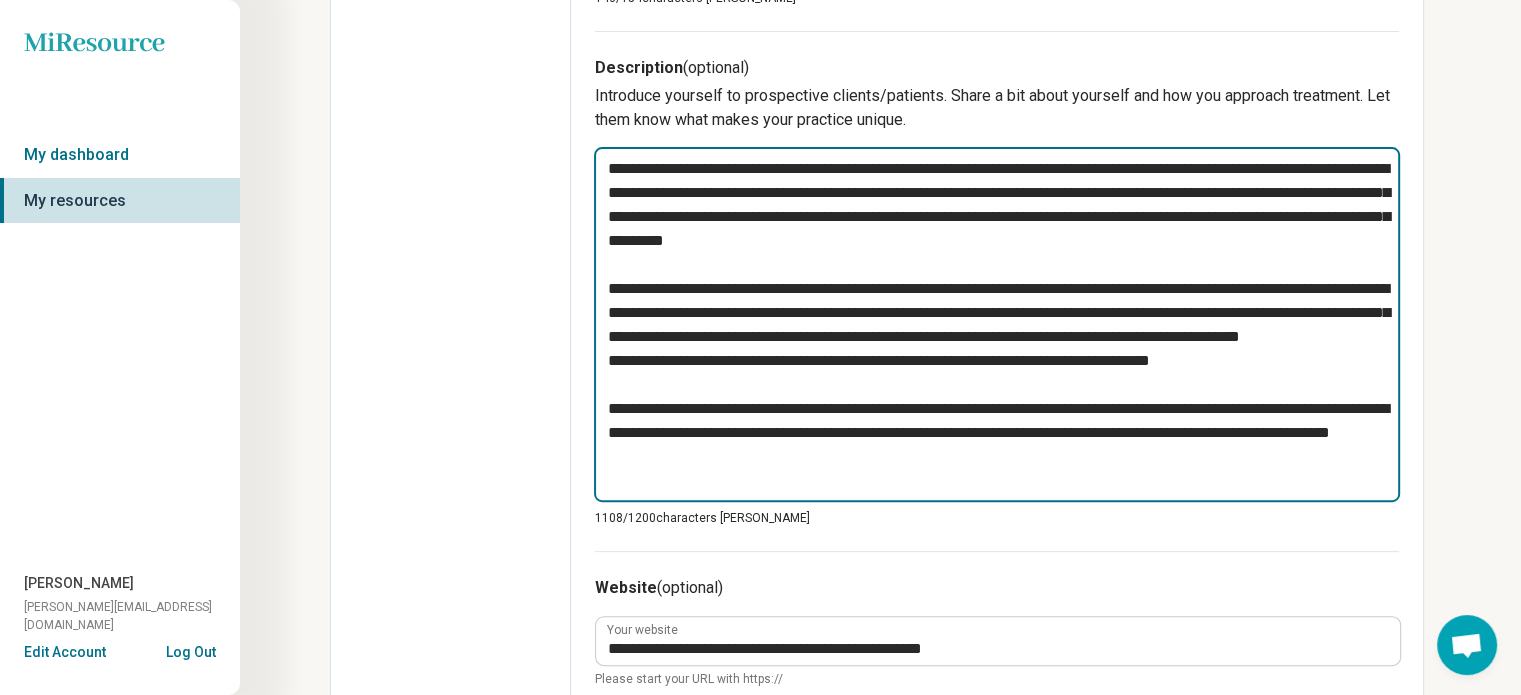 type on "**********" 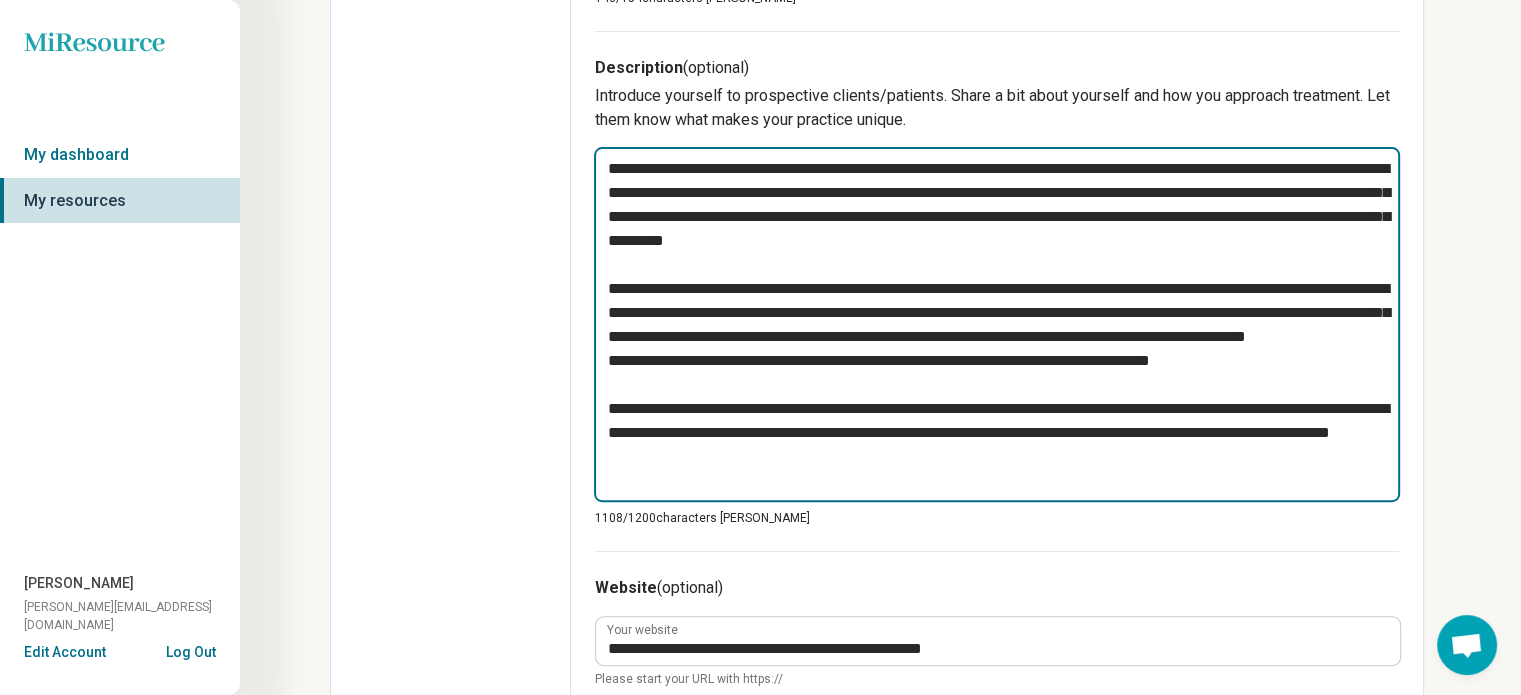 type on "*" 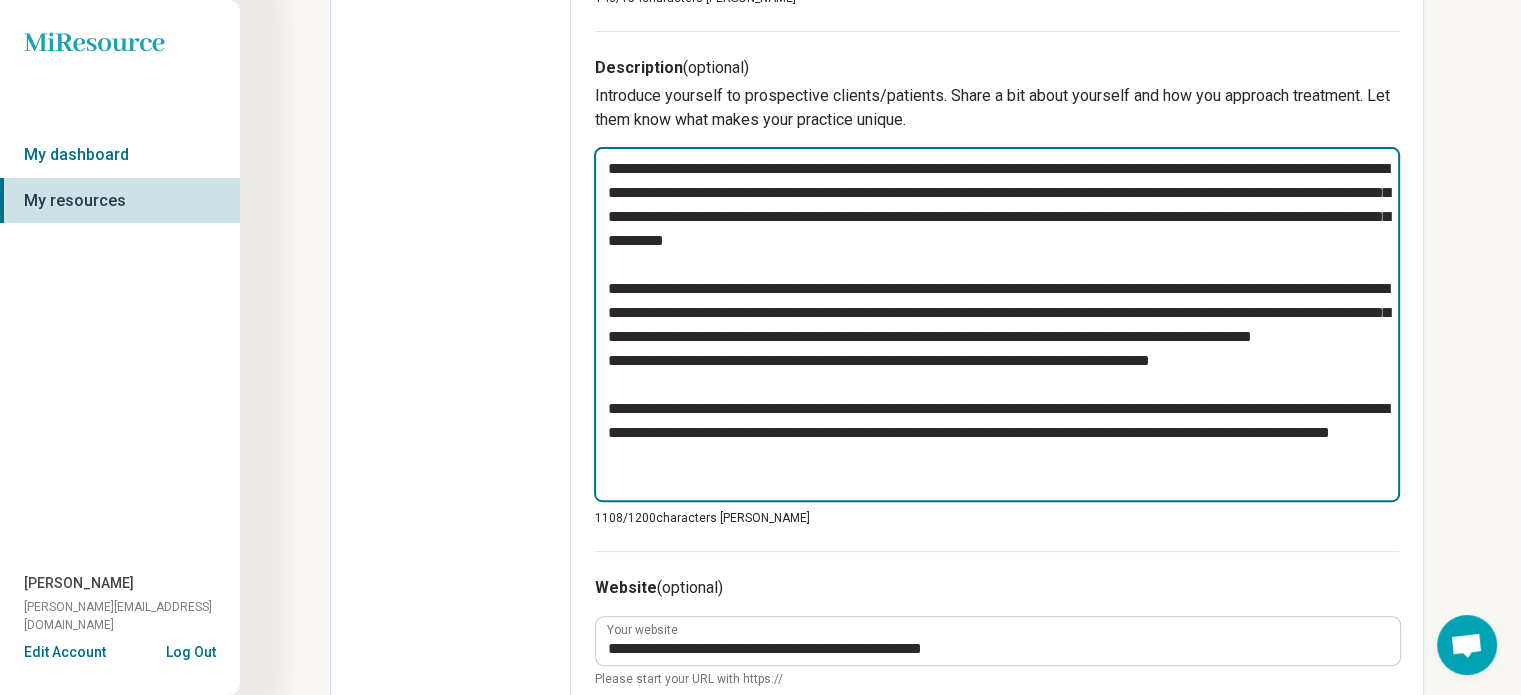 type on "*" 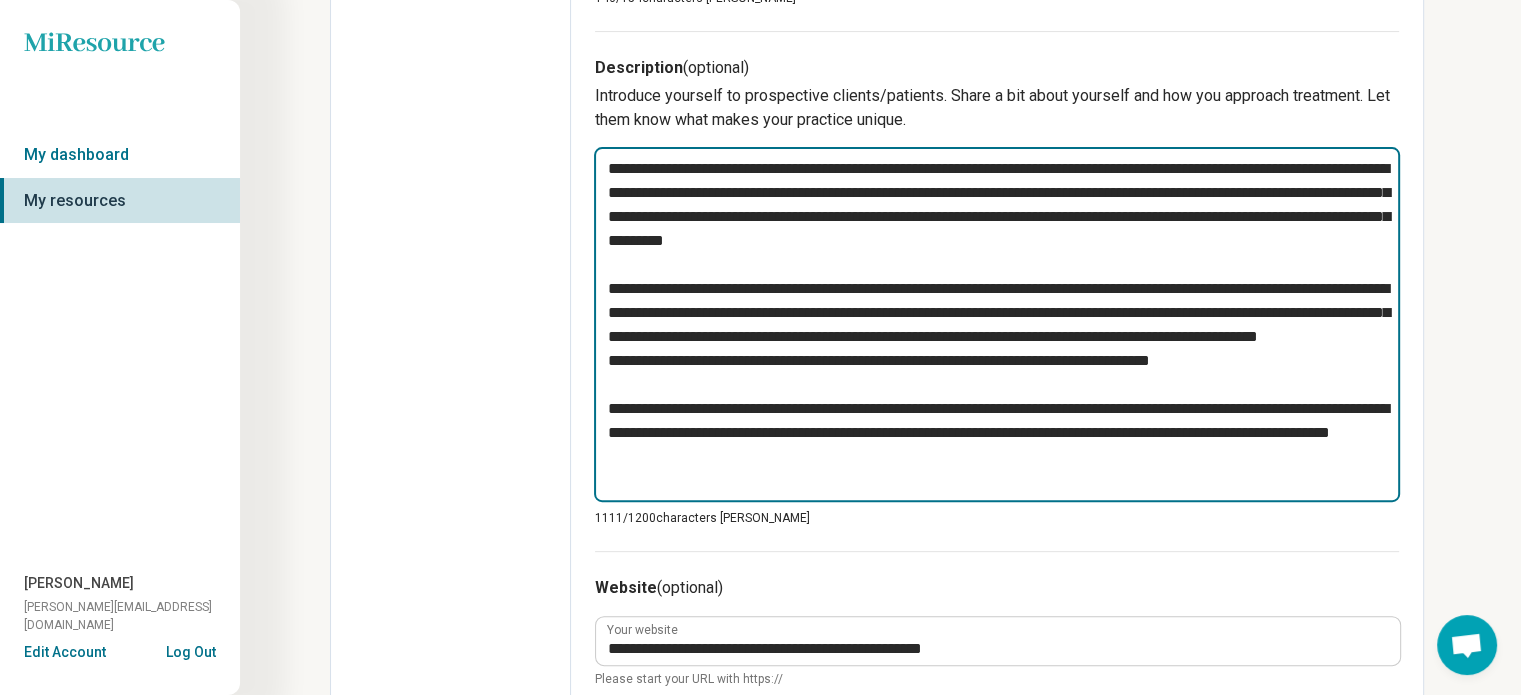 type 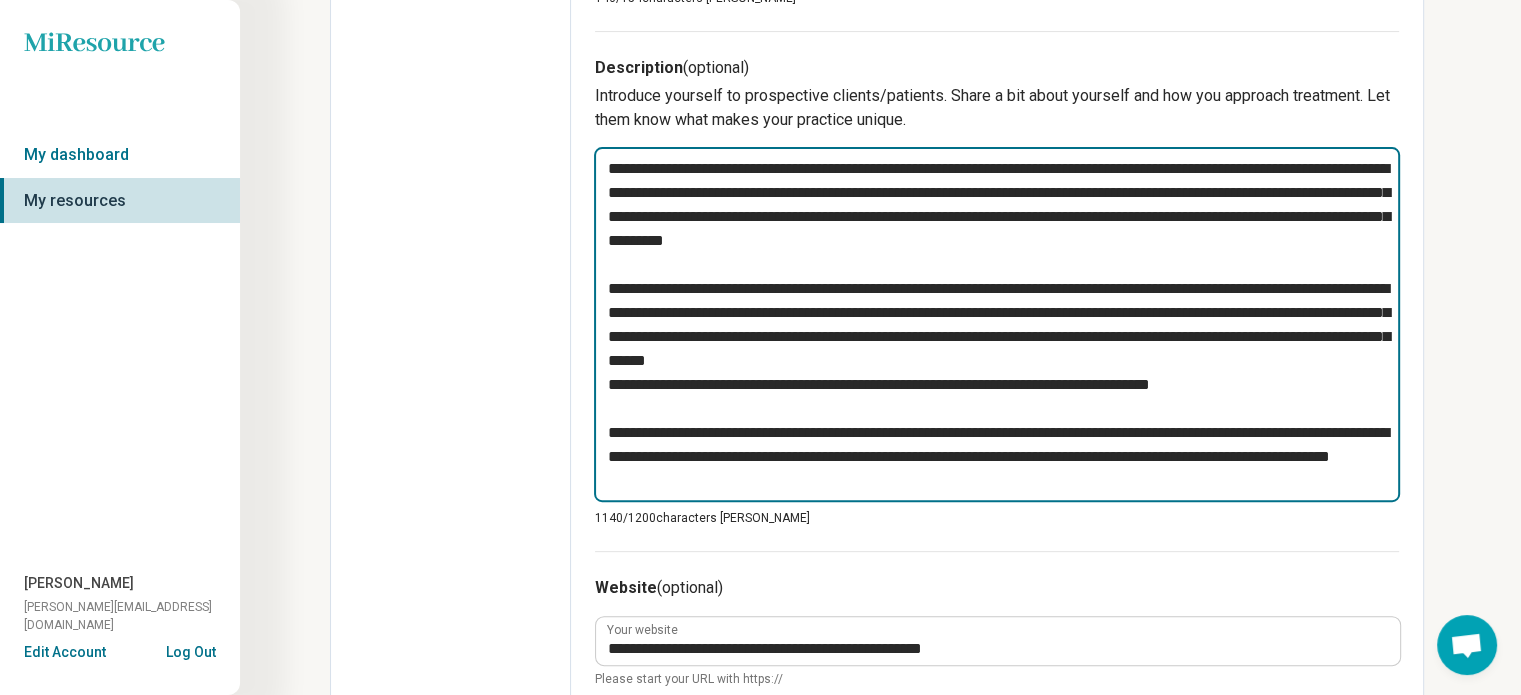 click at bounding box center (997, 324) 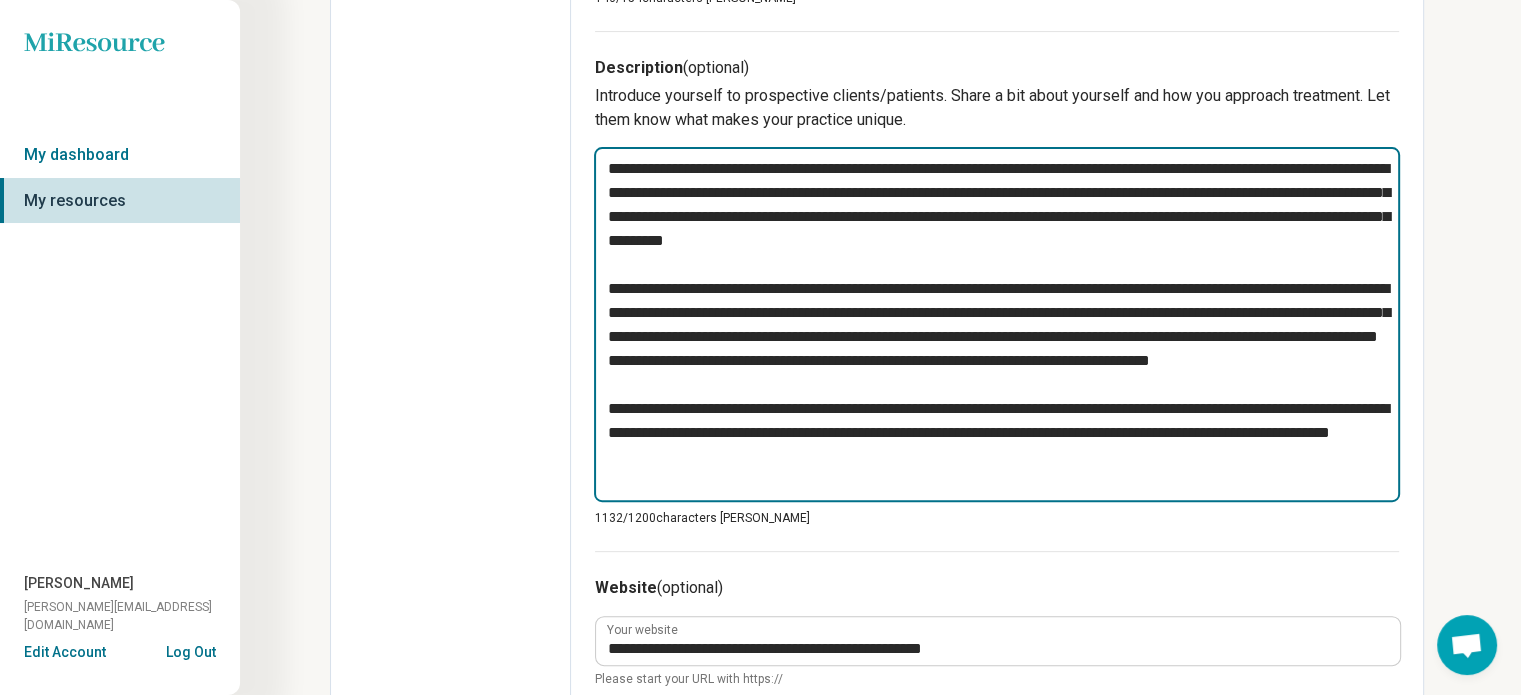click at bounding box center [997, 324] 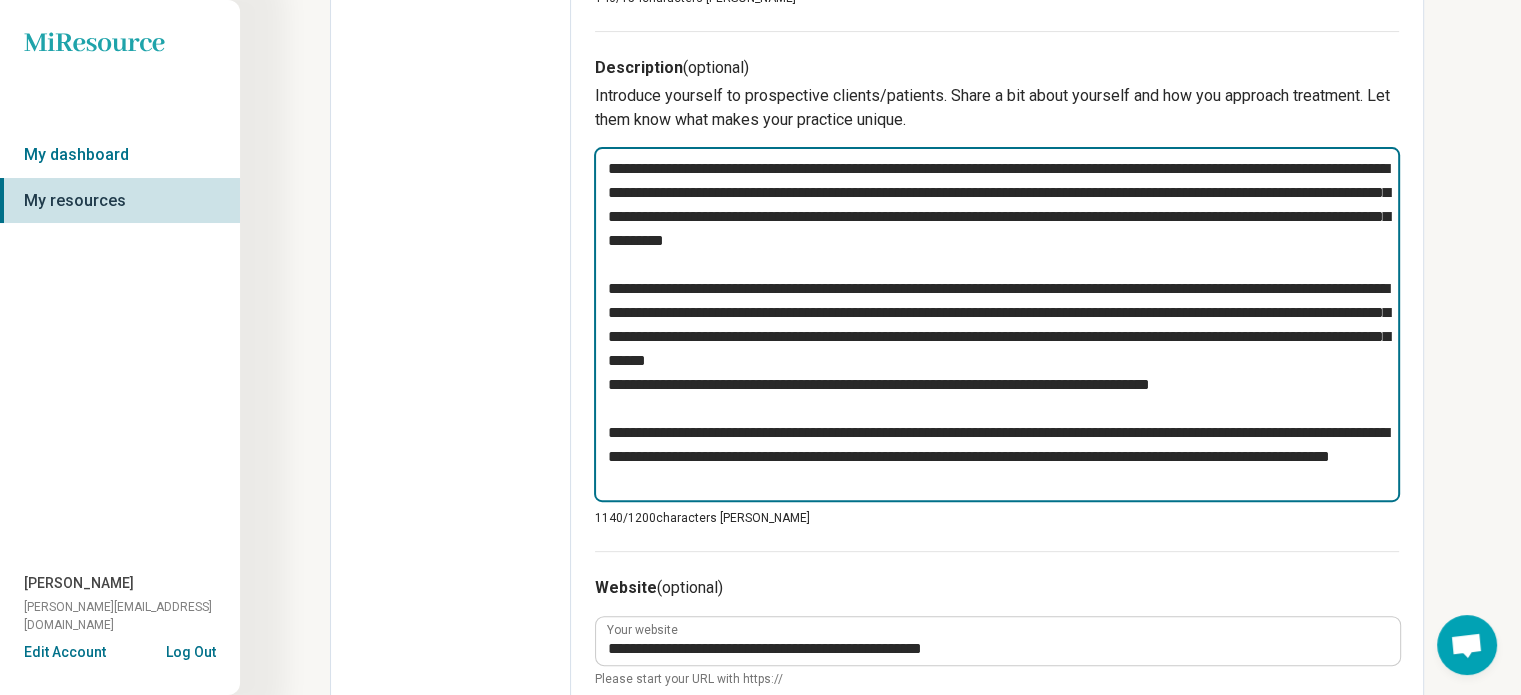 click at bounding box center [997, 324] 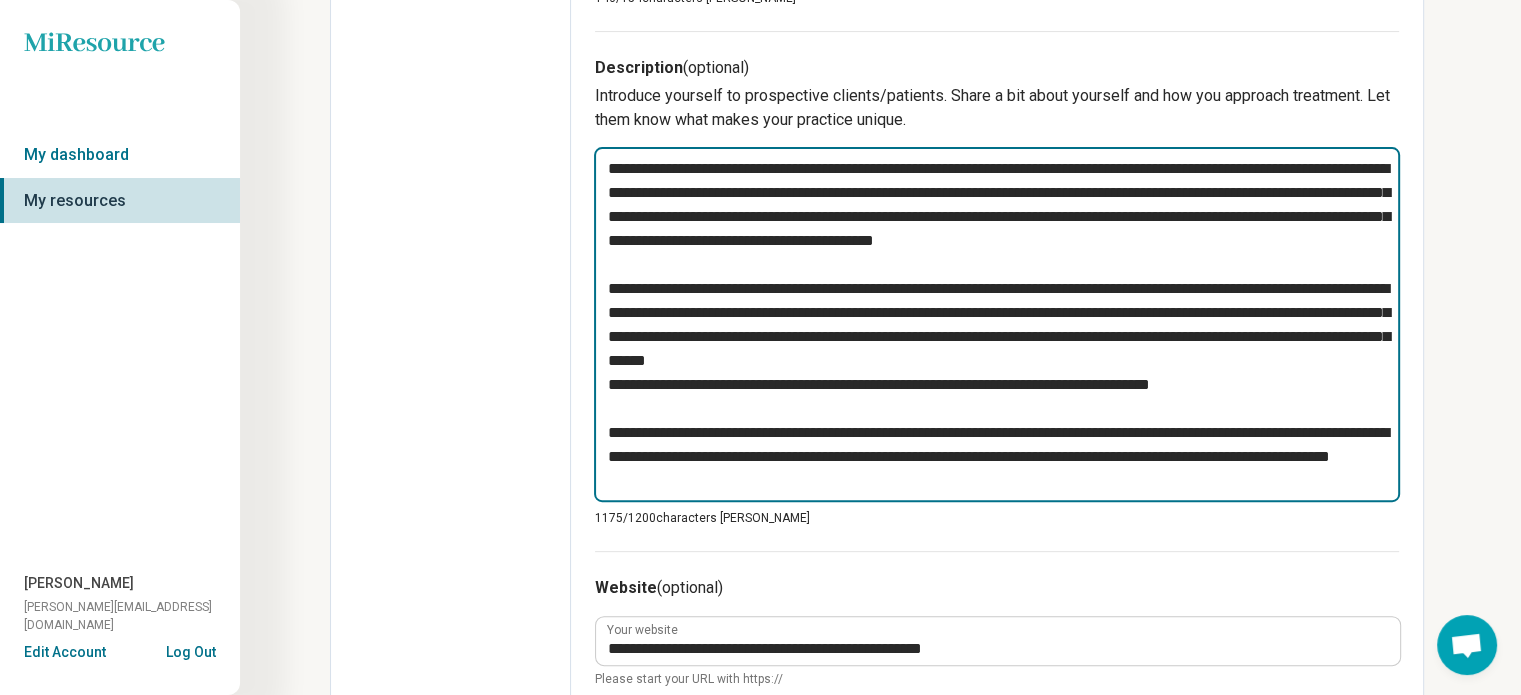 click at bounding box center (997, 324) 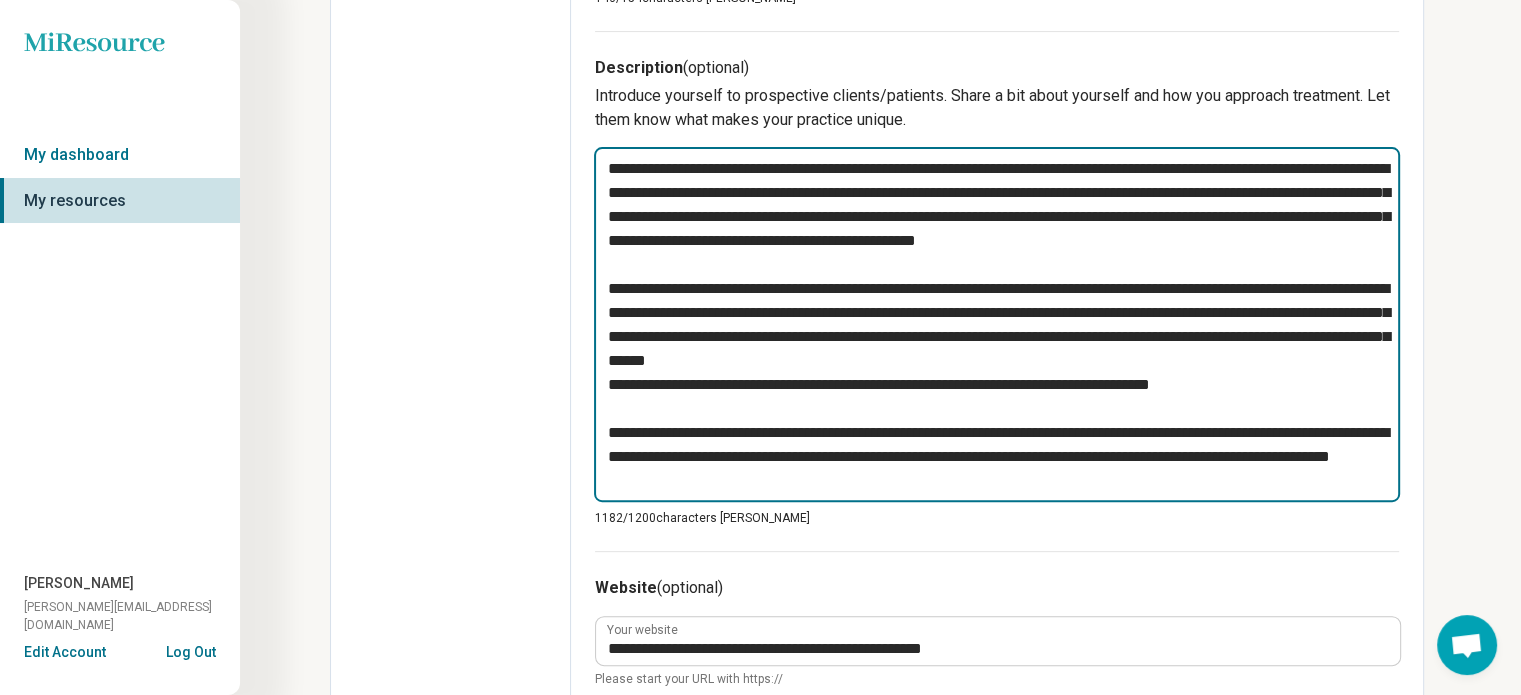 click at bounding box center (997, 324) 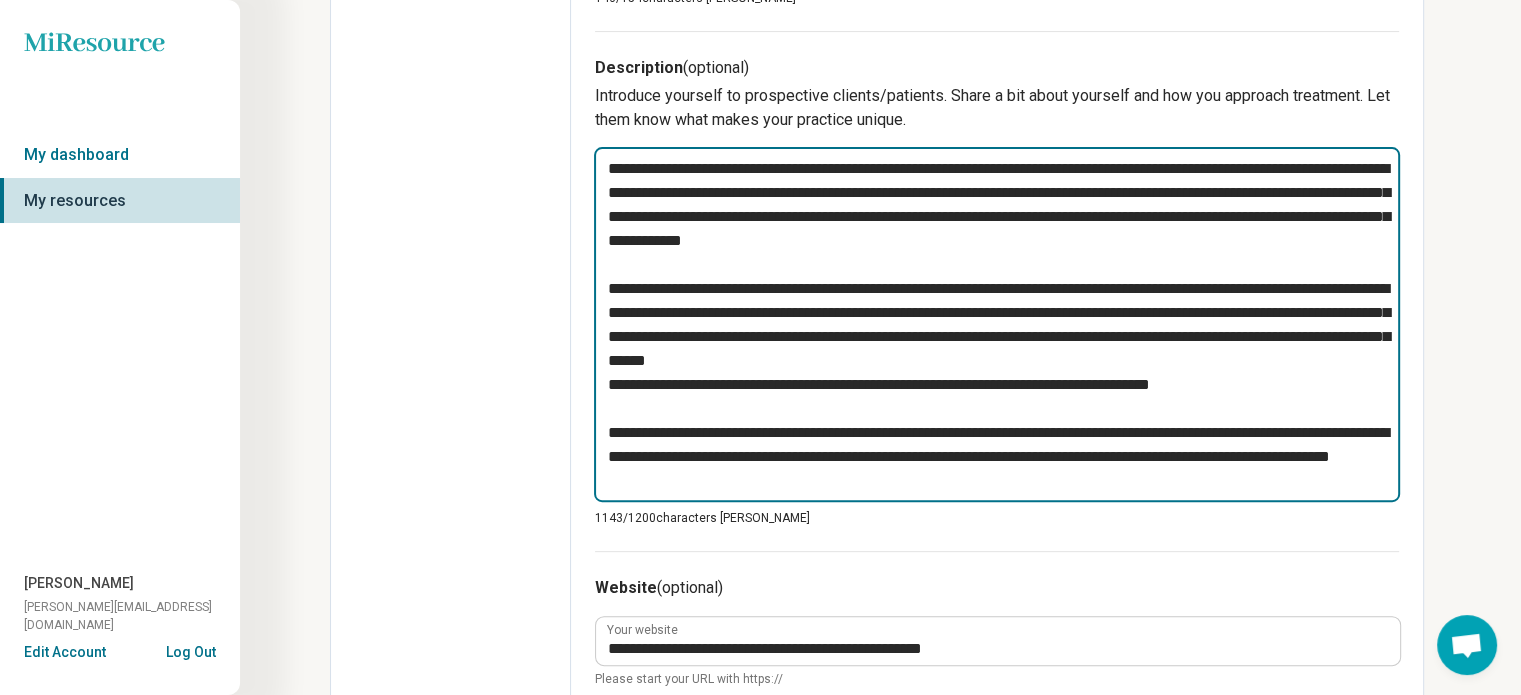 click at bounding box center (997, 324) 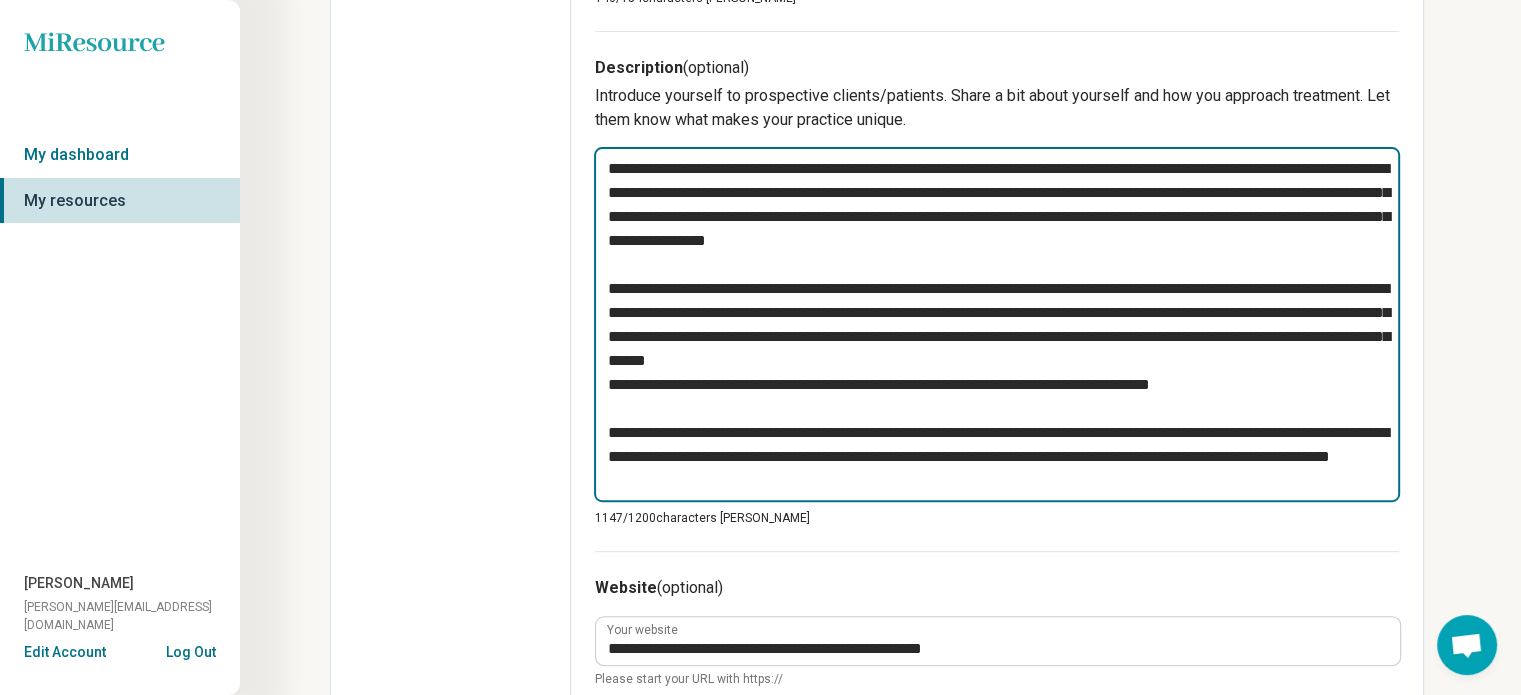 click at bounding box center [997, 324] 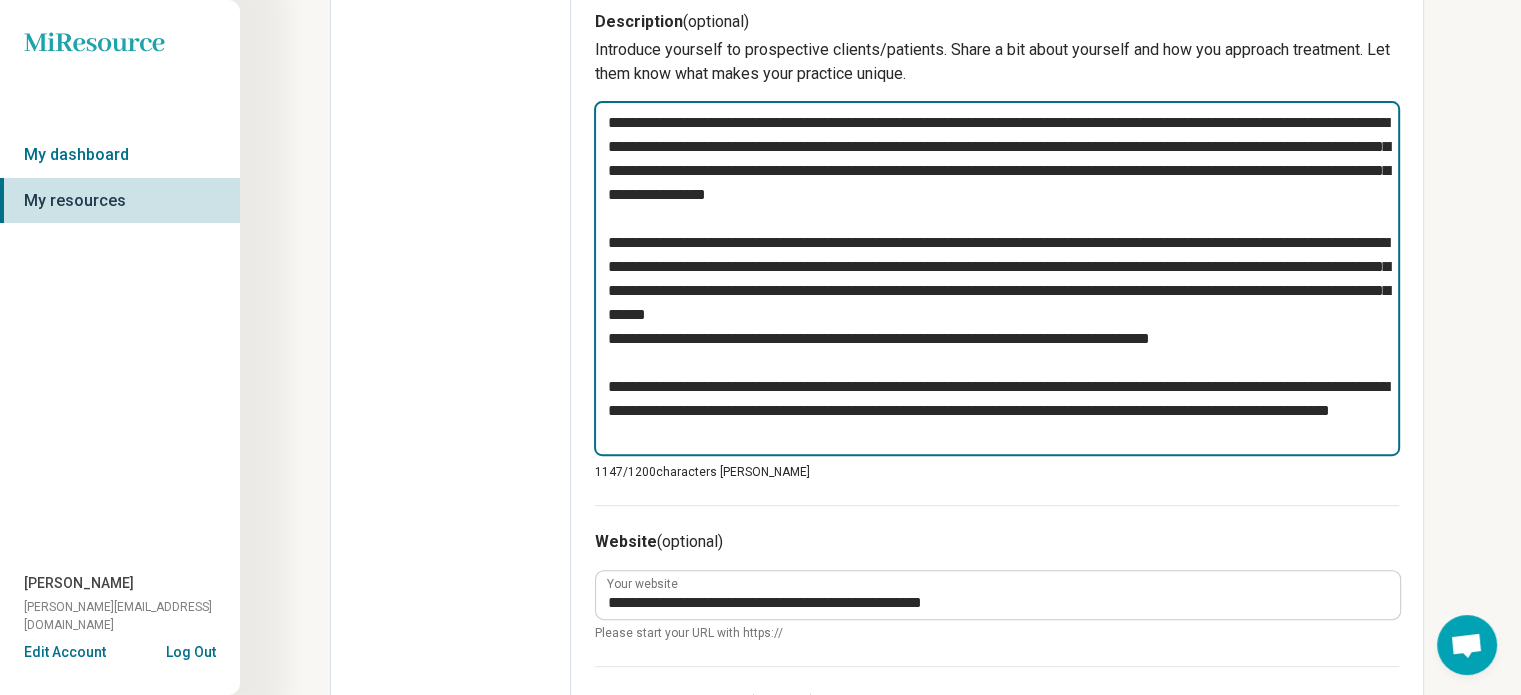 scroll, scrollTop: 755, scrollLeft: 0, axis: vertical 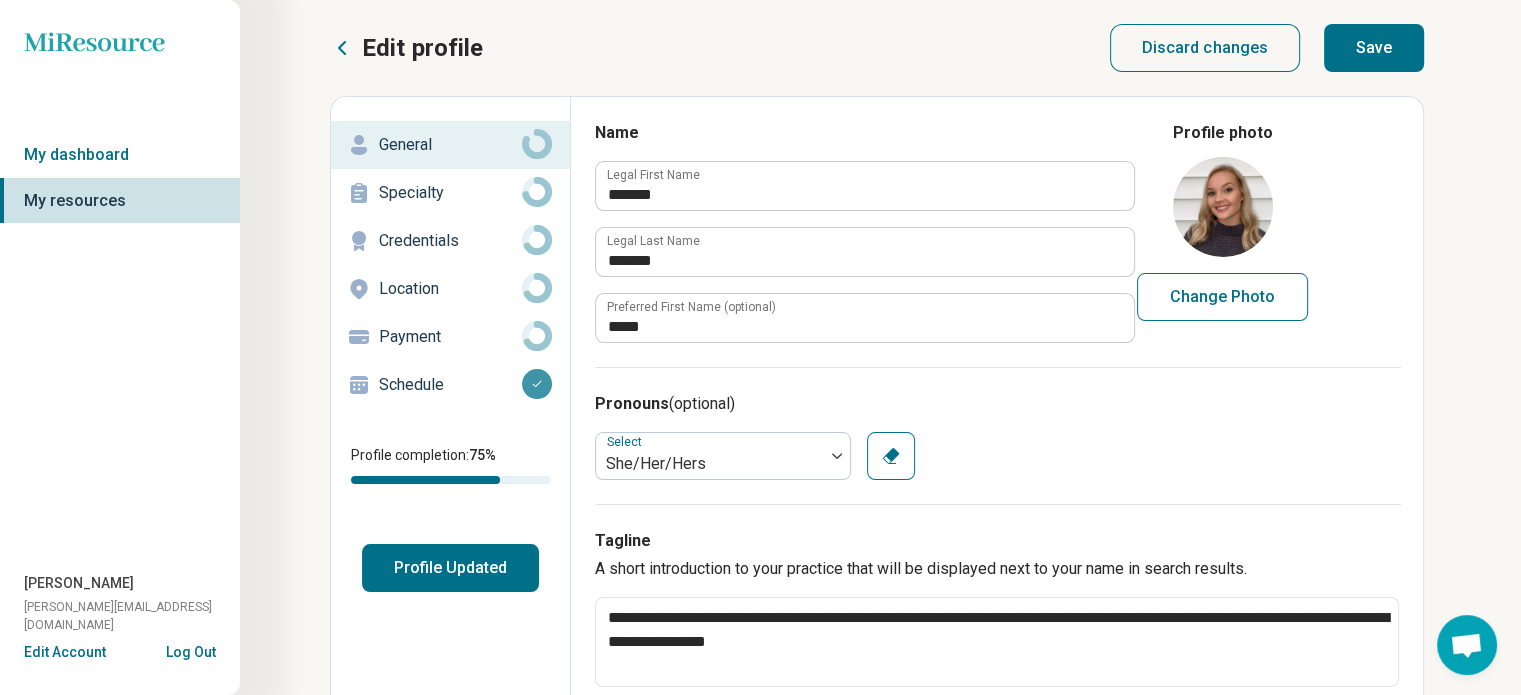 click on "Save" at bounding box center (1374, 48) 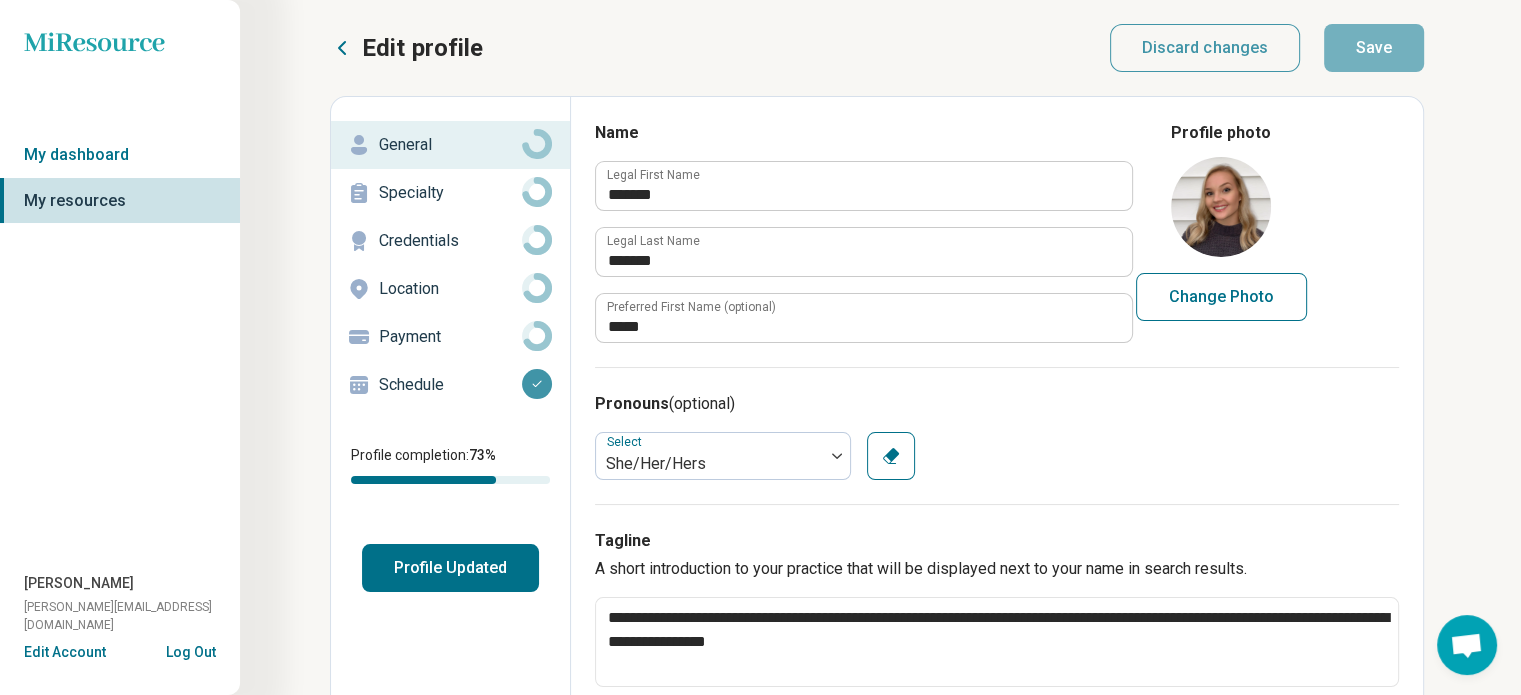 click on "Edit profile General Specialty Credentials Location Payment Schedule Profile completion:  73 % Profile Updated" at bounding box center (451, 1080) 